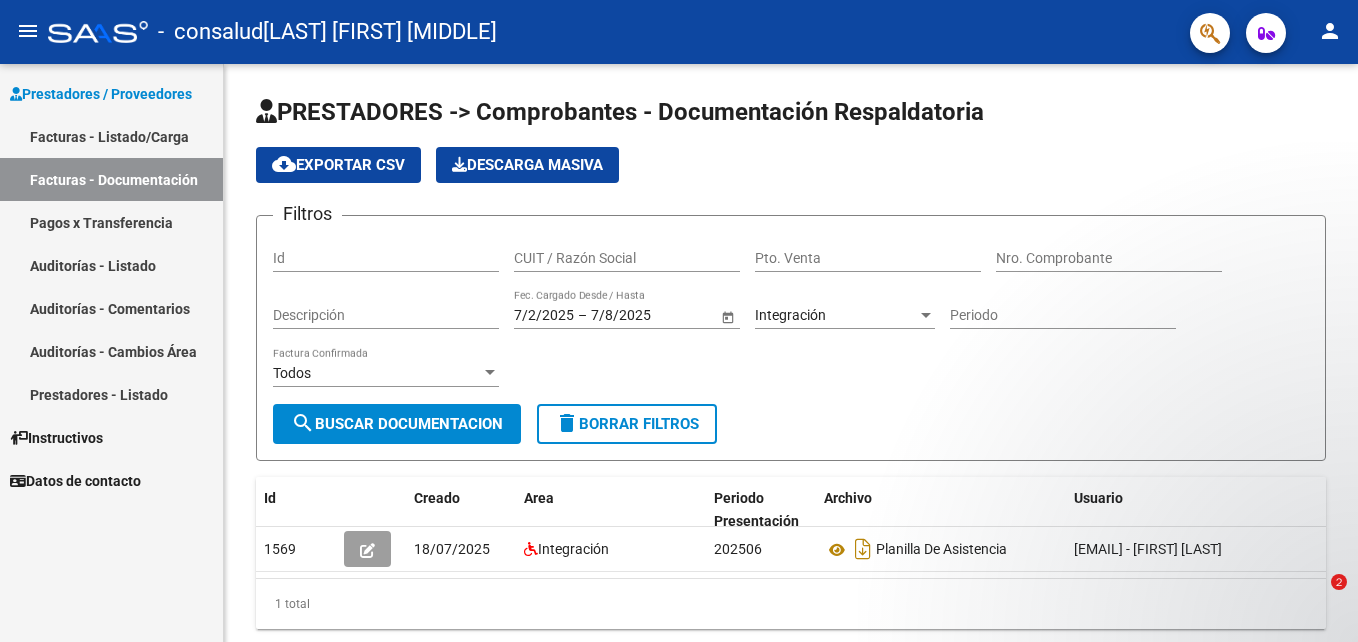 scroll, scrollTop: 0, scrollLeft: 0, axis: both 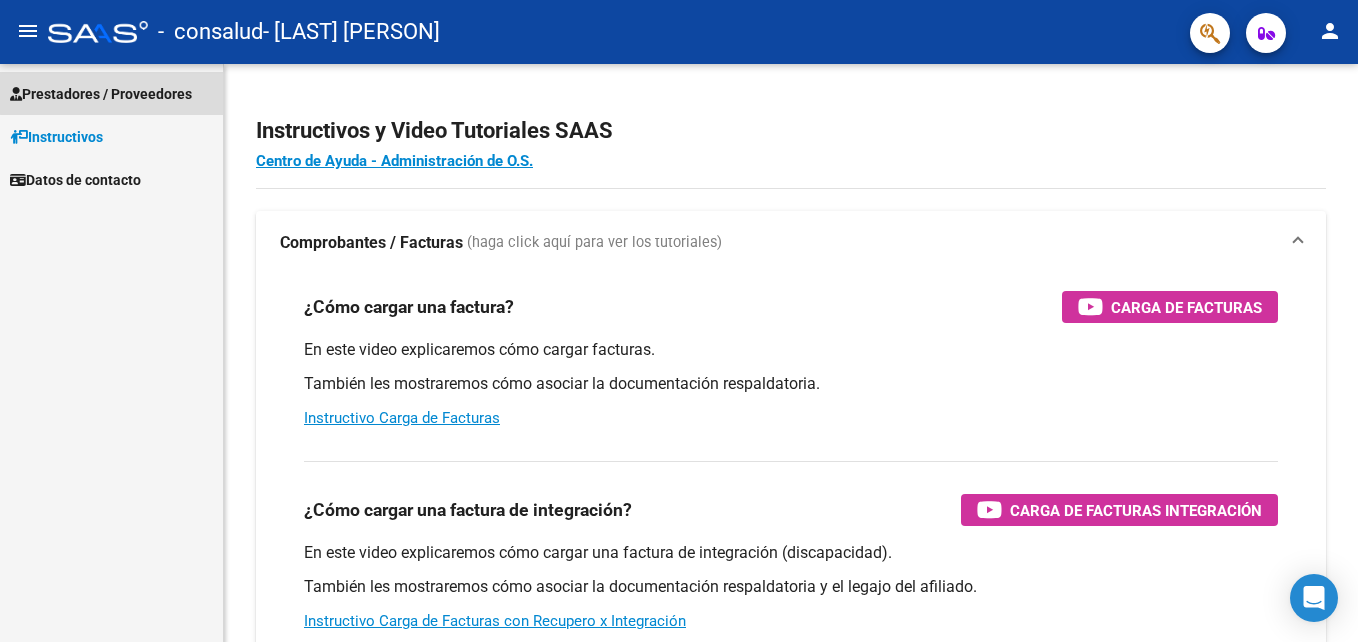 click on "Prestadores / Proveedores" at bounding box center (111, 93) 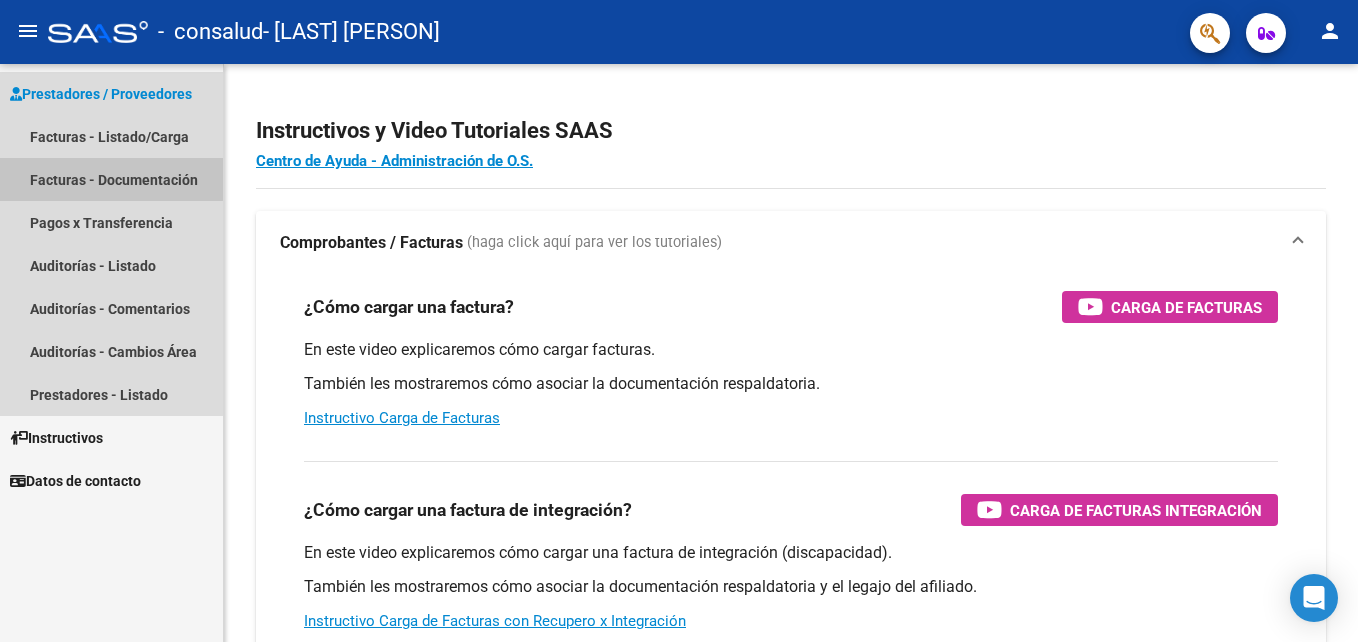 click on "Facturas - Documentación" at bounding box center (111, 179) 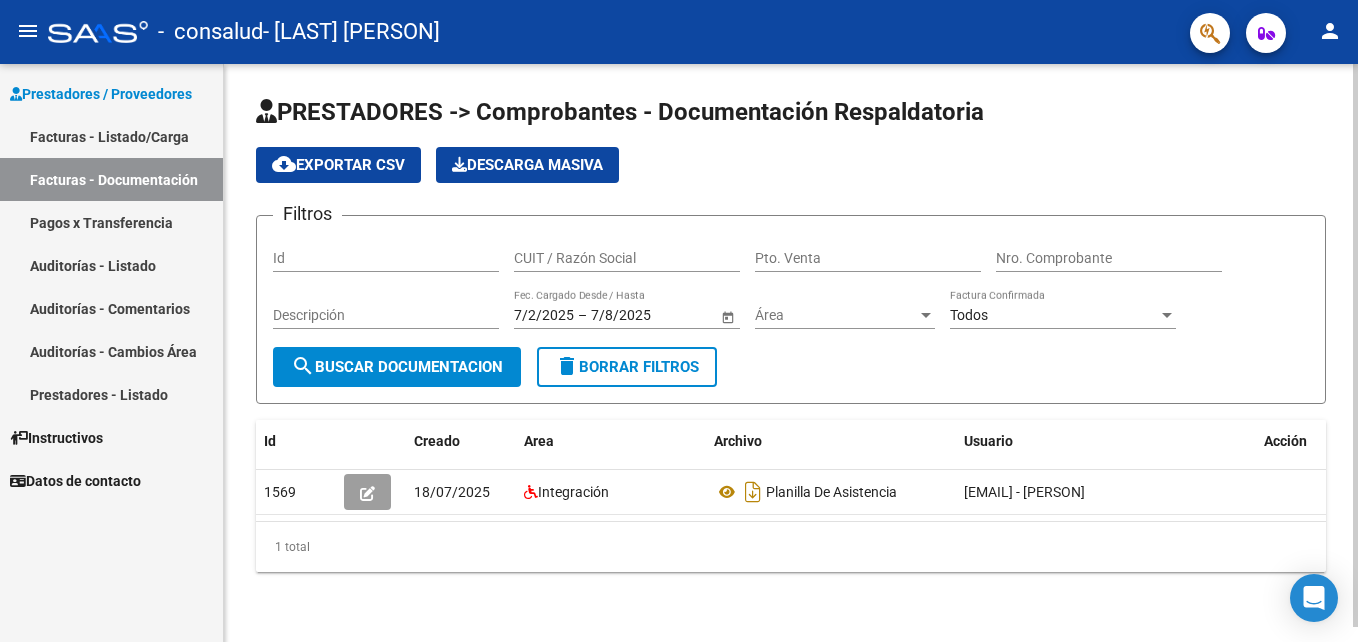 scroll, scrollTop: 0, scrollLeft: 30, axis: horizontal 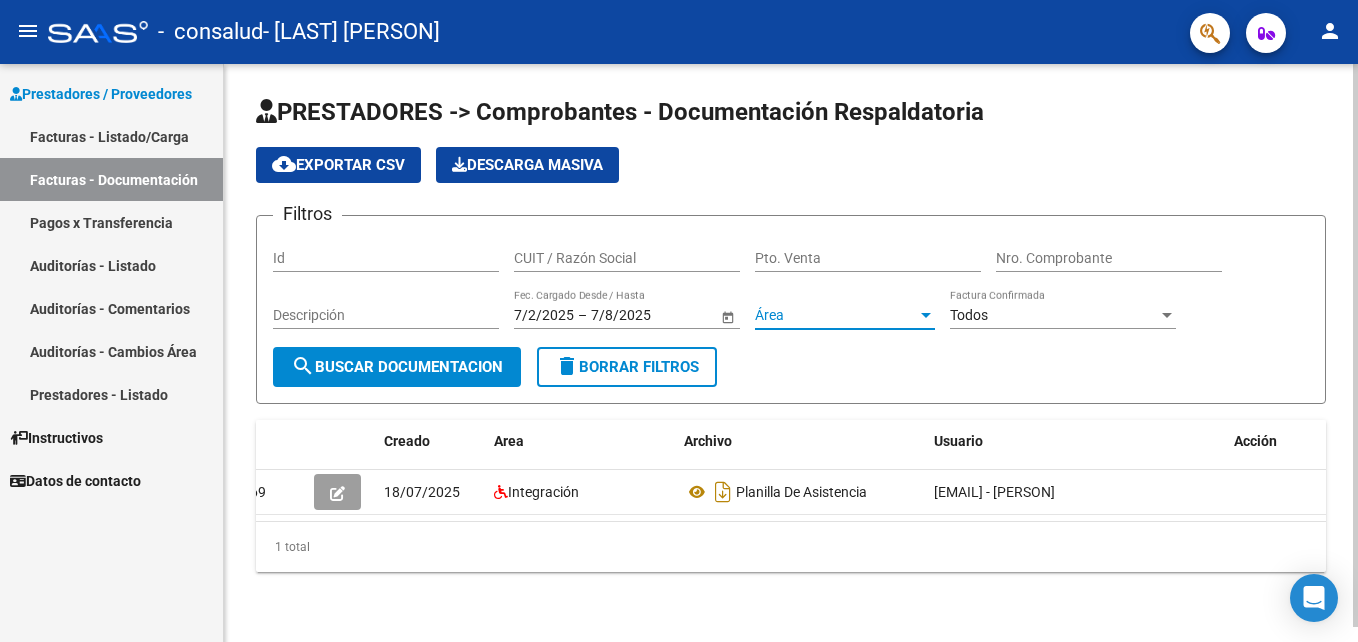 click at bounding box center (926, 315) 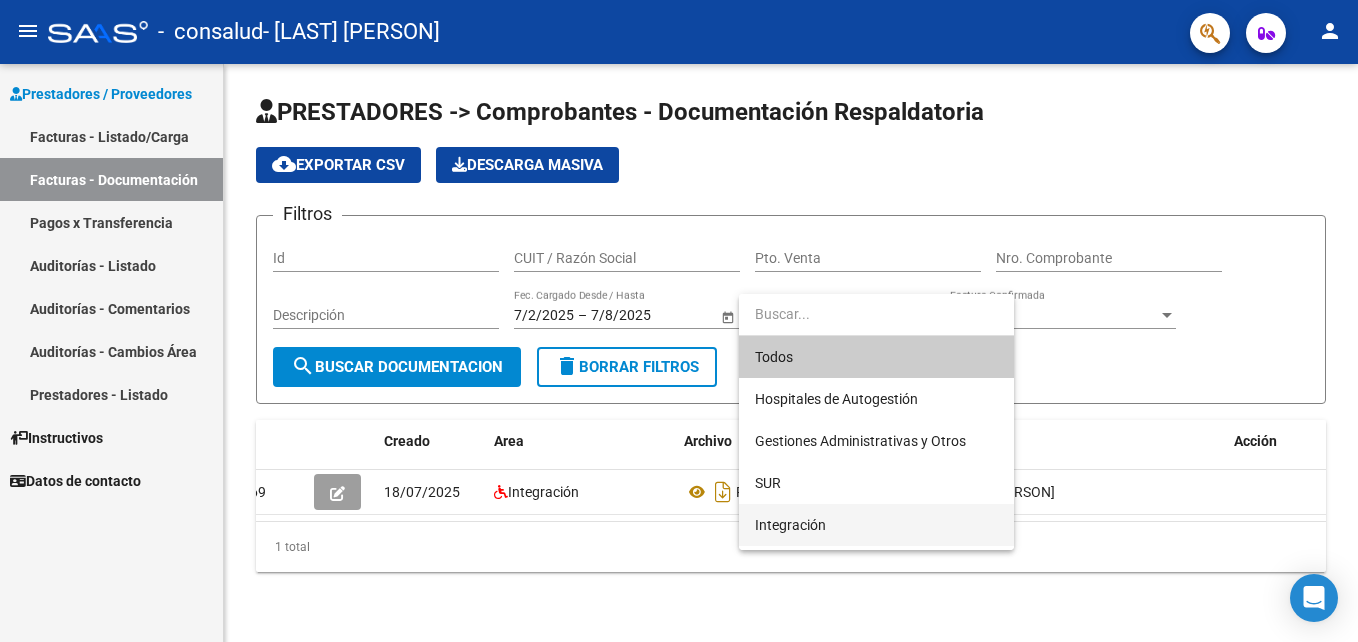 click on "Integración" at bounding box center (876, 525) 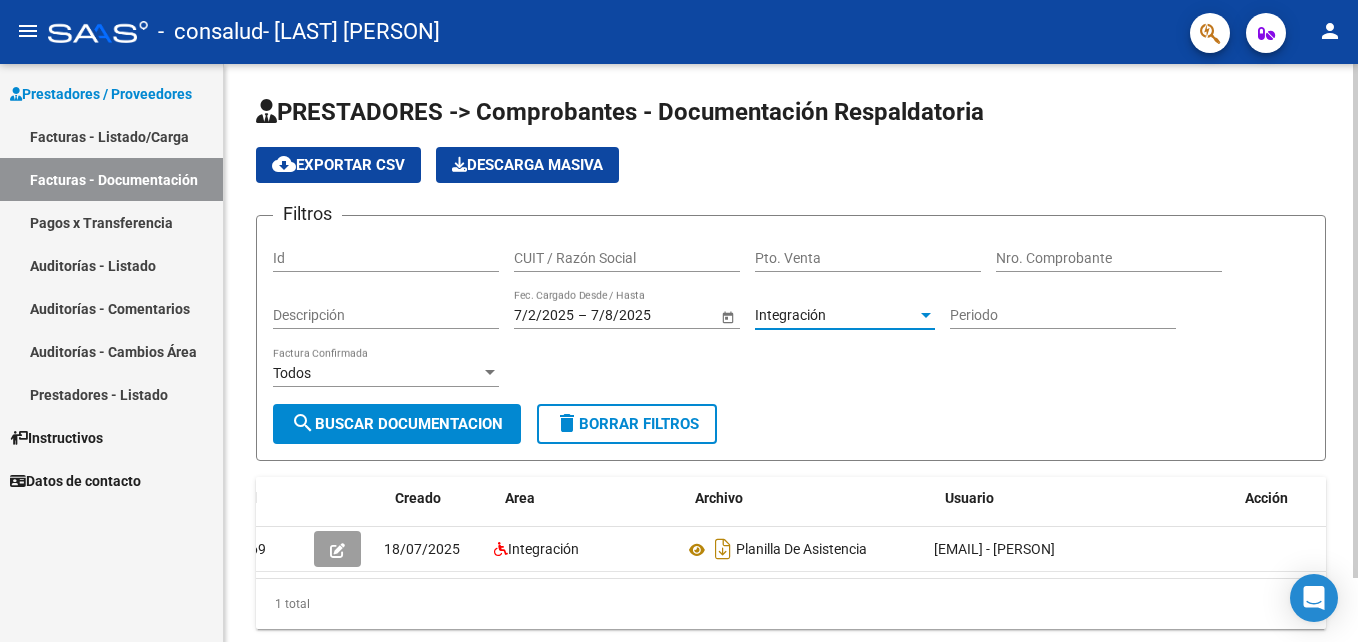 scroll, scrollTop: 0, scrollLeft: 0, axis: both 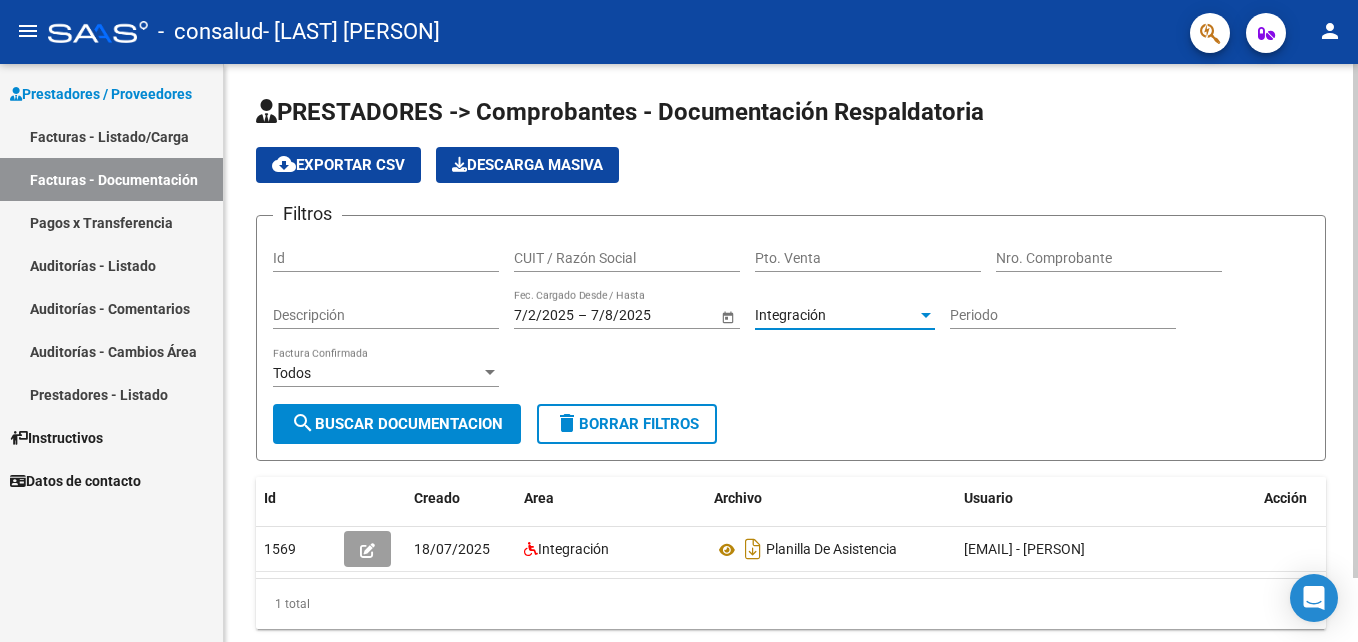 click on "Periodo" at bounding box center (1063, 315) 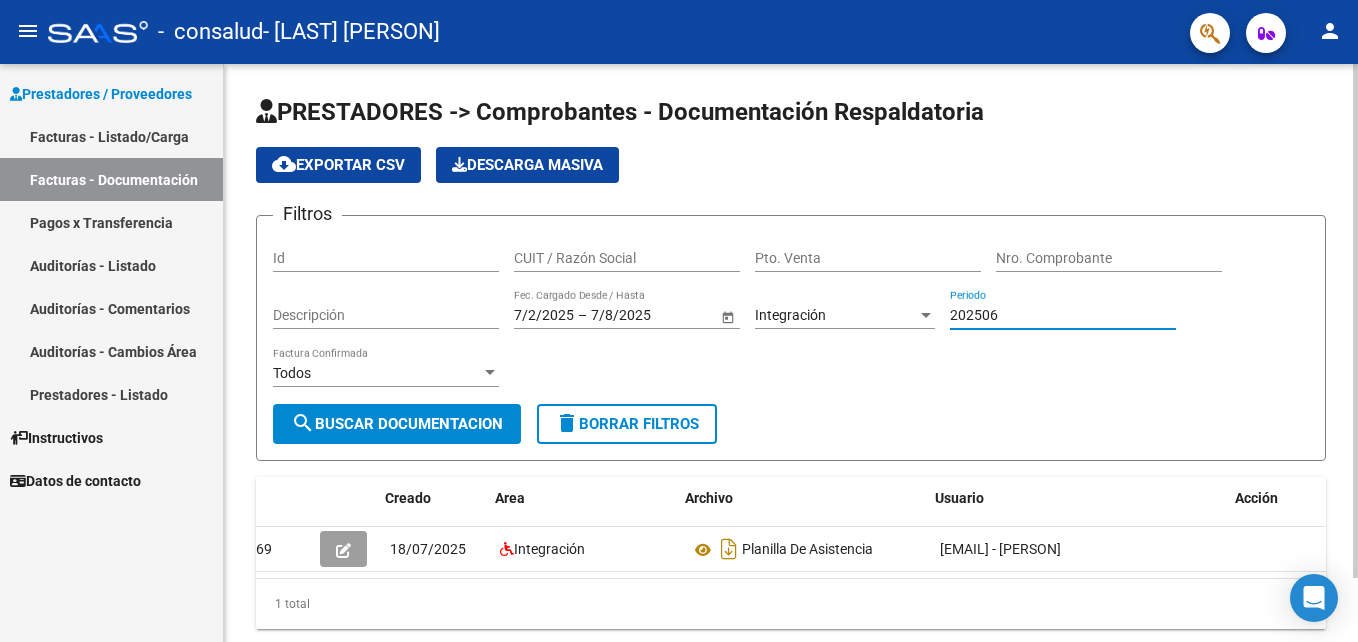 scroll, scrollTop: 0, scrollLeft: 30, axis: horizontal 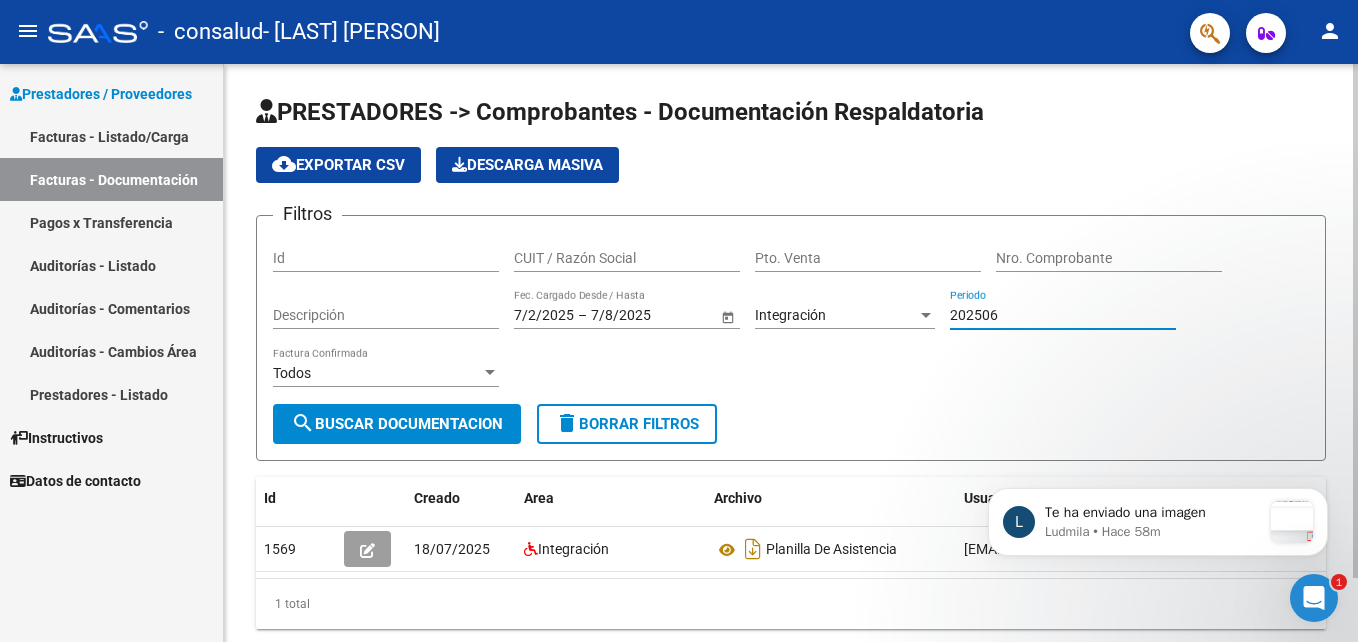 type on "202506" 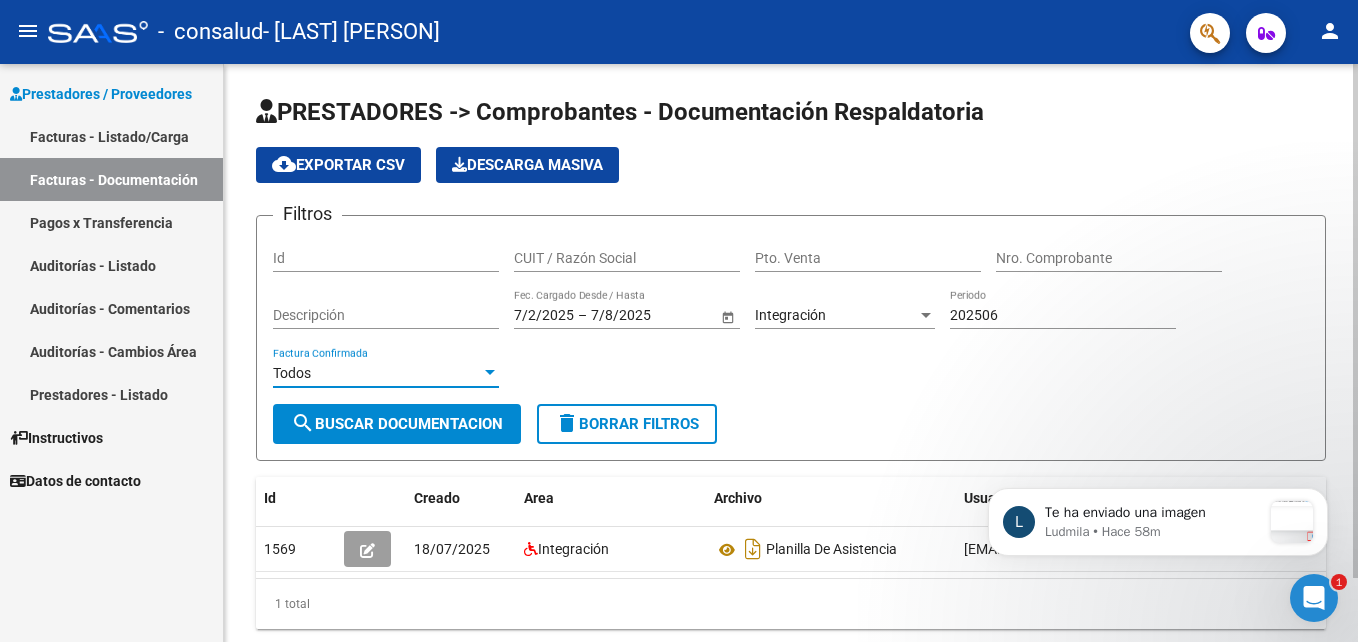 click at bounding box center (490, 372) 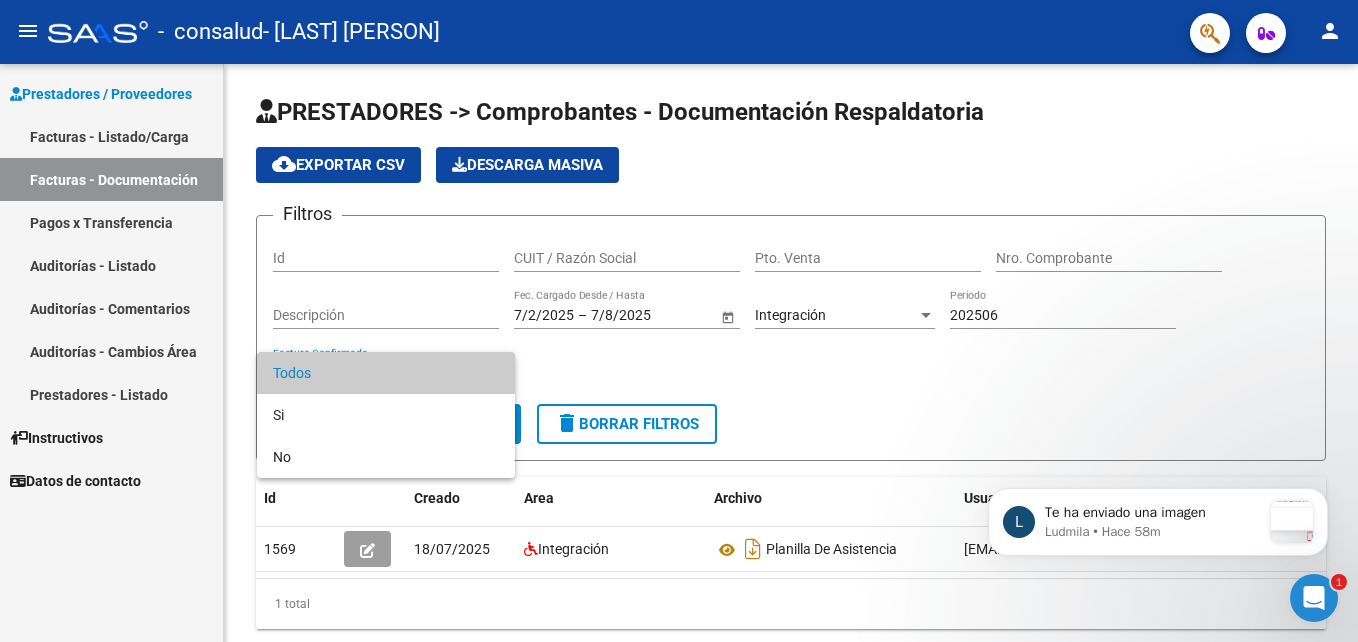 click at bounding box center (679, 321) 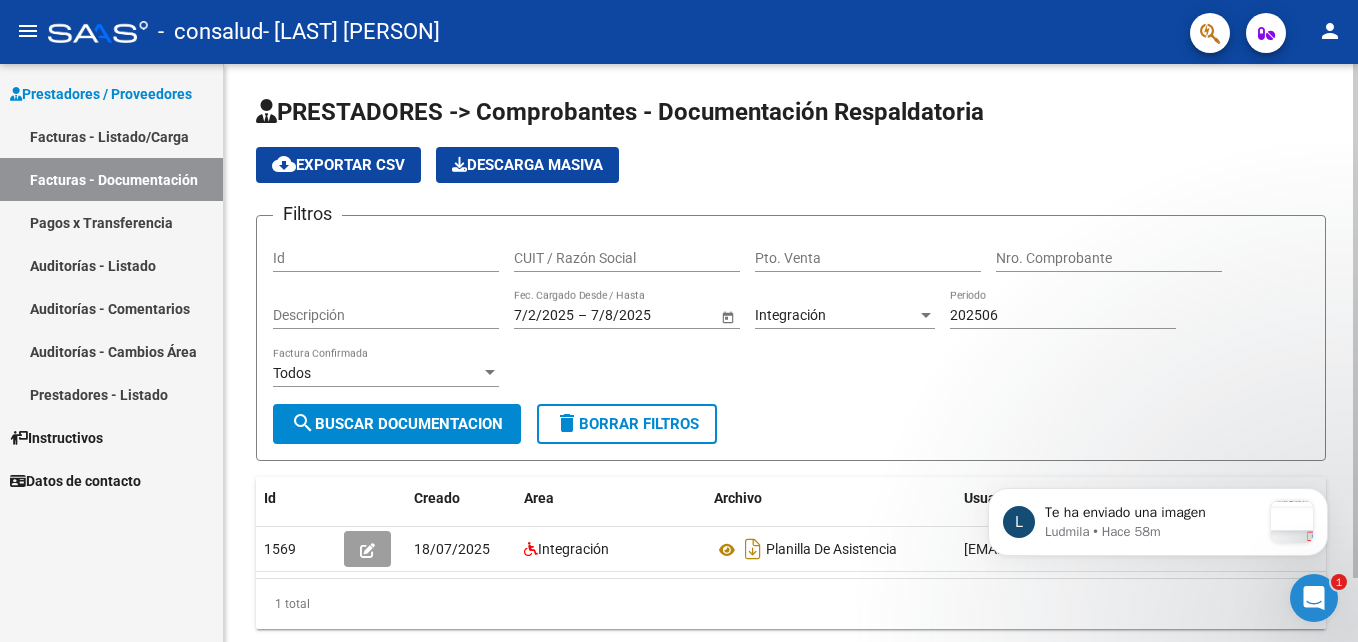 click on "[DATE] [DATE] – [DATE] [DATE] Fec. Cargado Desde / Hasta" 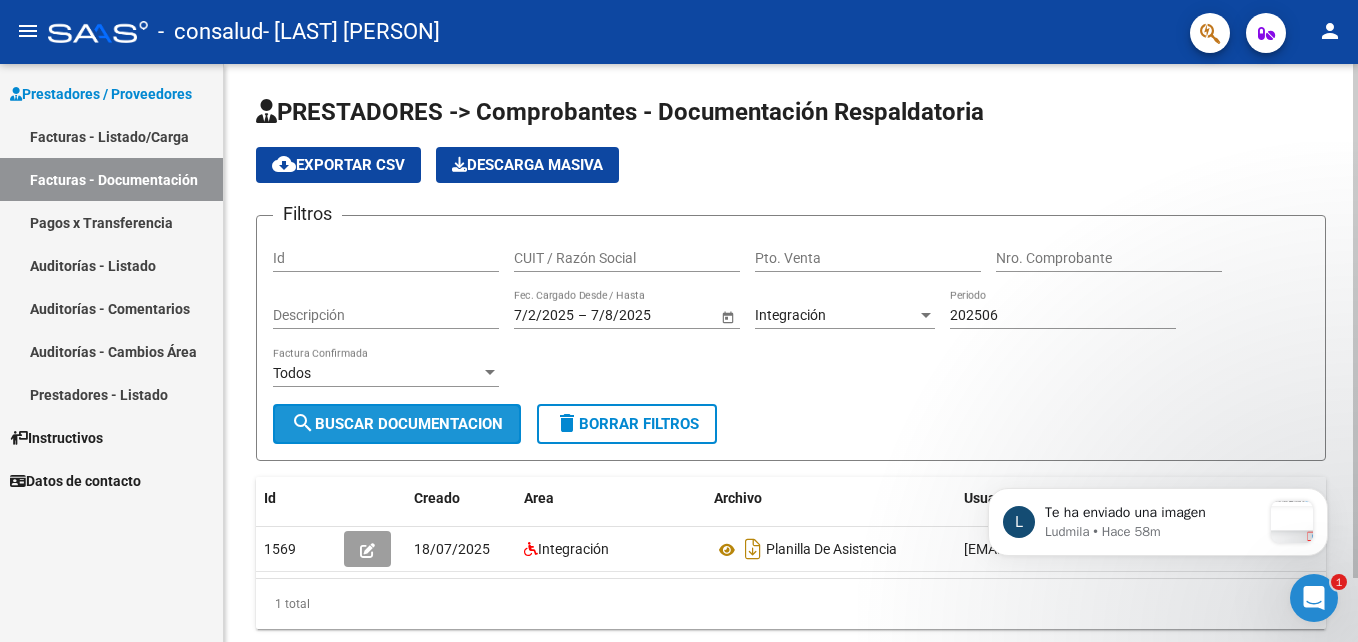 click on "search  Buscar Documentacion" 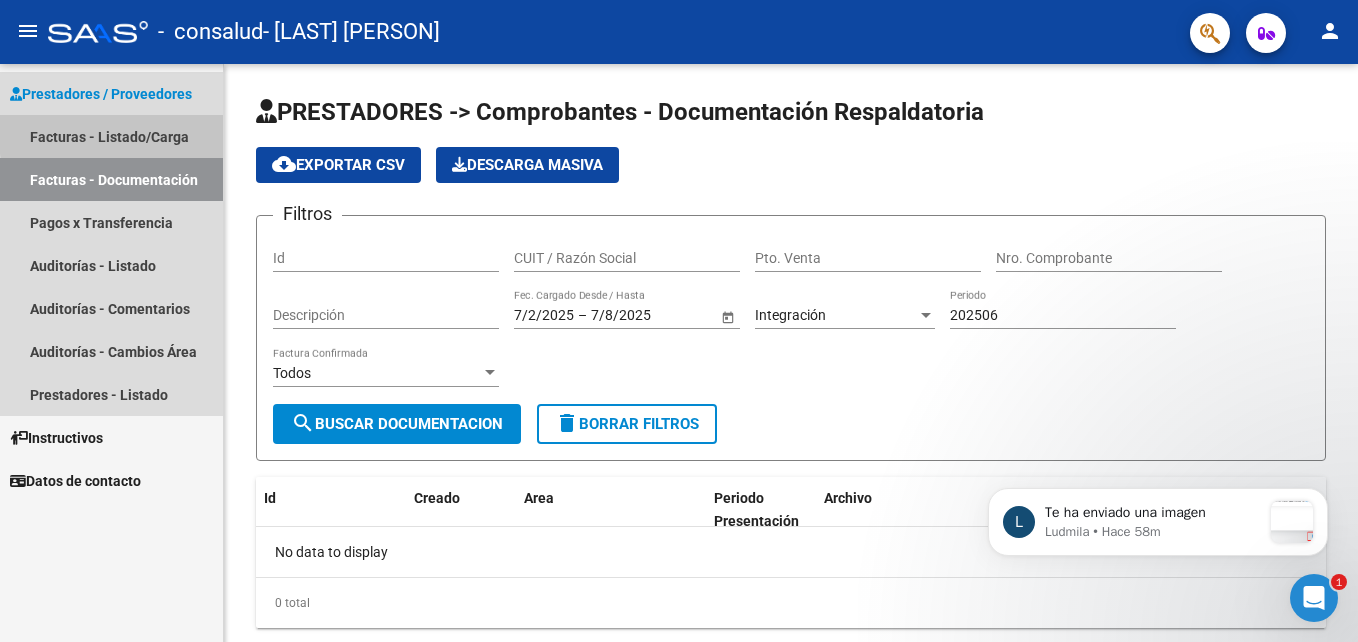 click on "Facturas - Listado/Carga" at bounding box center [111, 136] 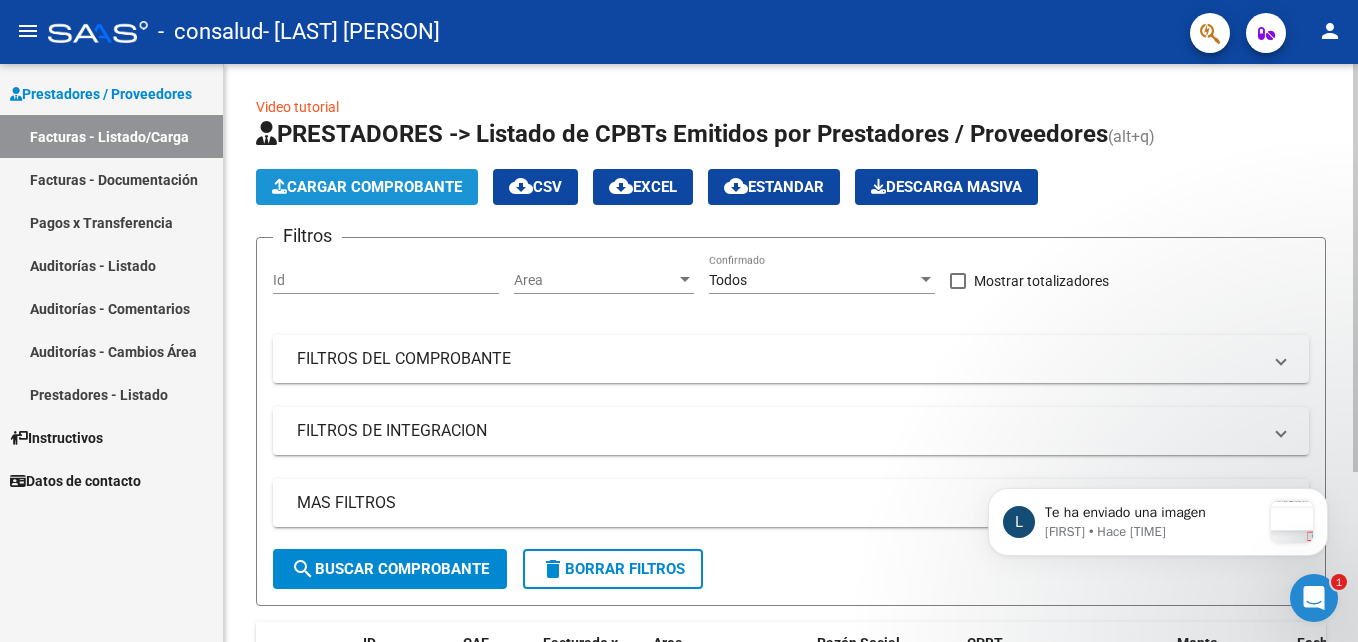click on "Cargar Comprobante" 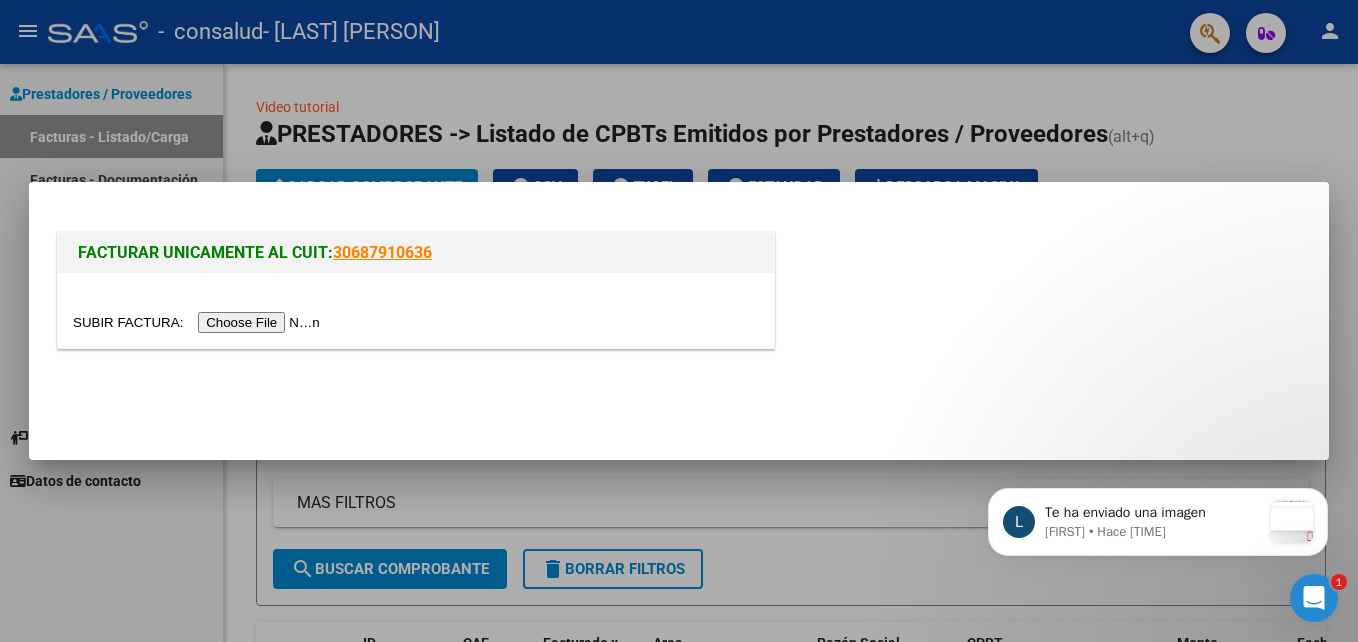 click at bounding box center (199, 322) 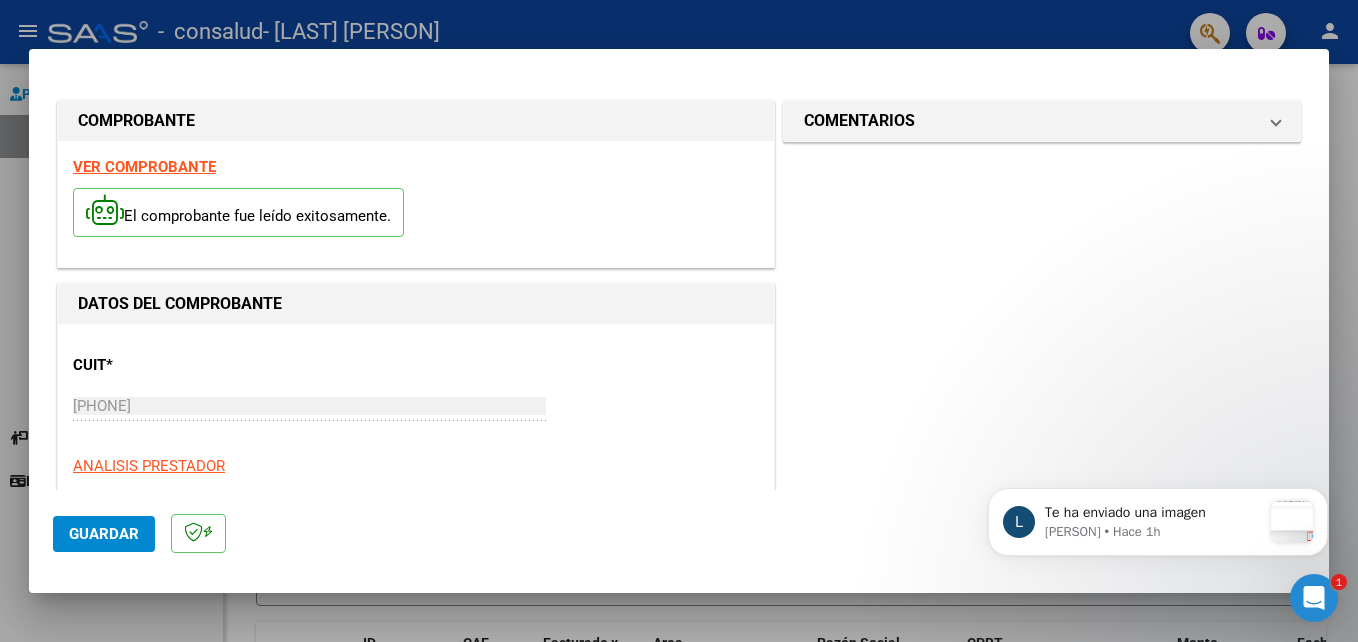 click on "Te ha enviado una imagen [PERSON] • Hace 1h" at bounding box center (1158, 518) 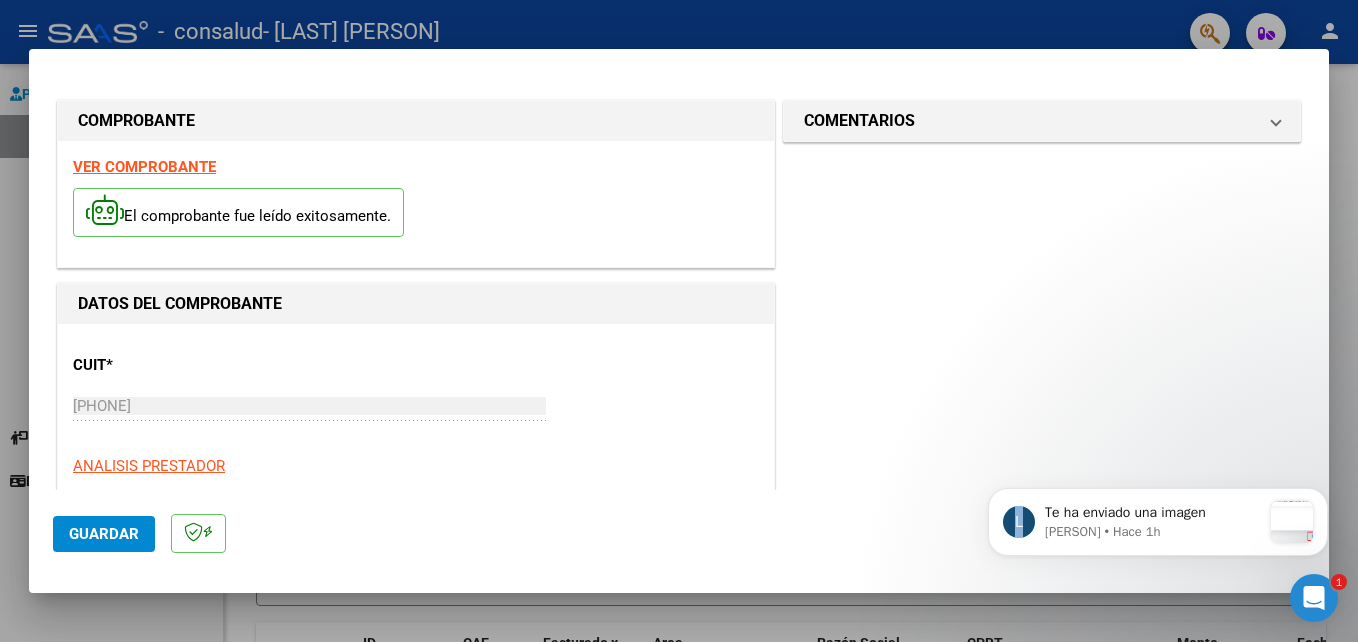 click on "Te ha enviado una imagen [PERSON] • Hace 1h" at bounding box center (1158, 518) 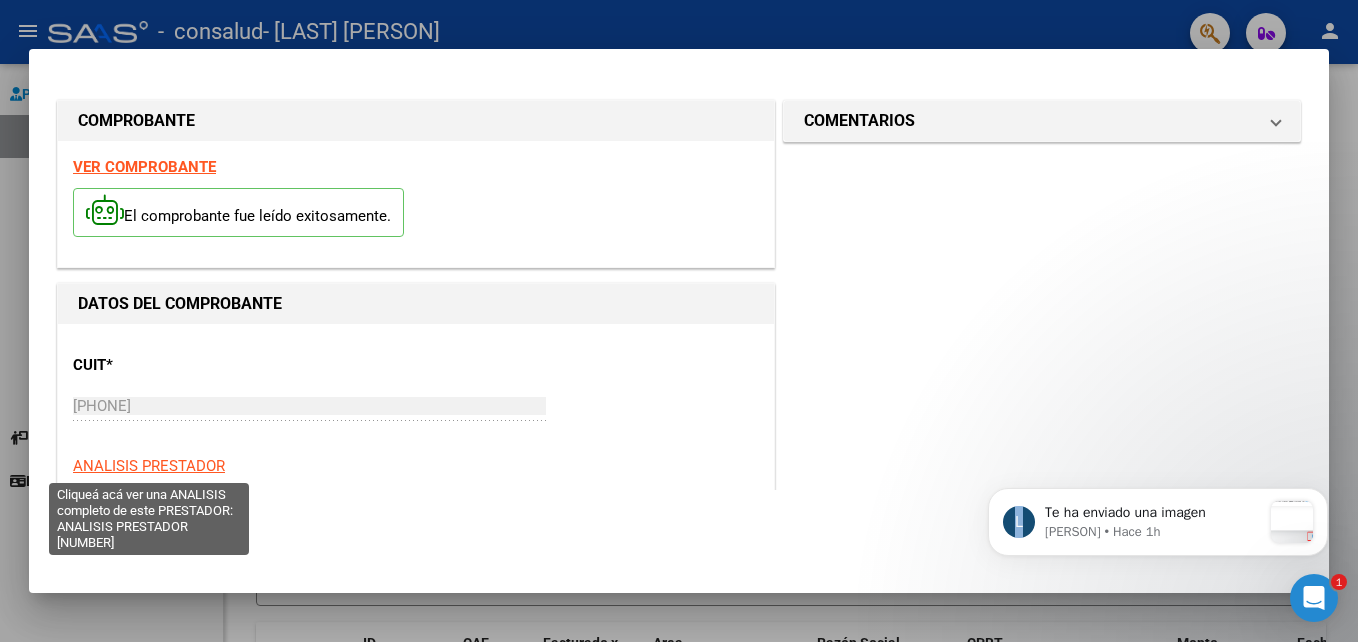 click on "ANALISIS PRESTADOR" at bounding box center (149, 466) 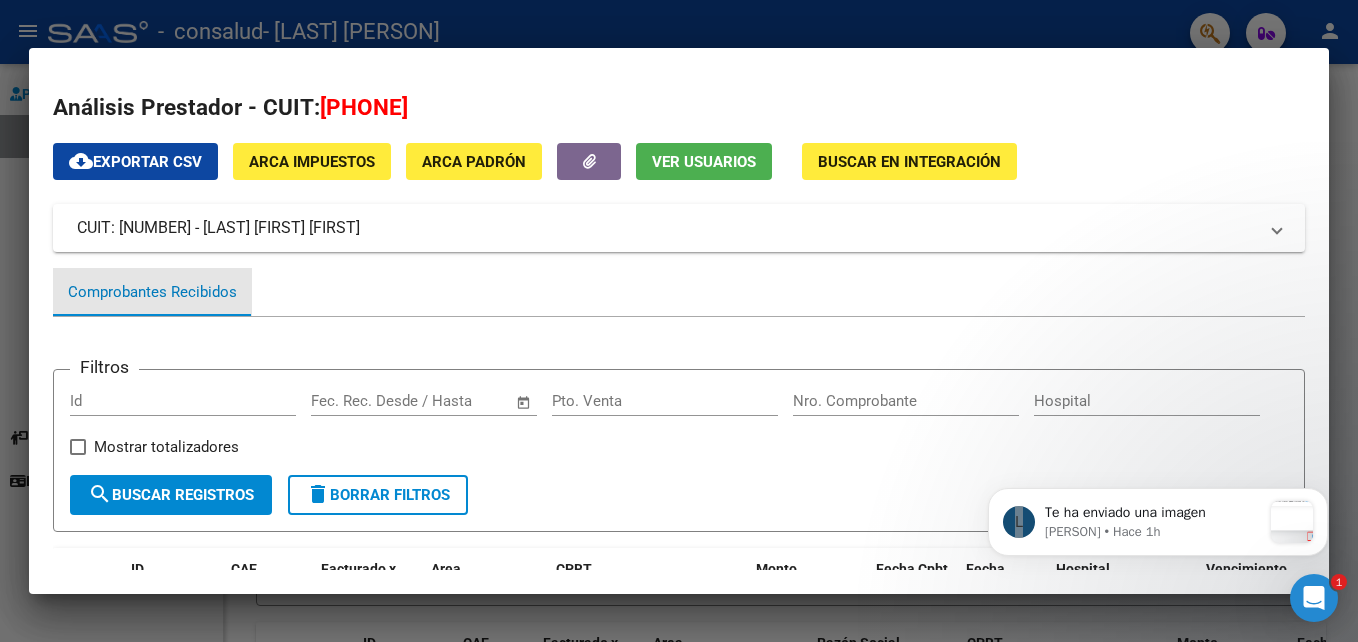 click on "Comprobantes Recibidos" at bounding box center (152, 292) 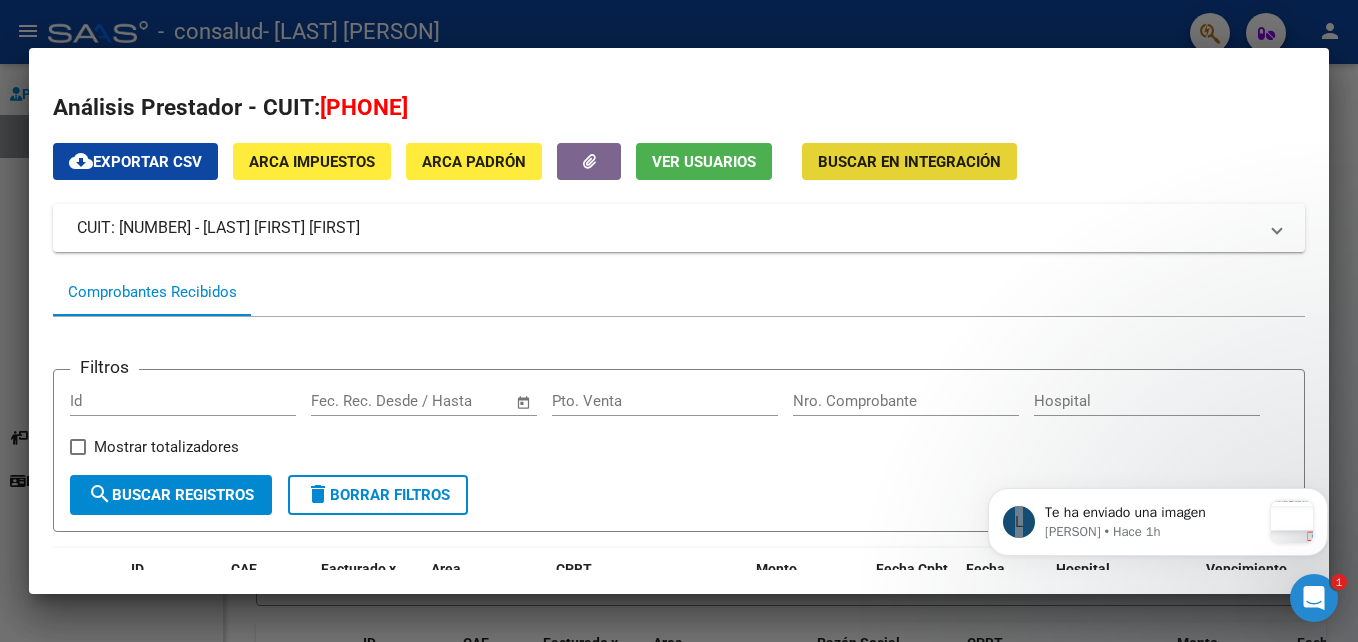 click on "Buscar en Integración" 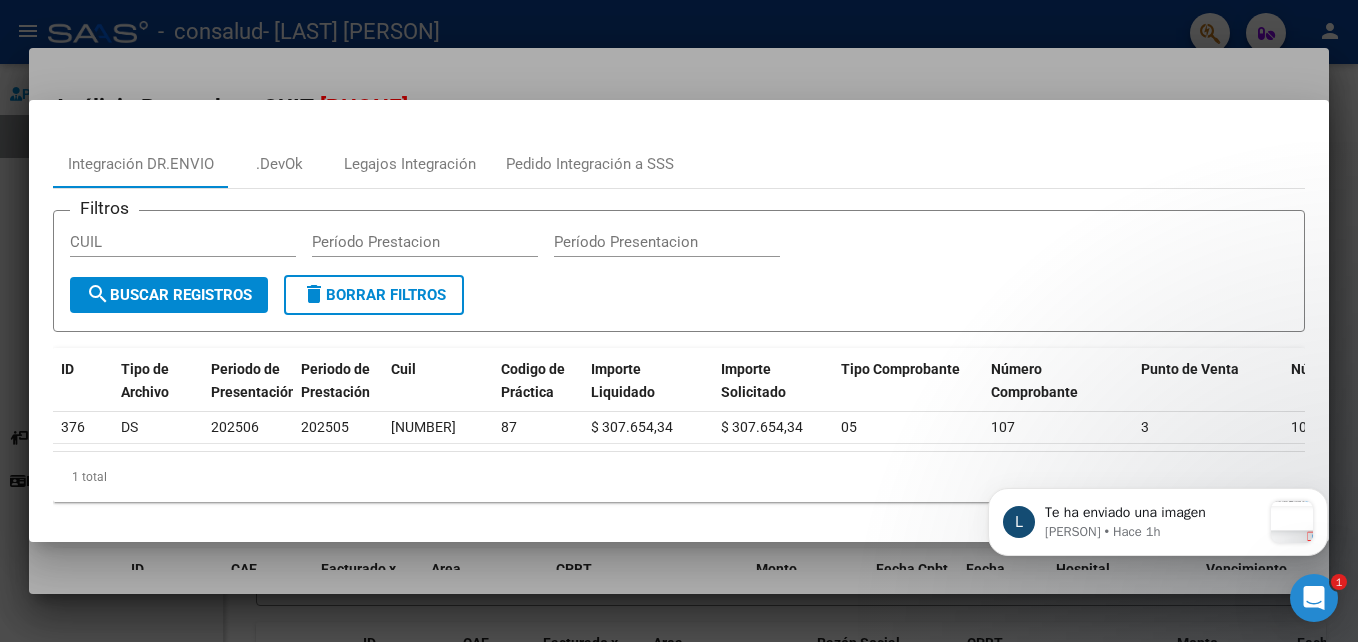 click on "Te ha enviado una imagen [PERSON] • Hace 1h" 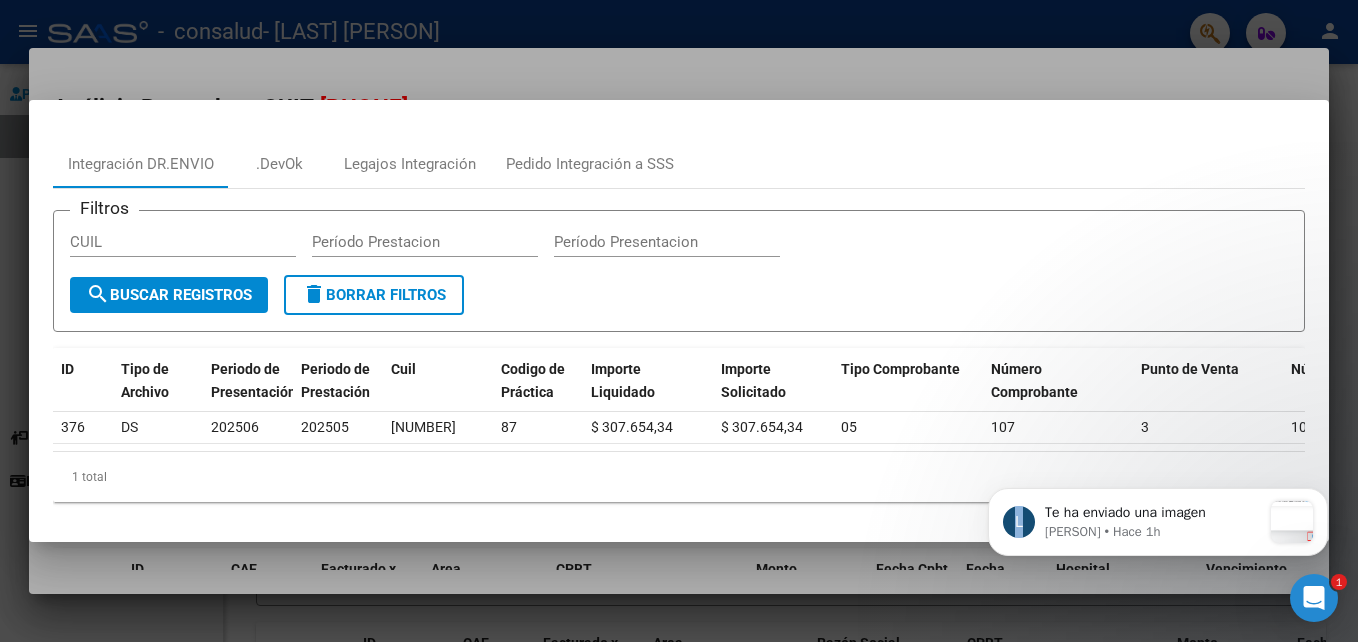 click on "Te ha enviado una imagen [PERSON] • Hace 1h" 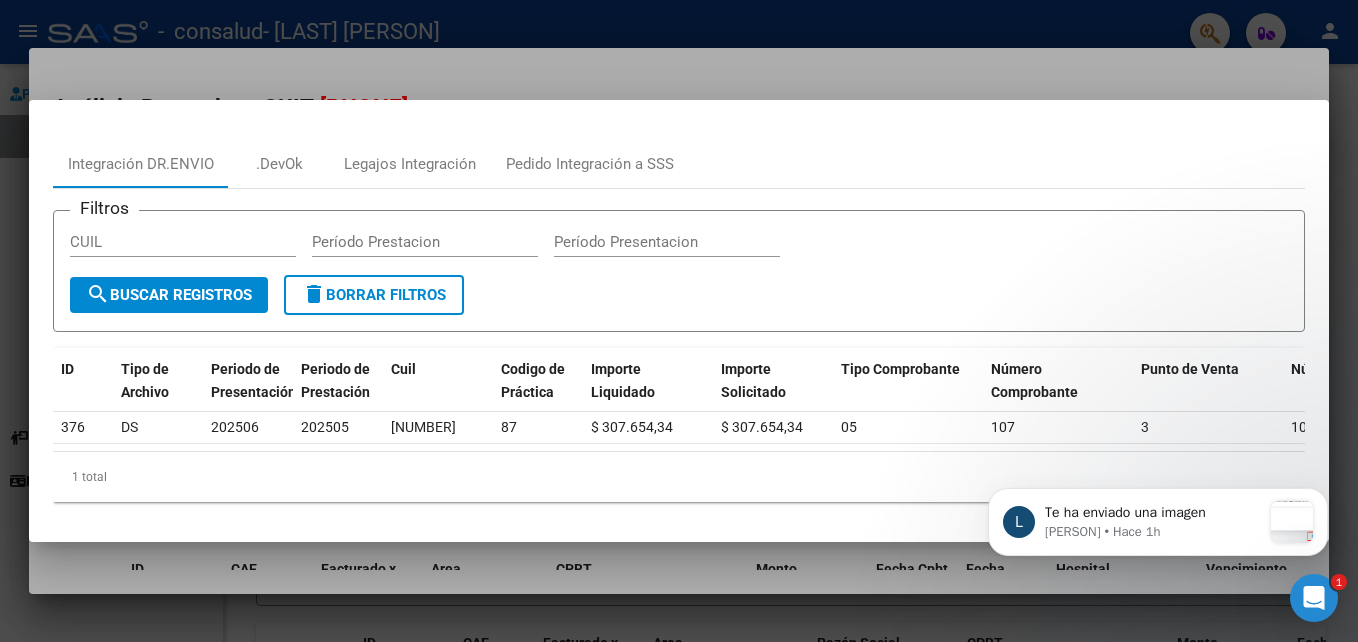 click on "Te ha enviado una imagen [PERSON] • Hace 1h" 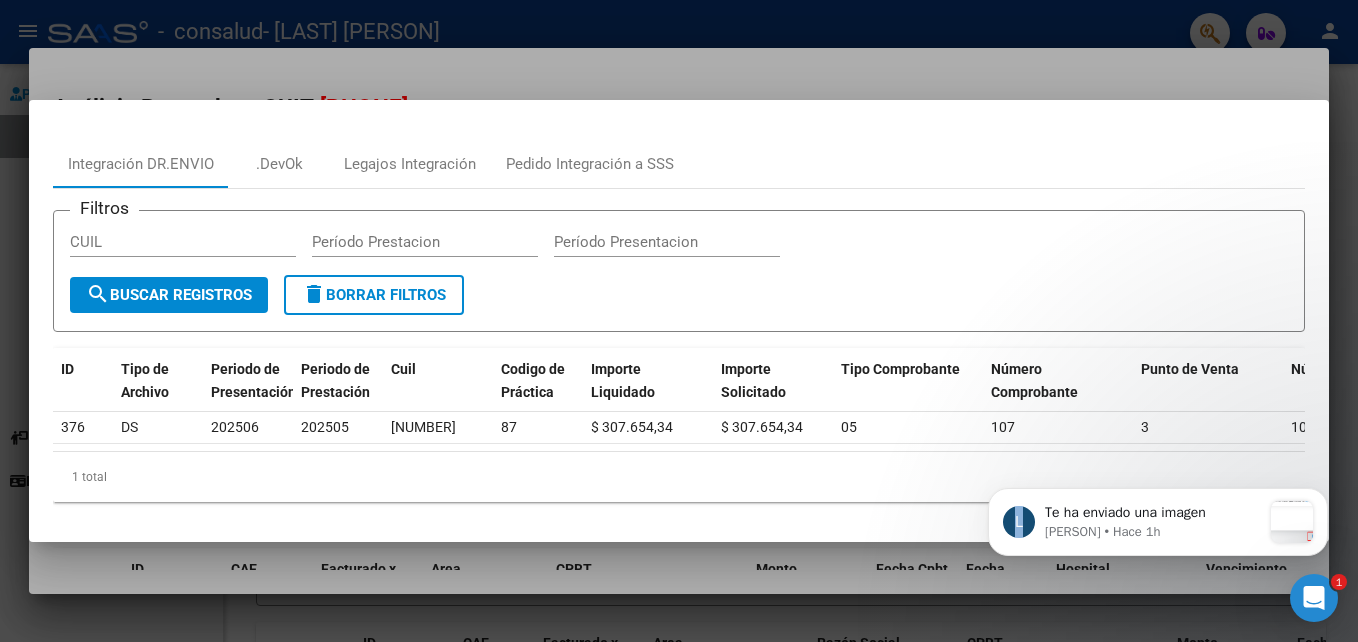 click on "Te ha enviado una imagen [PERSON] • Hace 1h" 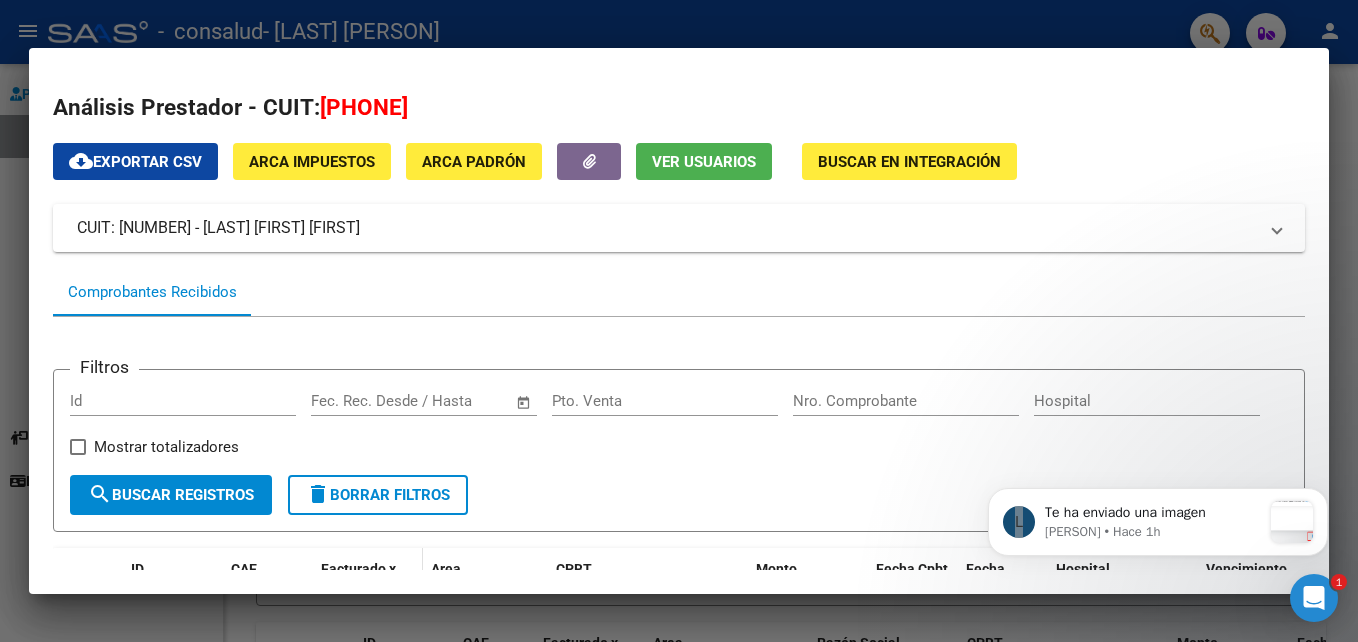 click on "Facturado x Orden De" 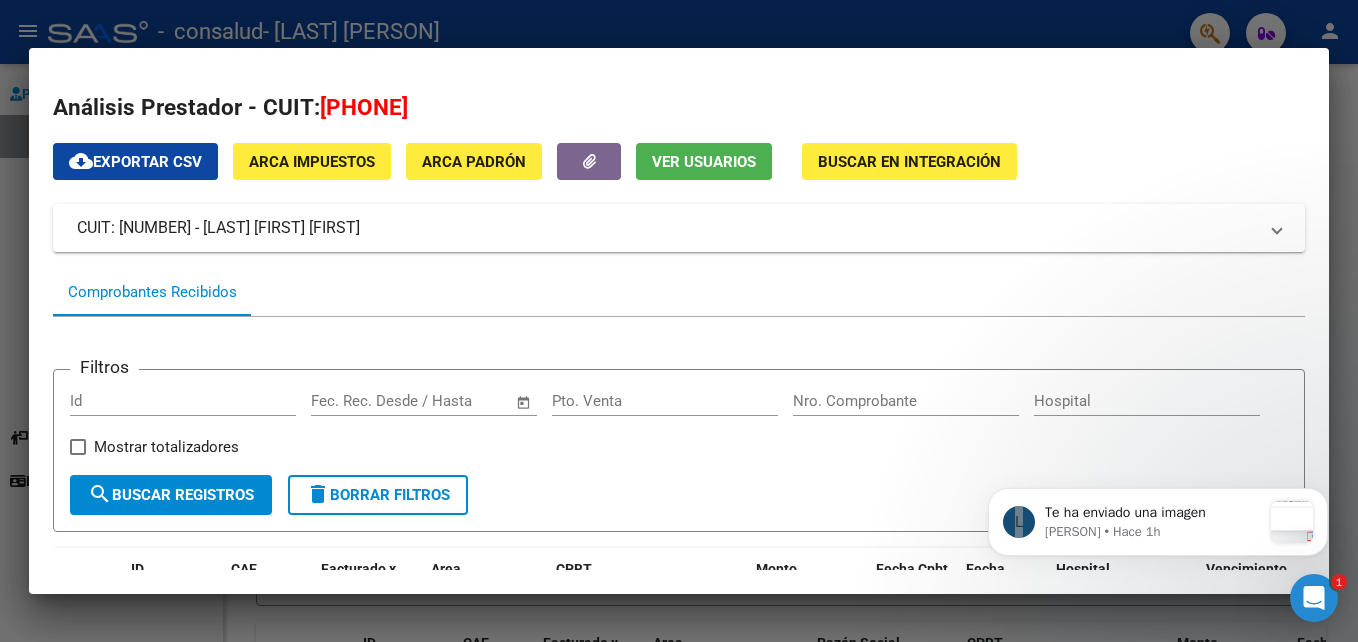 click at bounding box center (679, 321) 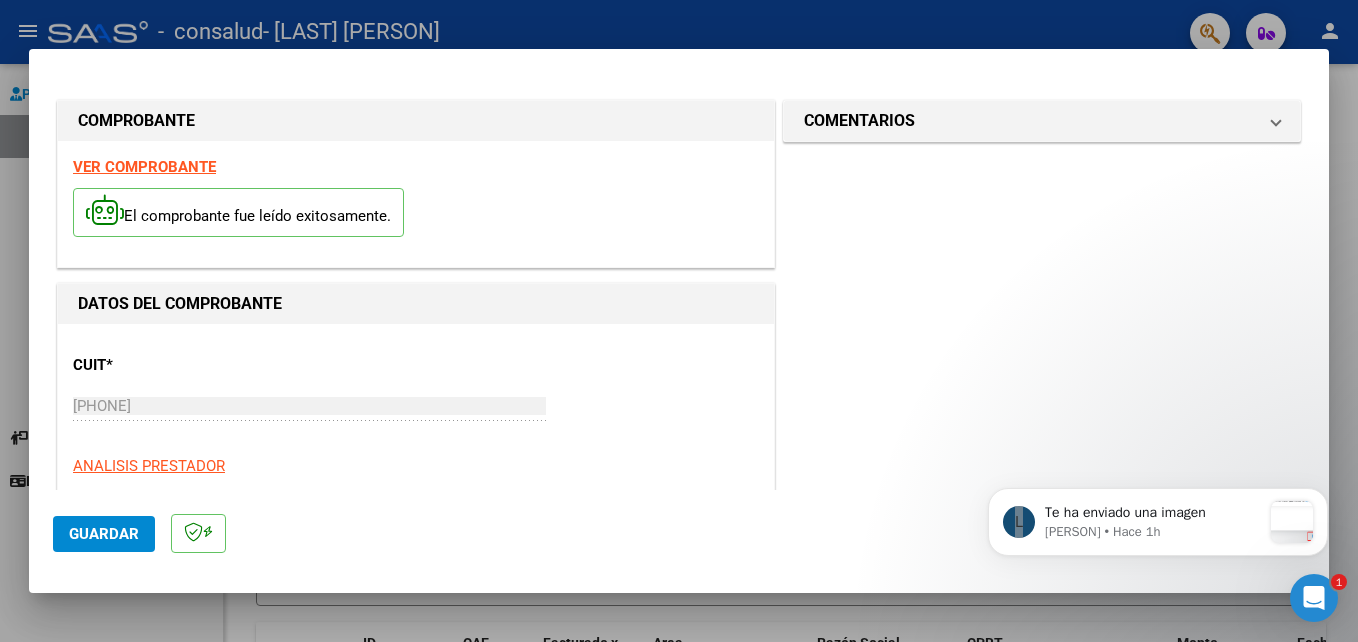 click on "VER COMPROBANTE" at bounding box center [144, 167] 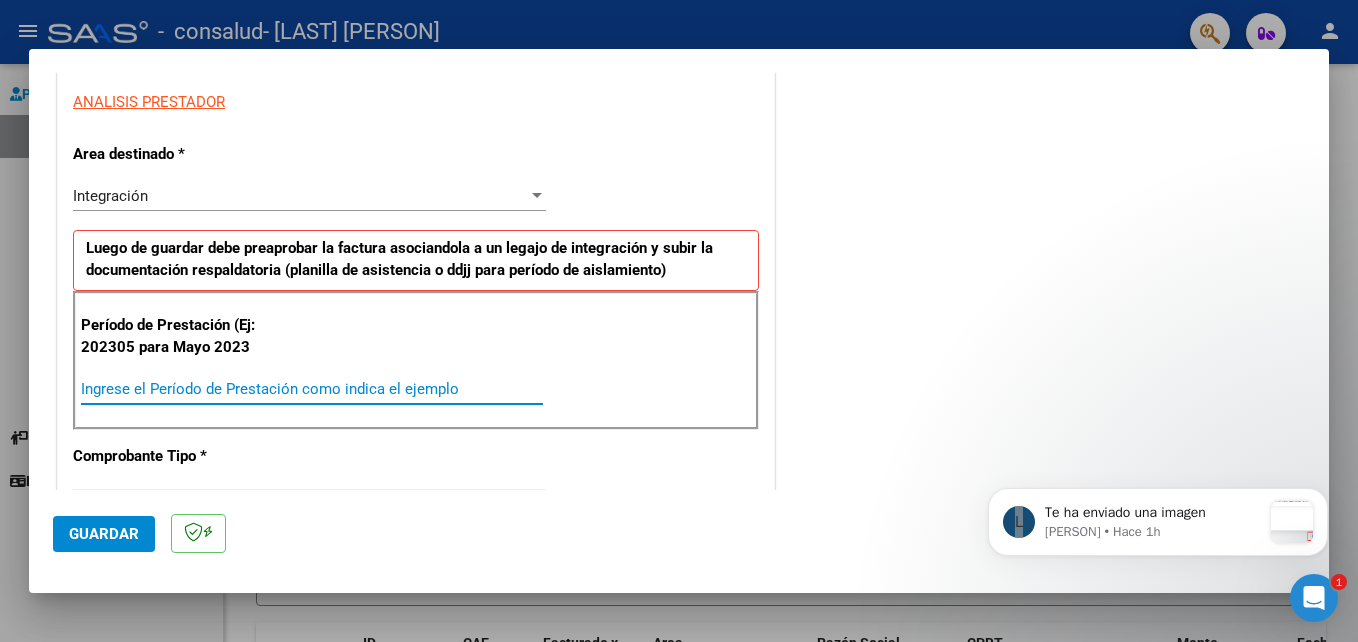 click on "Ingrese el Período de Prestación como indica el ejemplo" at bounding box center [312, 389] 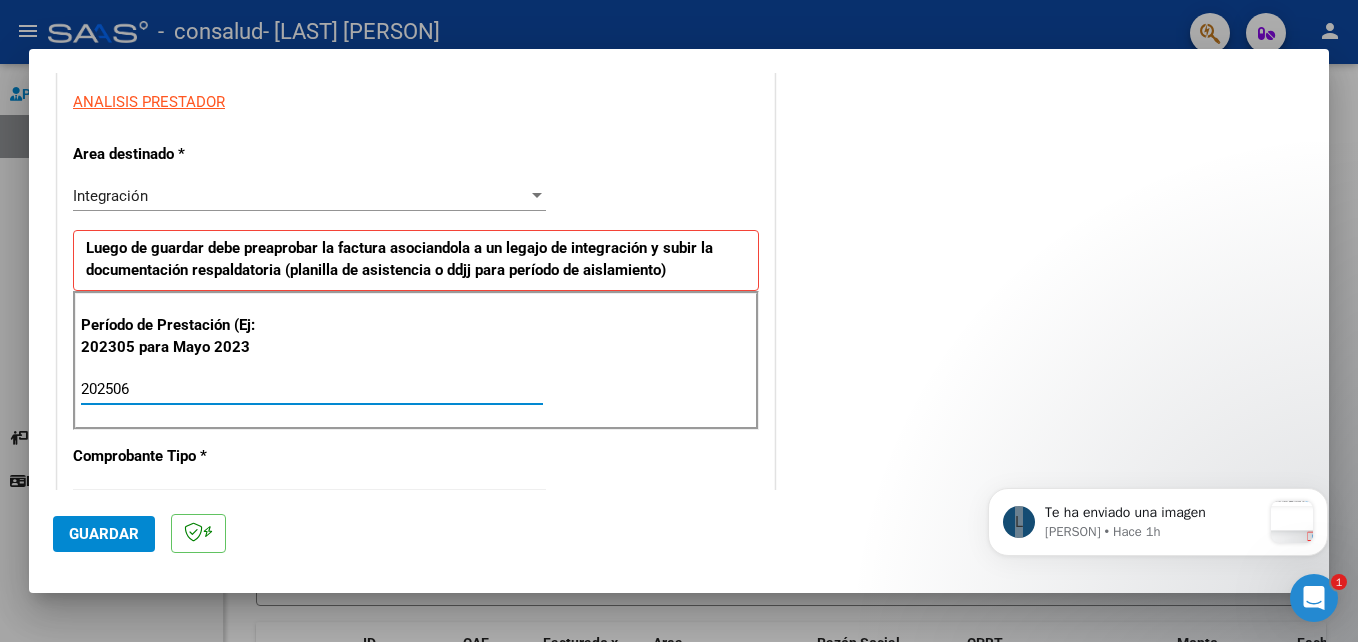 type on "202506" 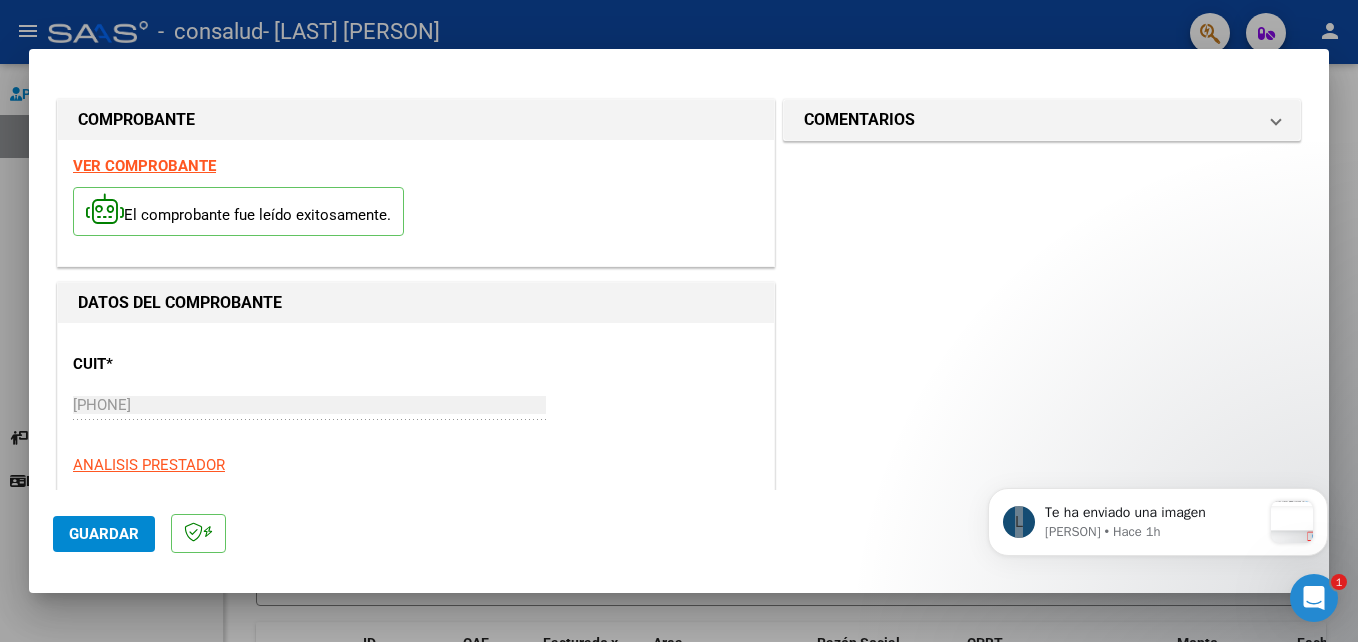 scroll, scrollTop: 0, scrollLeft: 0, axis: both 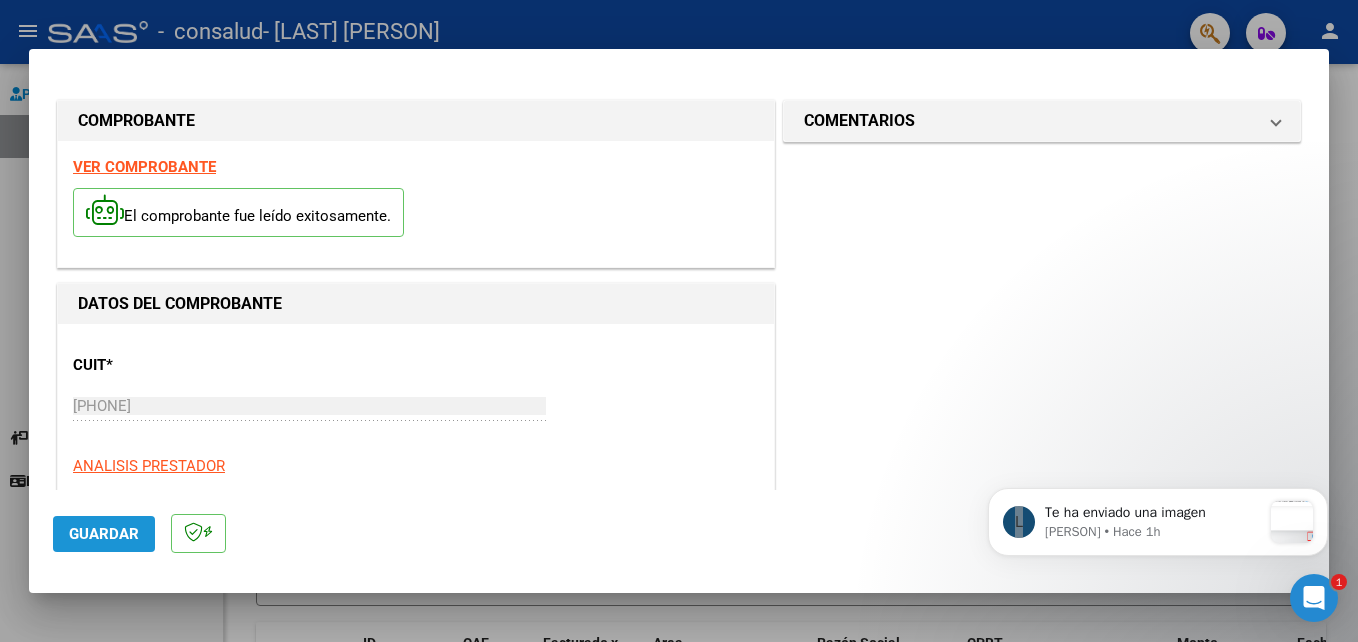 click on "Guardar" 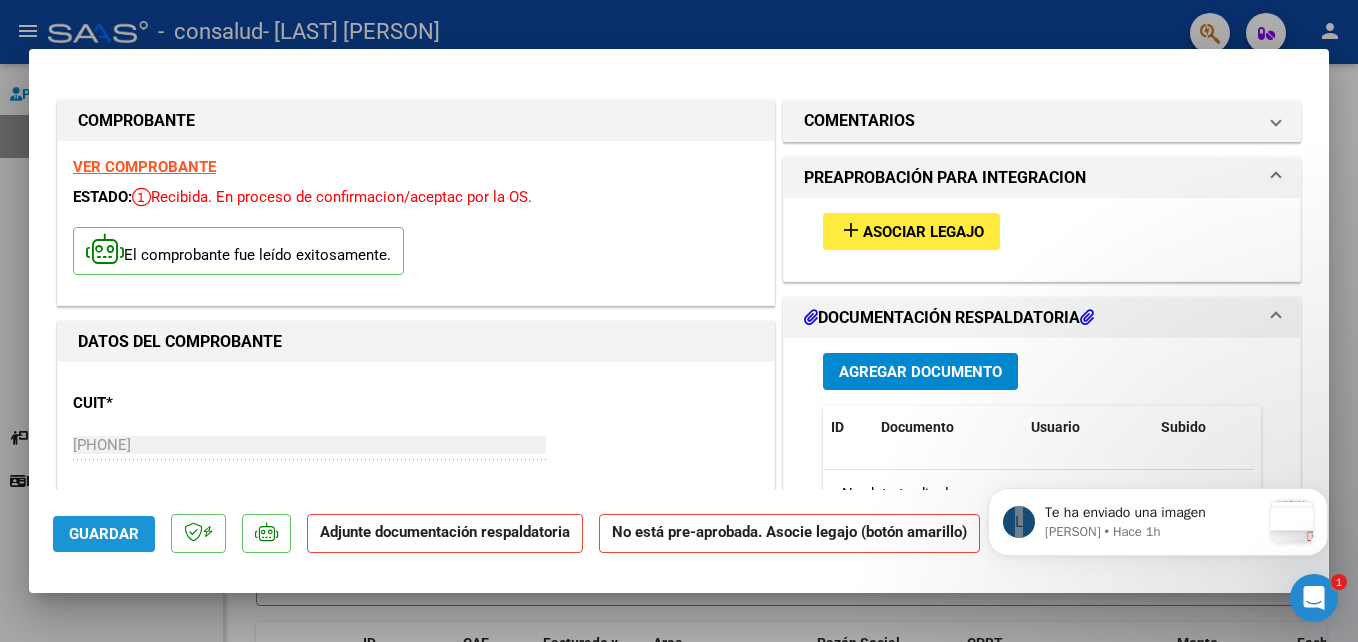 click on "Guardar" 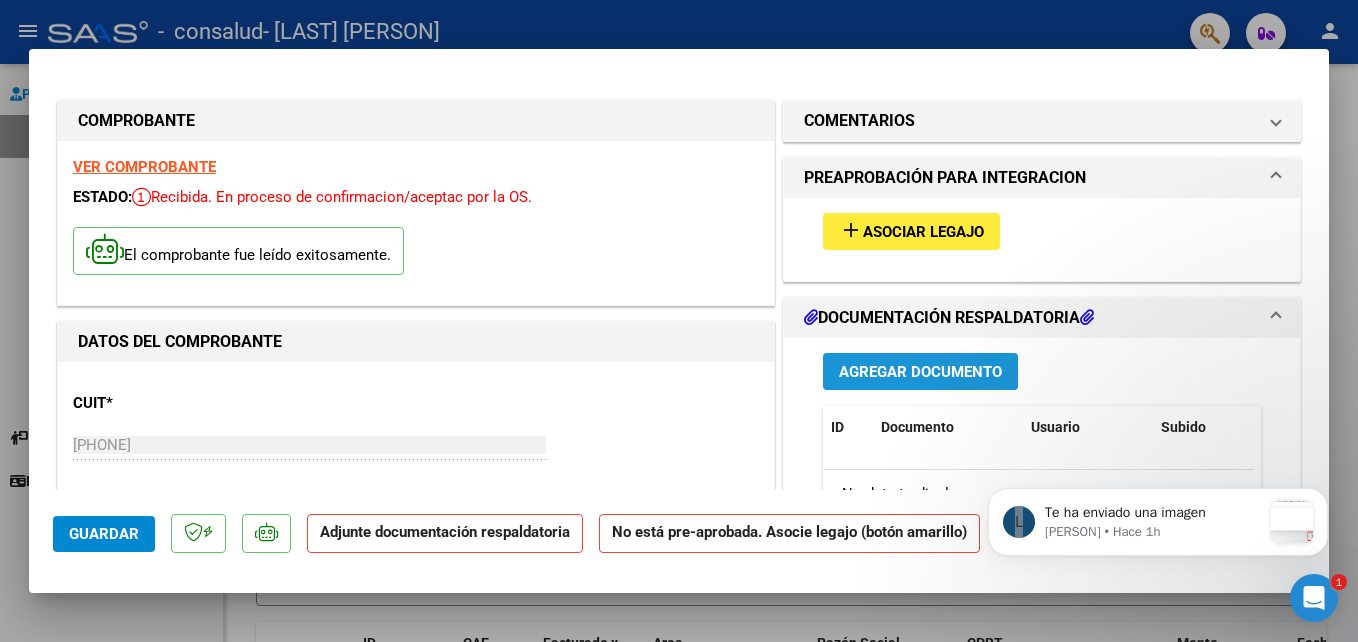 click on "Agregar Documento" at bounding box center (920, 372) 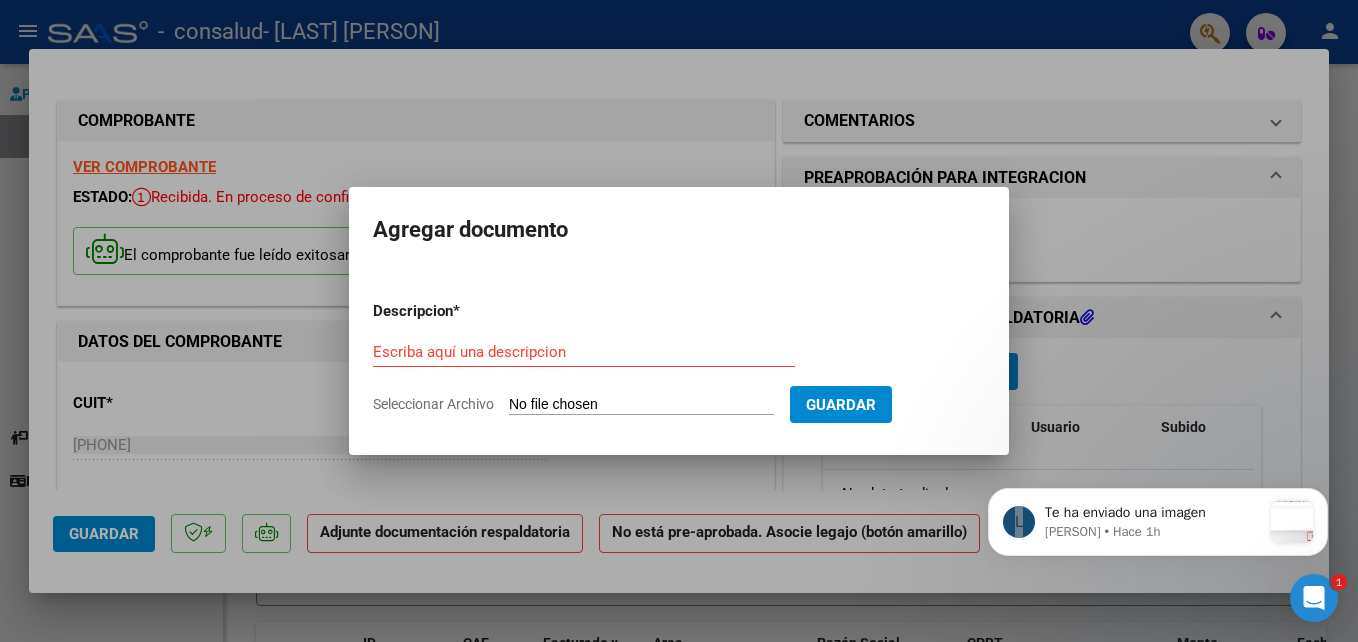 click at bounding box center [679, 321] 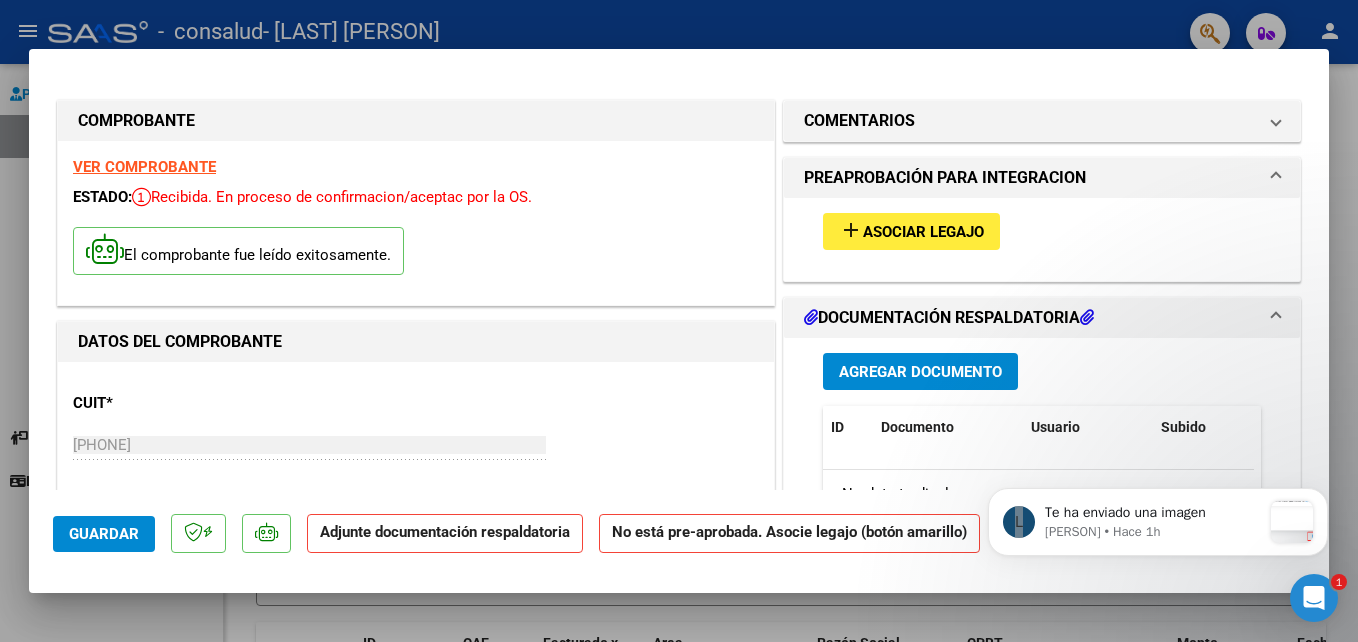 click at bounding box center [1087, 317] 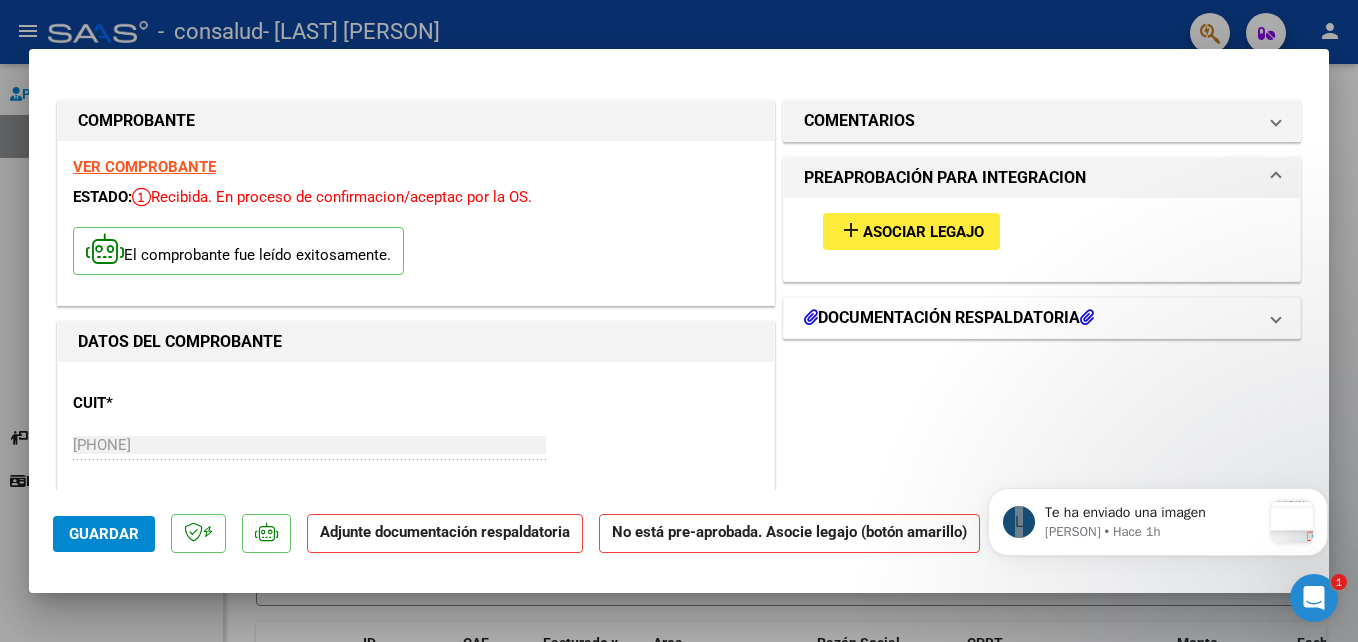click at bounding box center (811, 317) 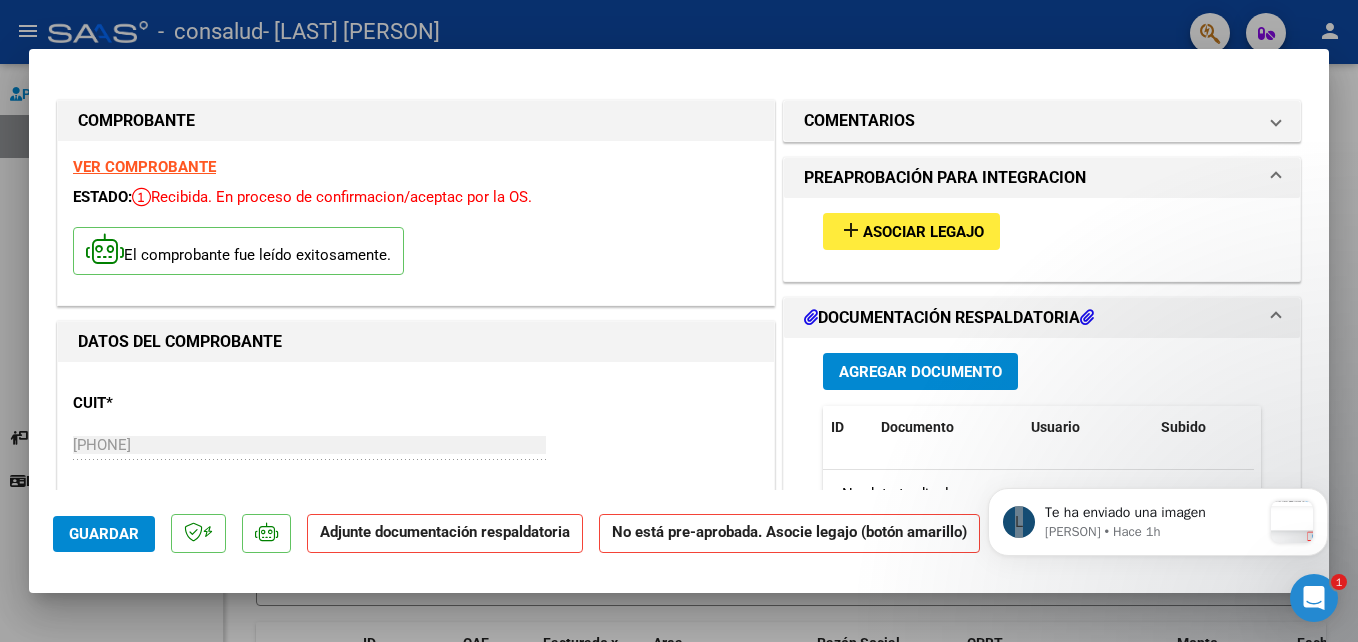 click on "Agregar Documento" at bounding box center (920, 372) 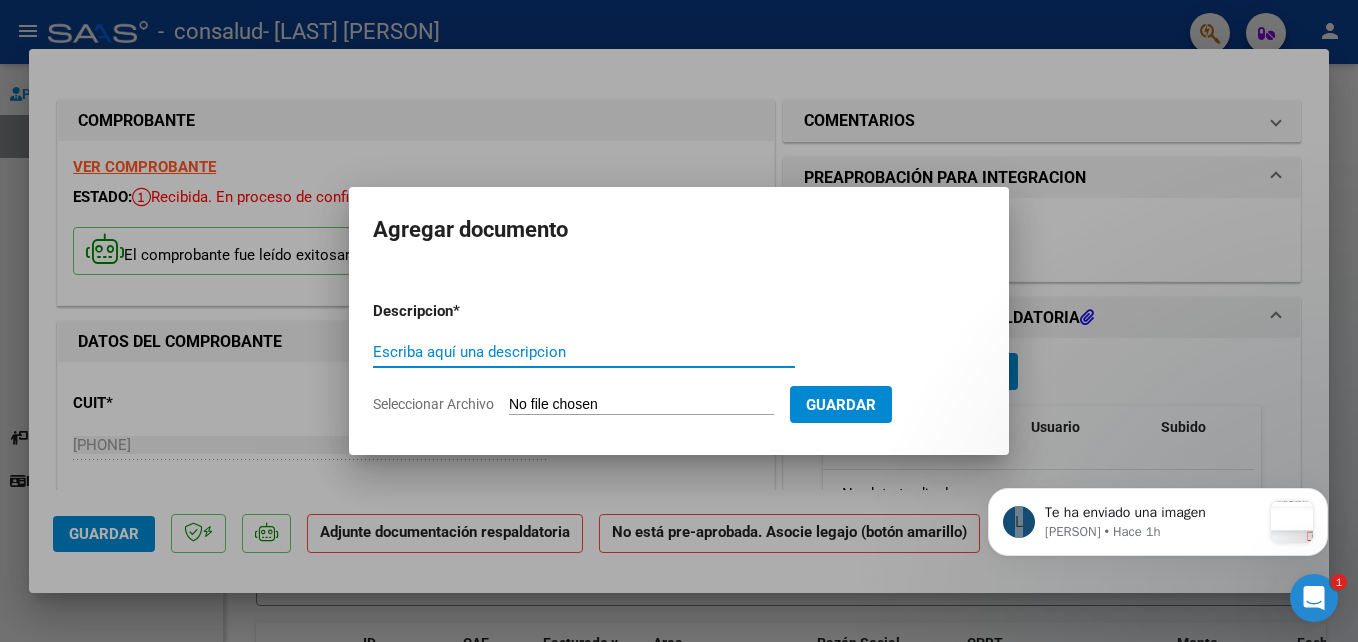 click on "Escriba aquí una descripcion" at bounding box center (584, 352) 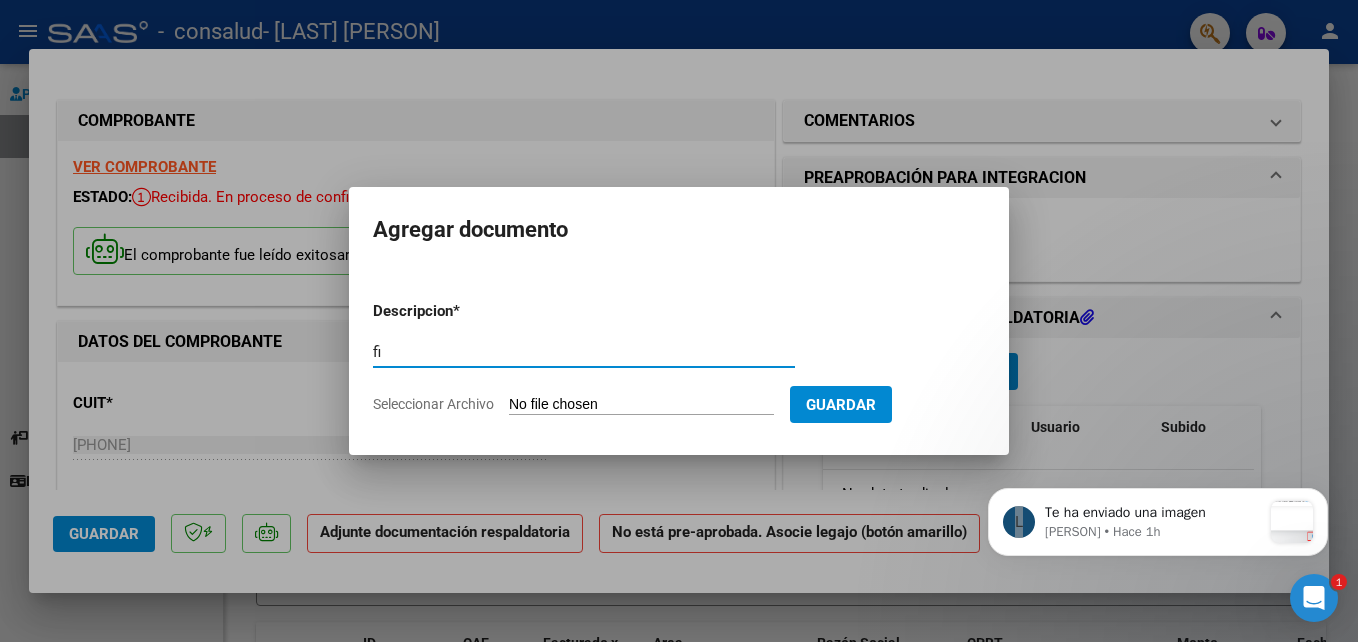 type on "f" 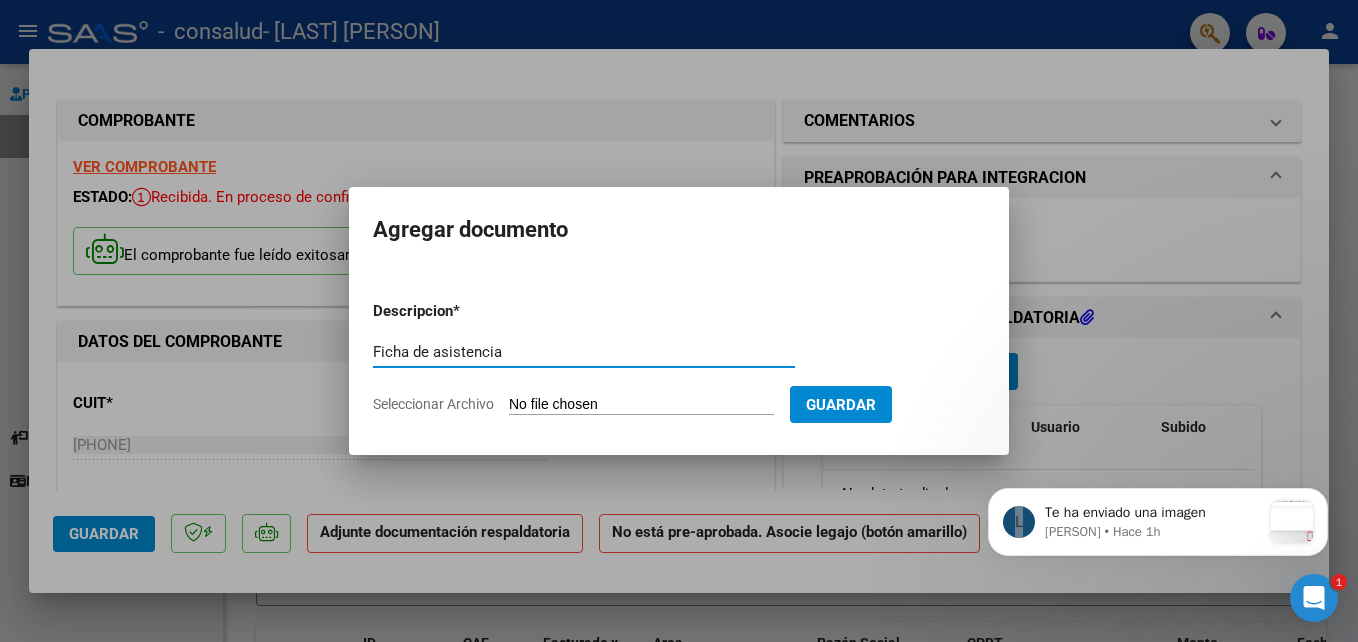 type on "Ficha de asistencia" 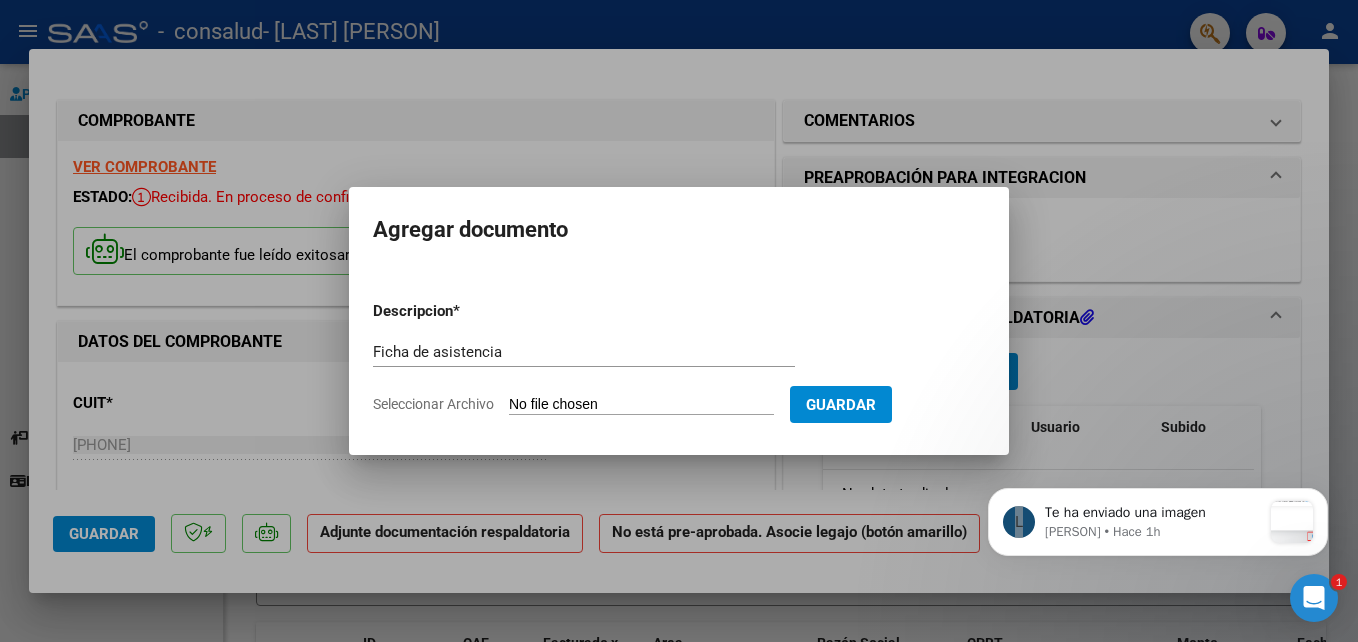 type on "C:\fakepath\[FILENAME] [DATE] [TIME].pdf" 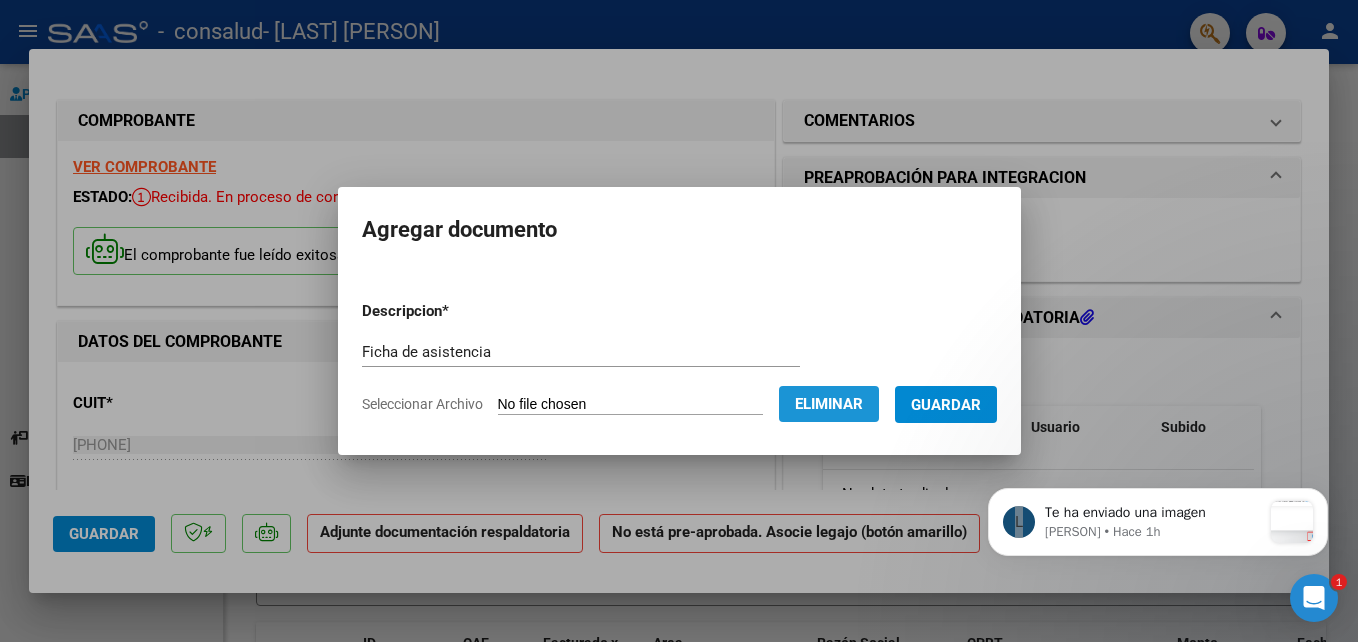 click on "Eliminar" 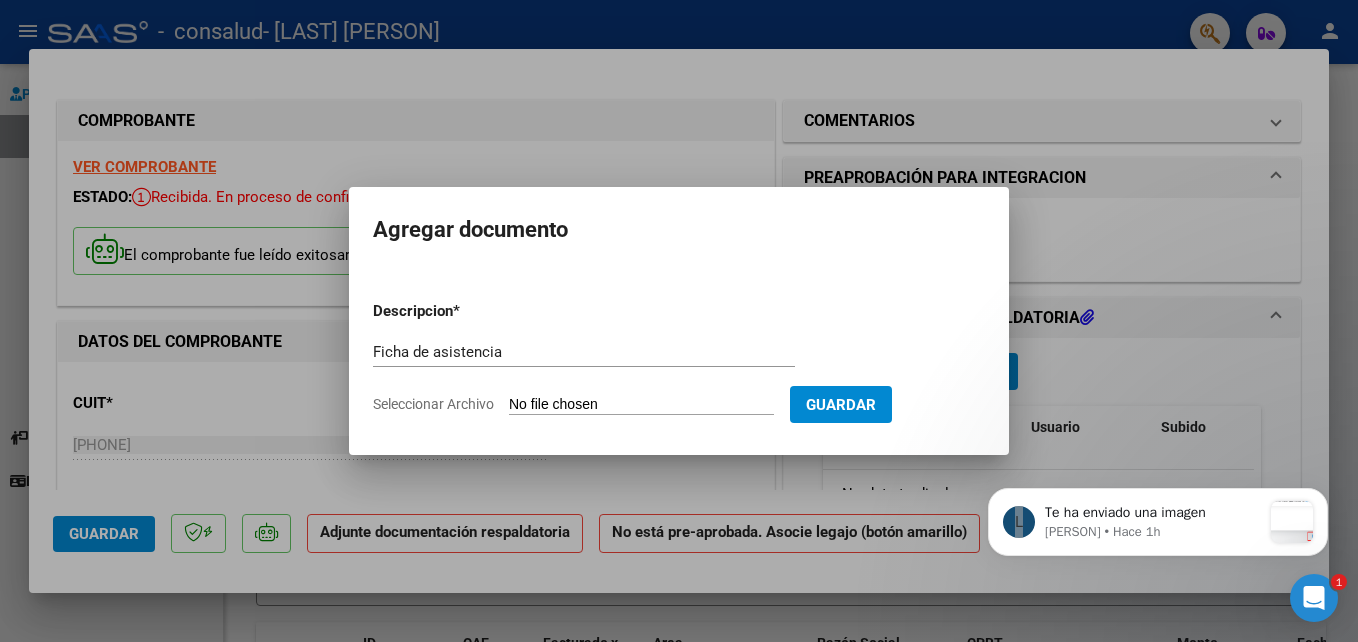 click on "Seleccionar Archivo" at bounding box center [641, 405] 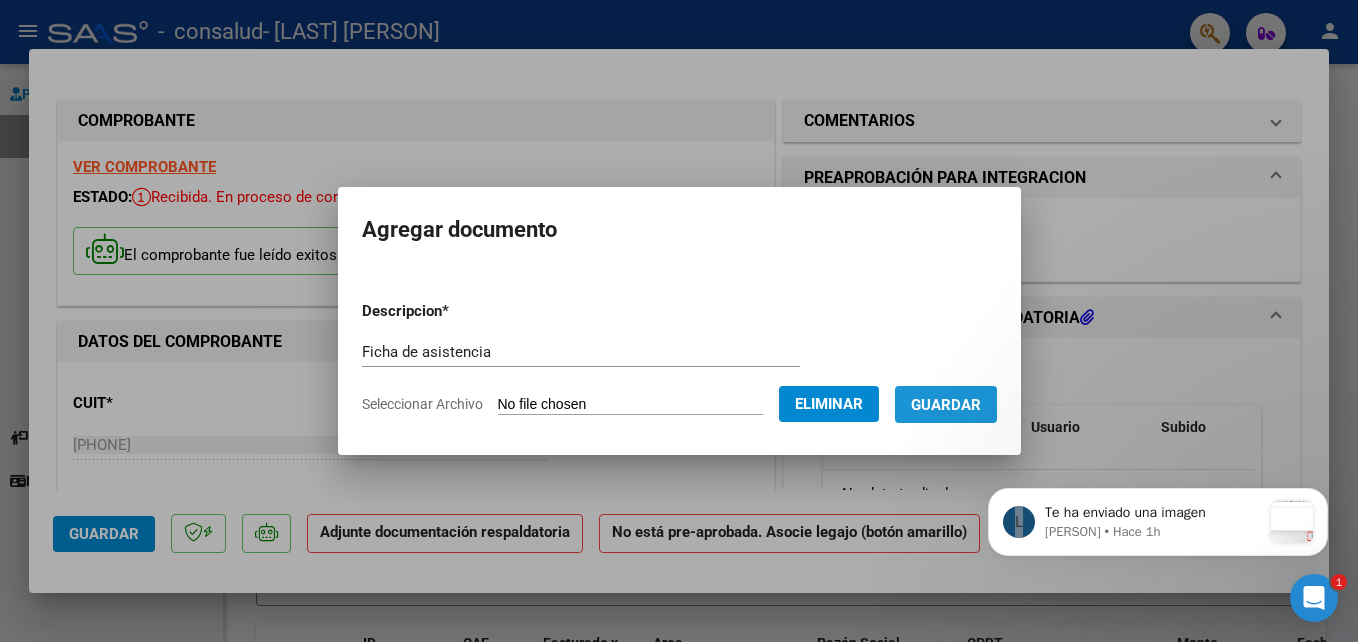 click on "Guardar" at bounding box center [946, 405] 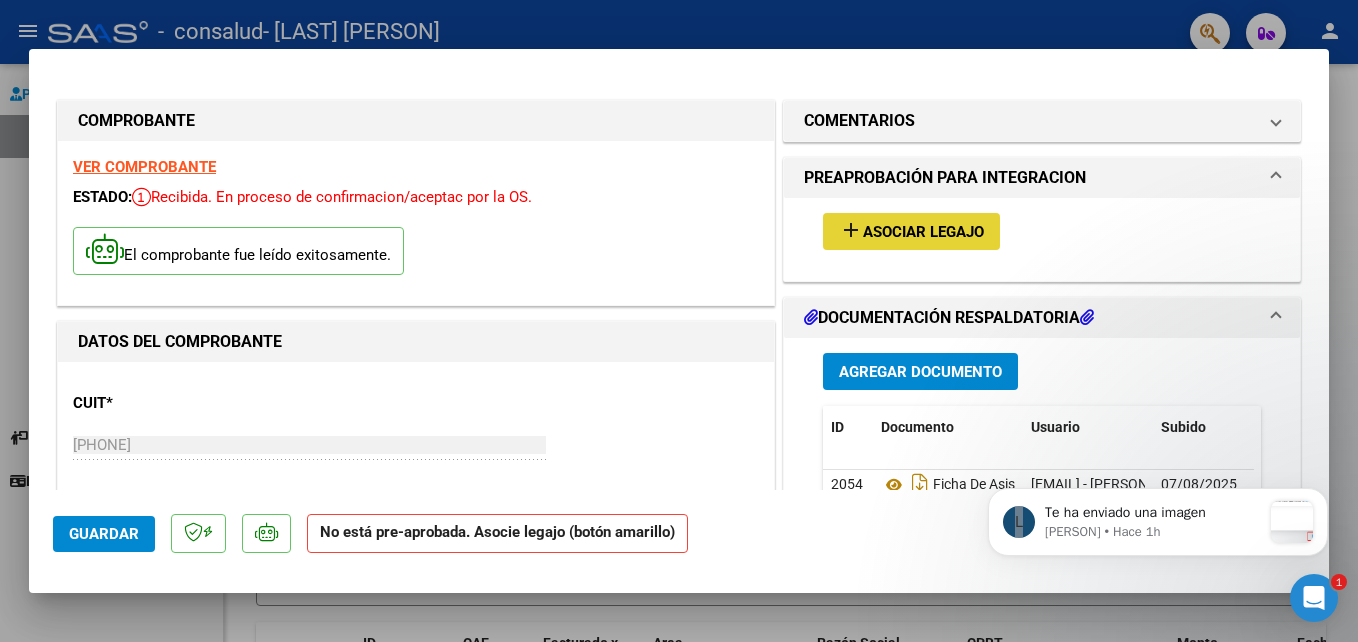 click on "Asociar Legajo" at bounding box center [923, 232] 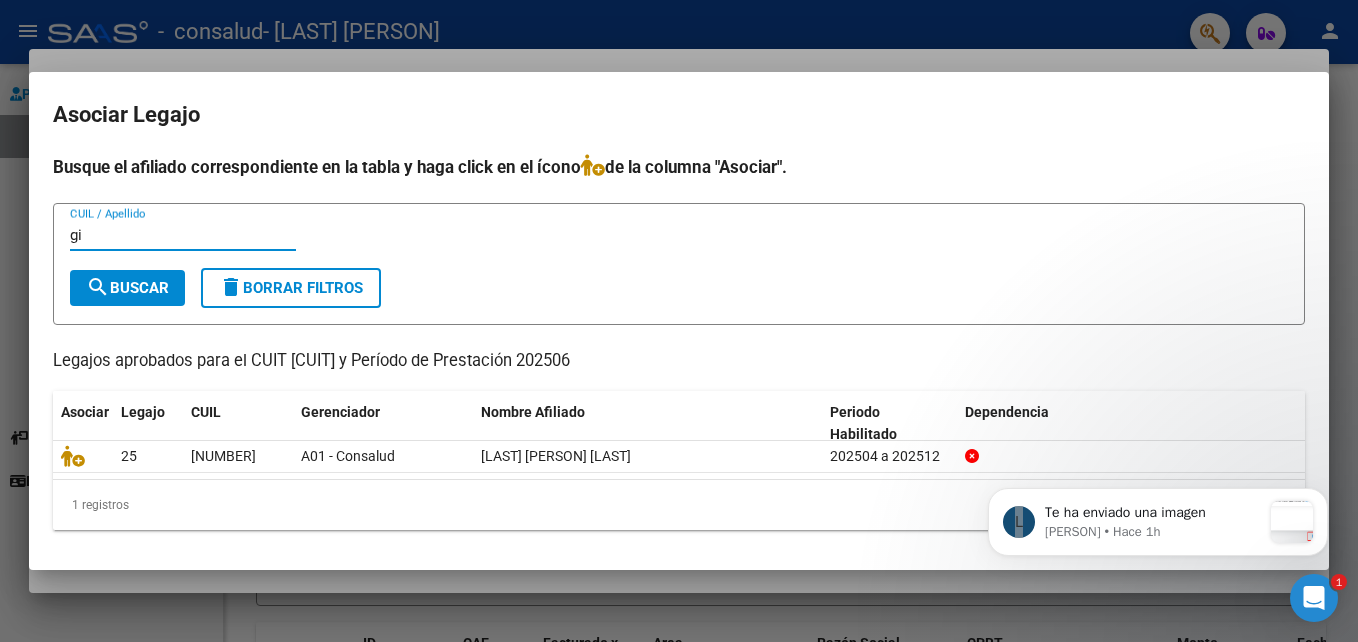 type on "g" 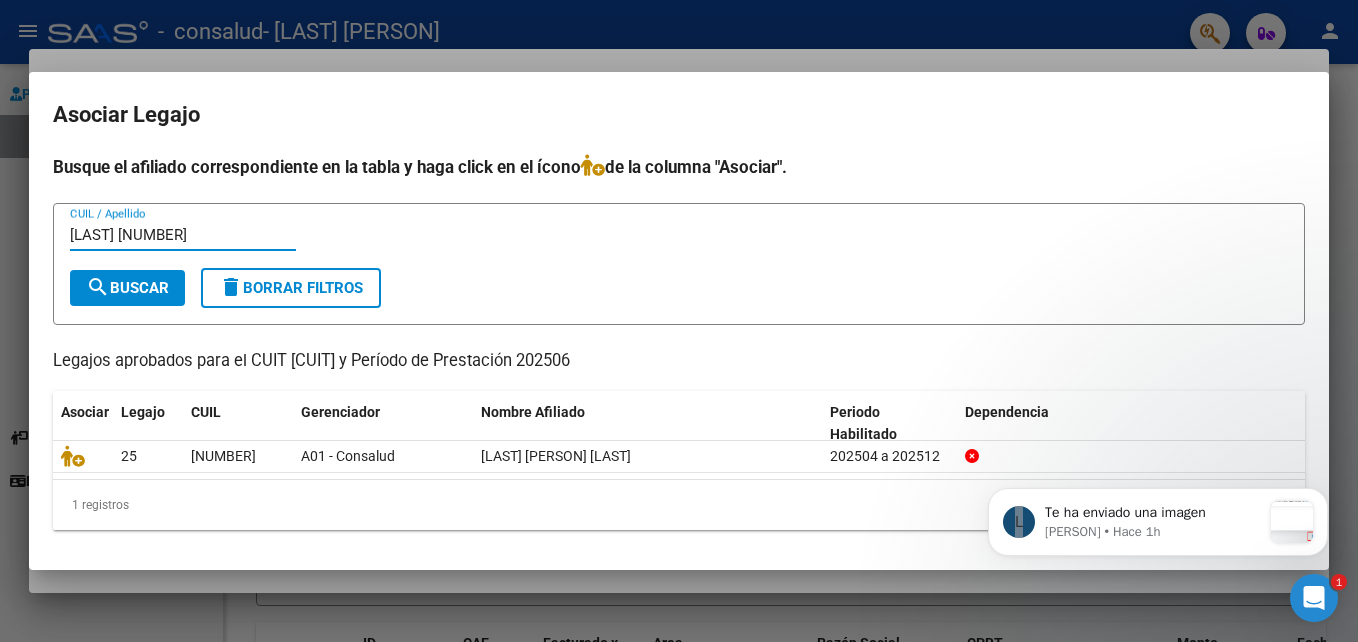 type on "[LAST] [NUMBER]" 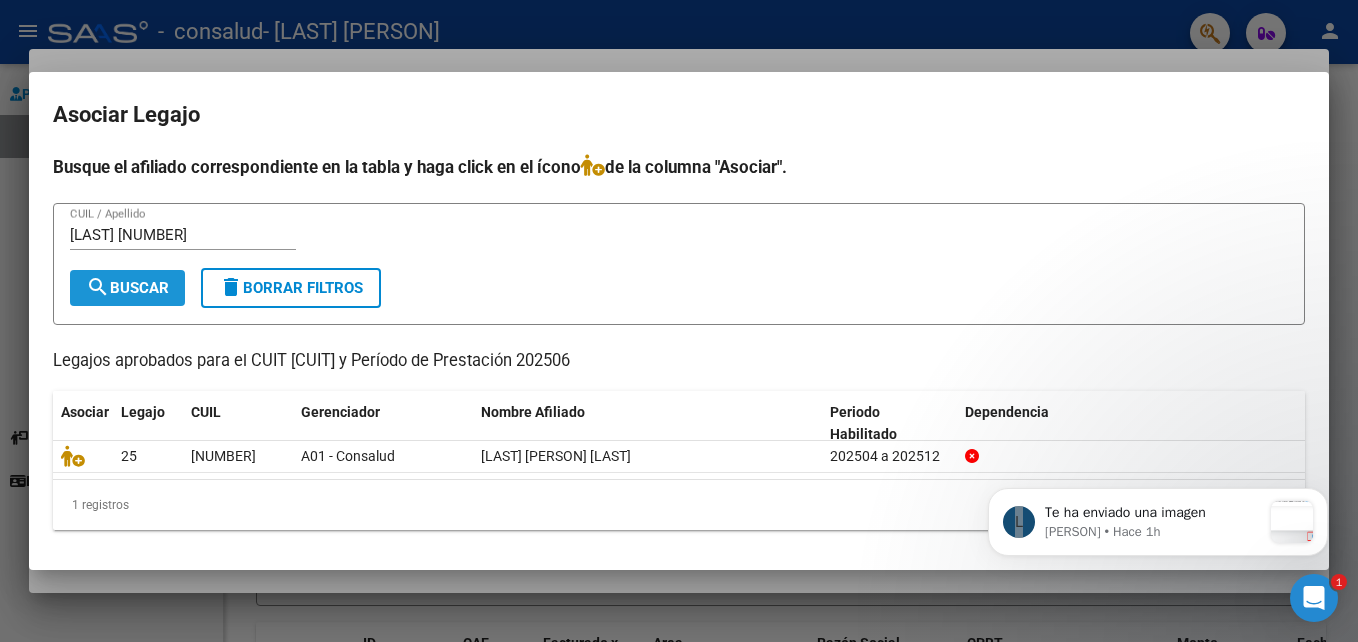 click on "search  Buscar" at bounding box center [127, 288] 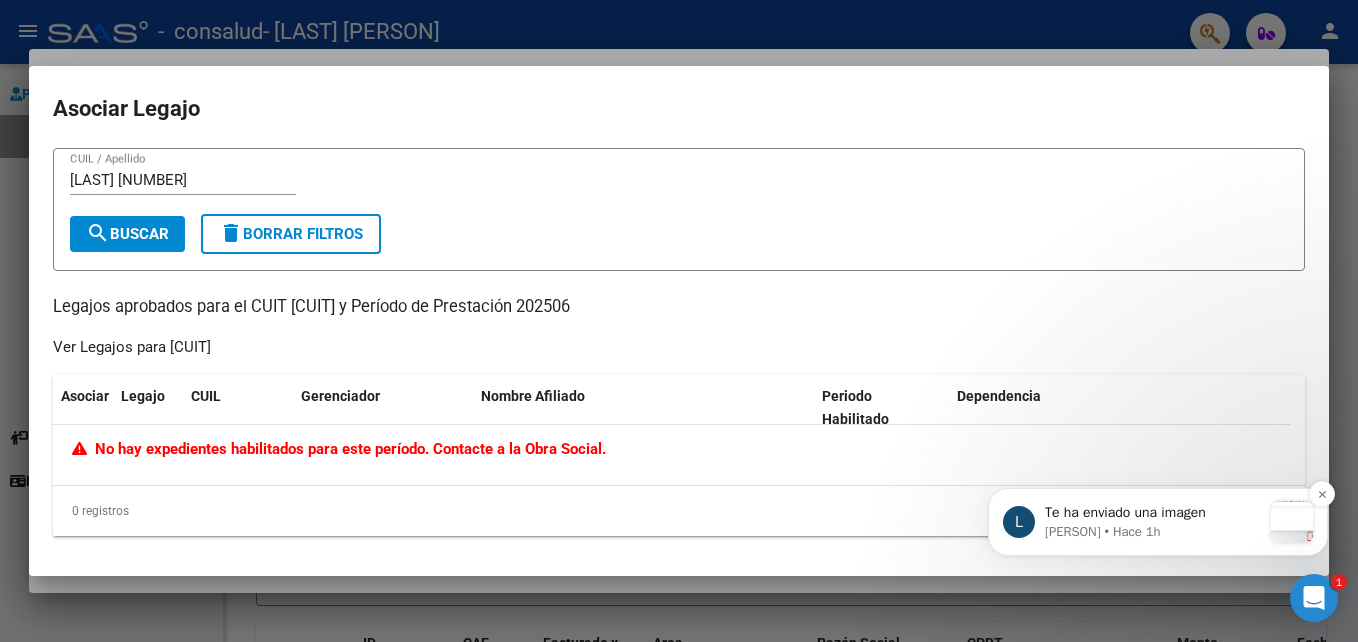 click on "[PERSON] • Hace 1h" at bounding box center [1153, 532] 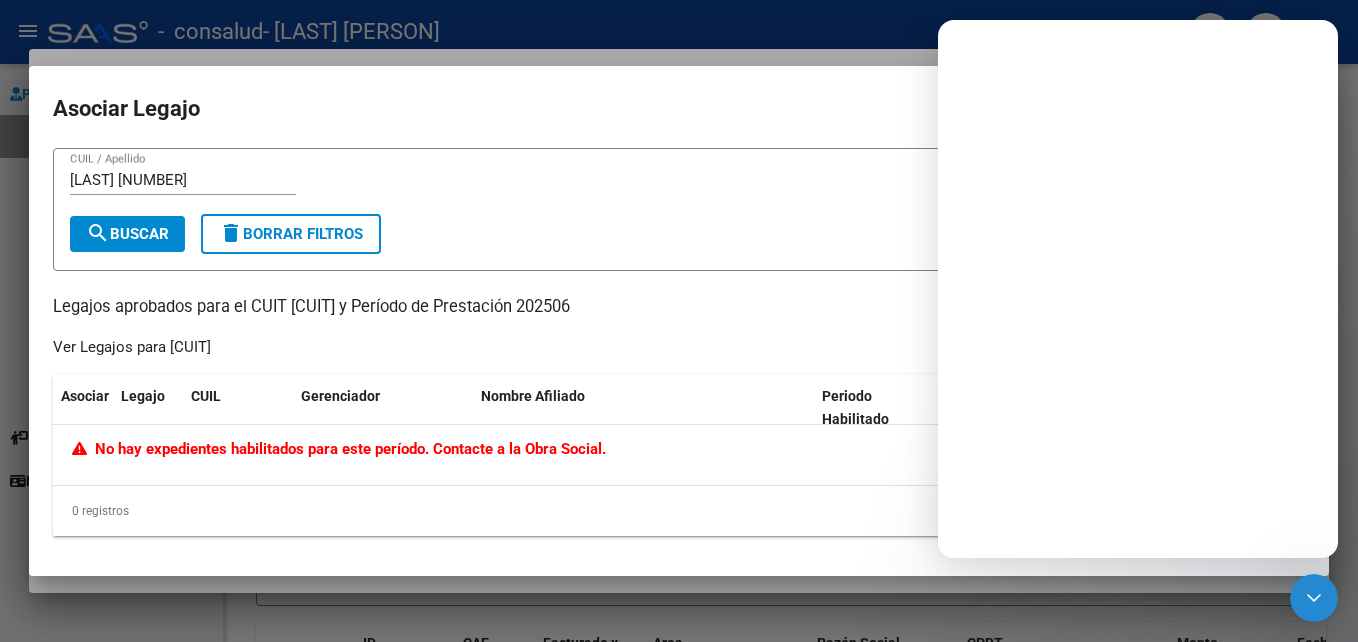 scroll, scrollTop: 0, scrollLeft: 0, axis: both 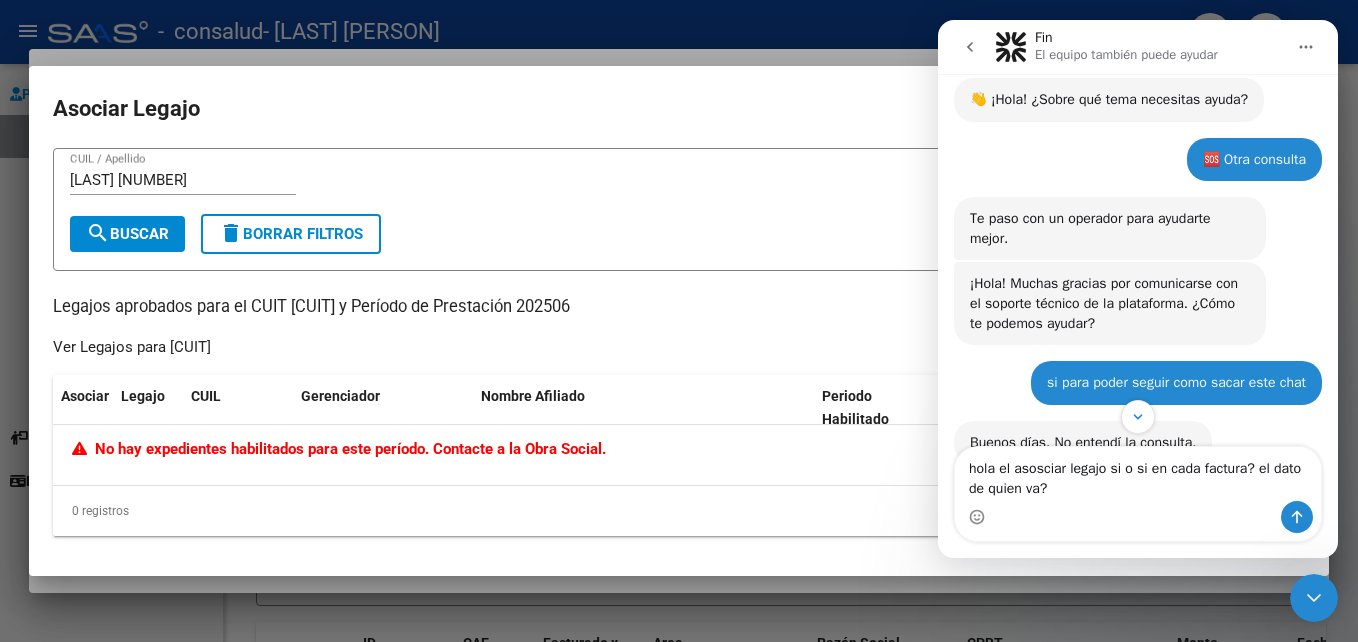 type on "hola el asosciar legajo si o si en cada factura? el dato de quien va?" 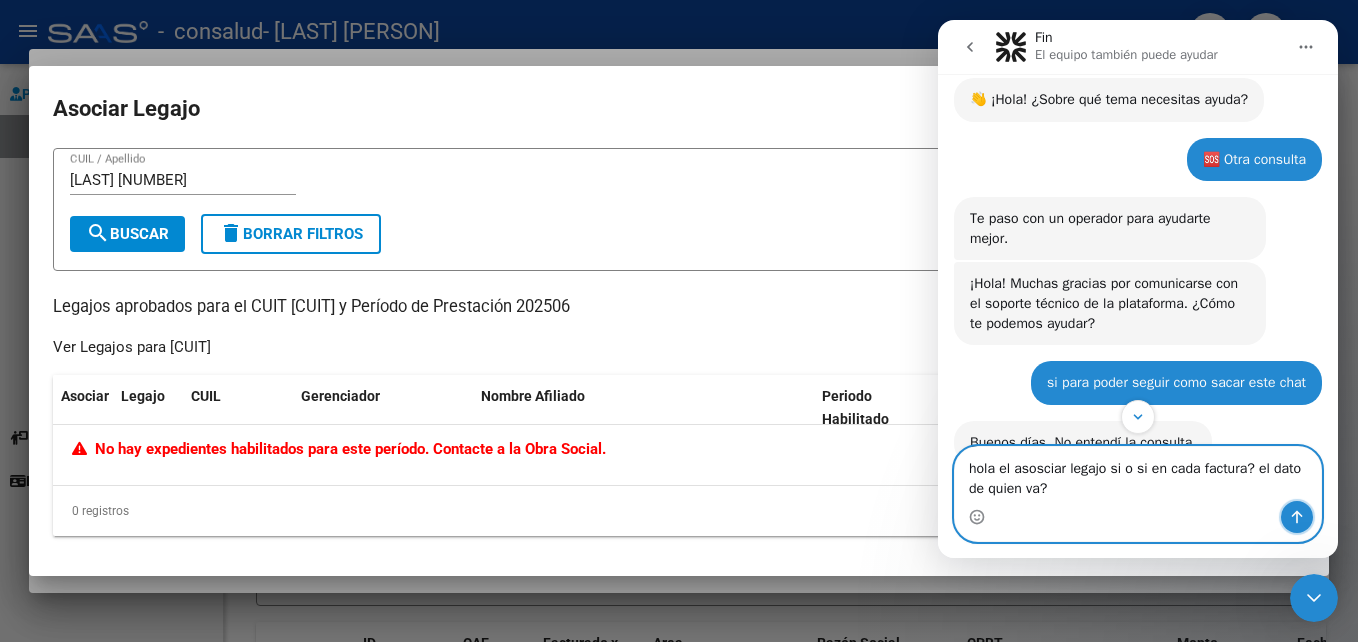 click 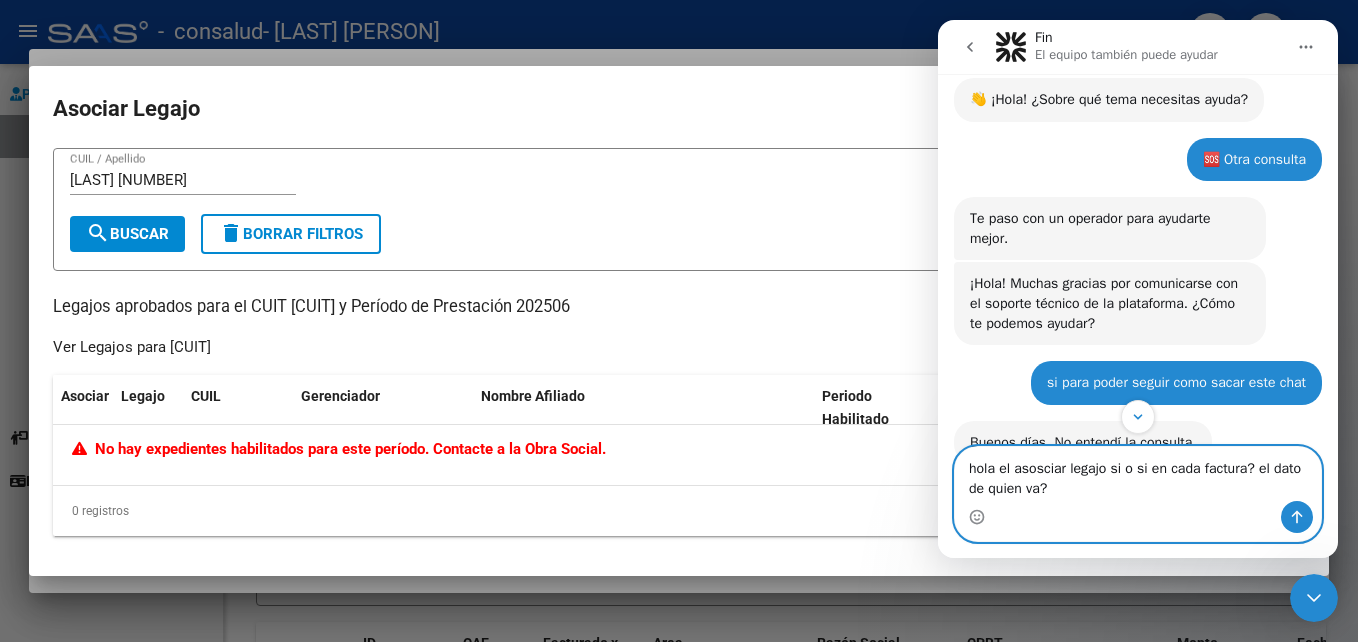 type 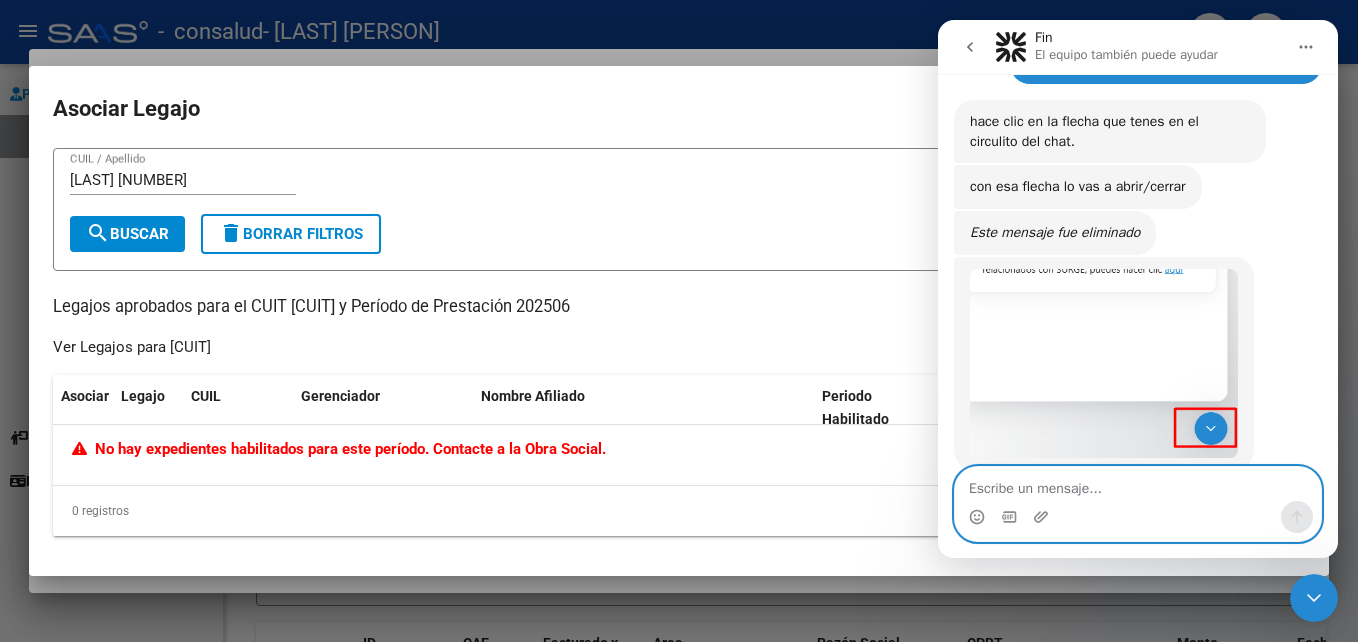 scroll, scrollTop: 681, scrollLeft: 0, axis: vertical 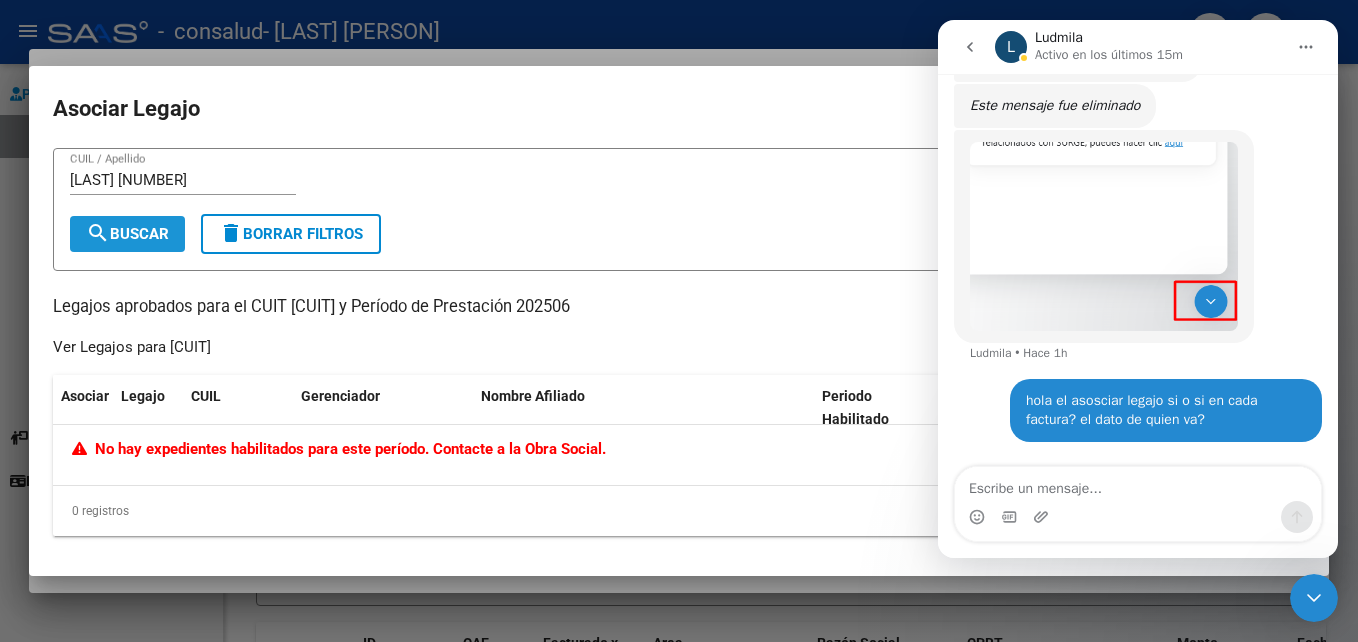 click on "search  Buscar" at bounding box center (127, 234) 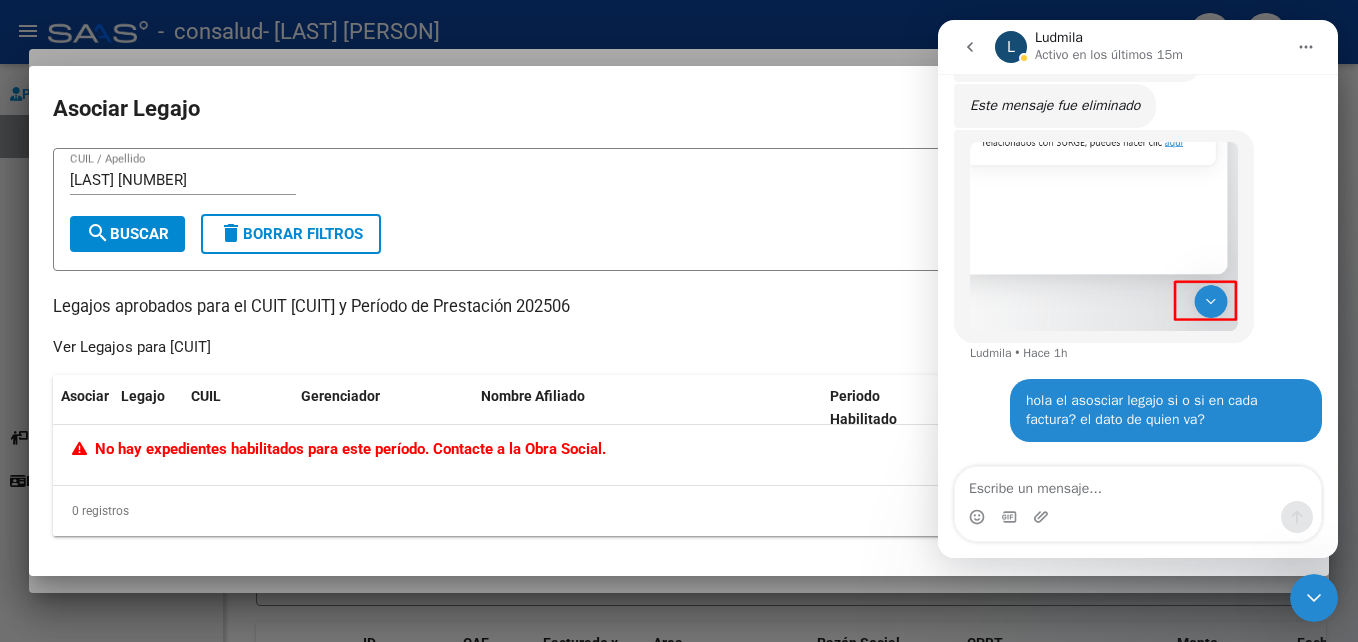 click at bounding box center [679, 321] 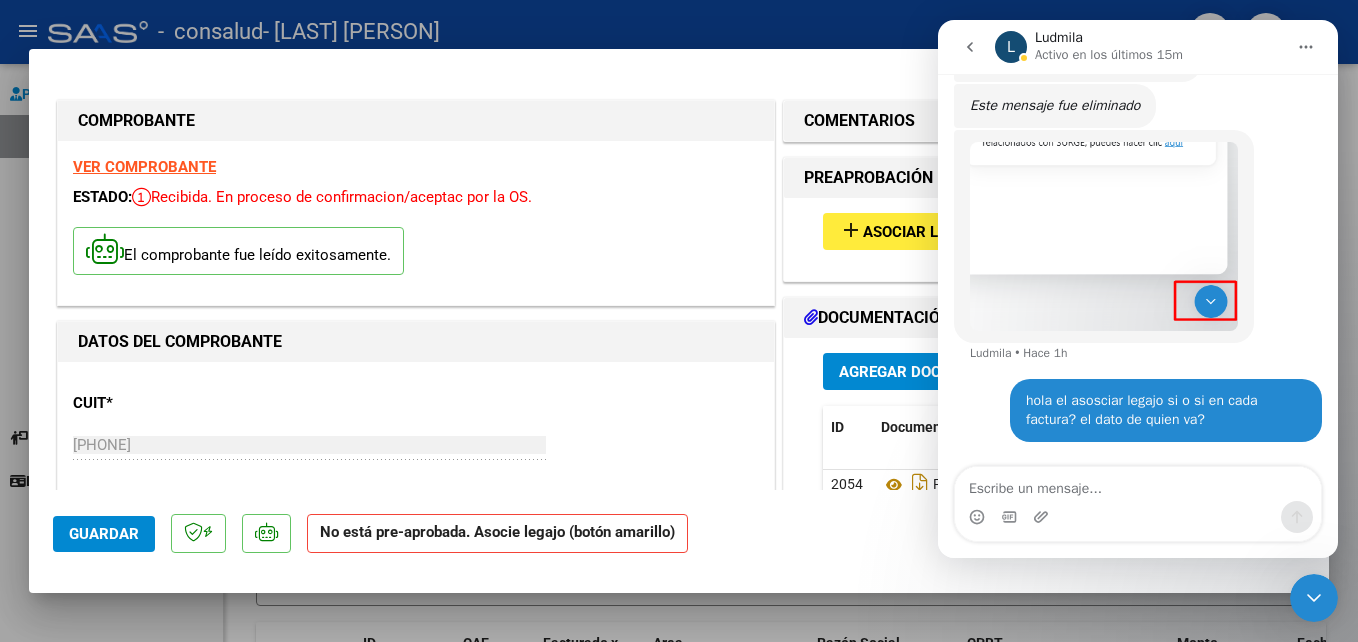 click 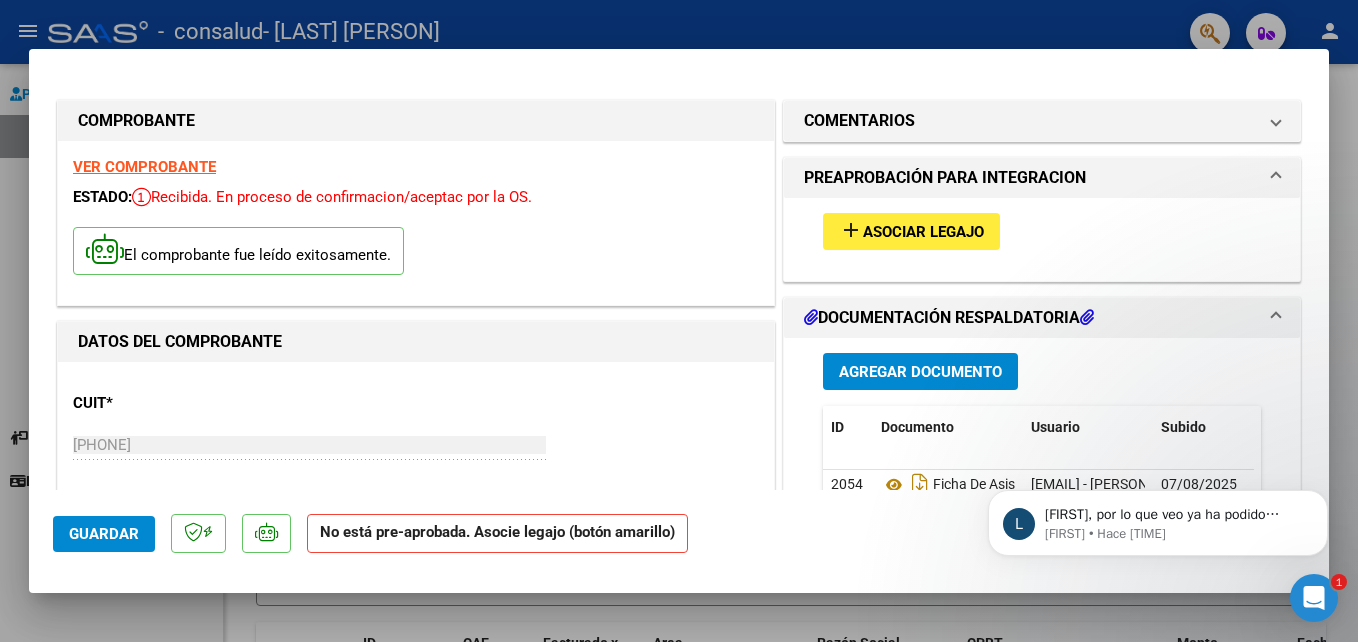 scroll, scrollTop: 0, scrollLeft: 0, axis: both 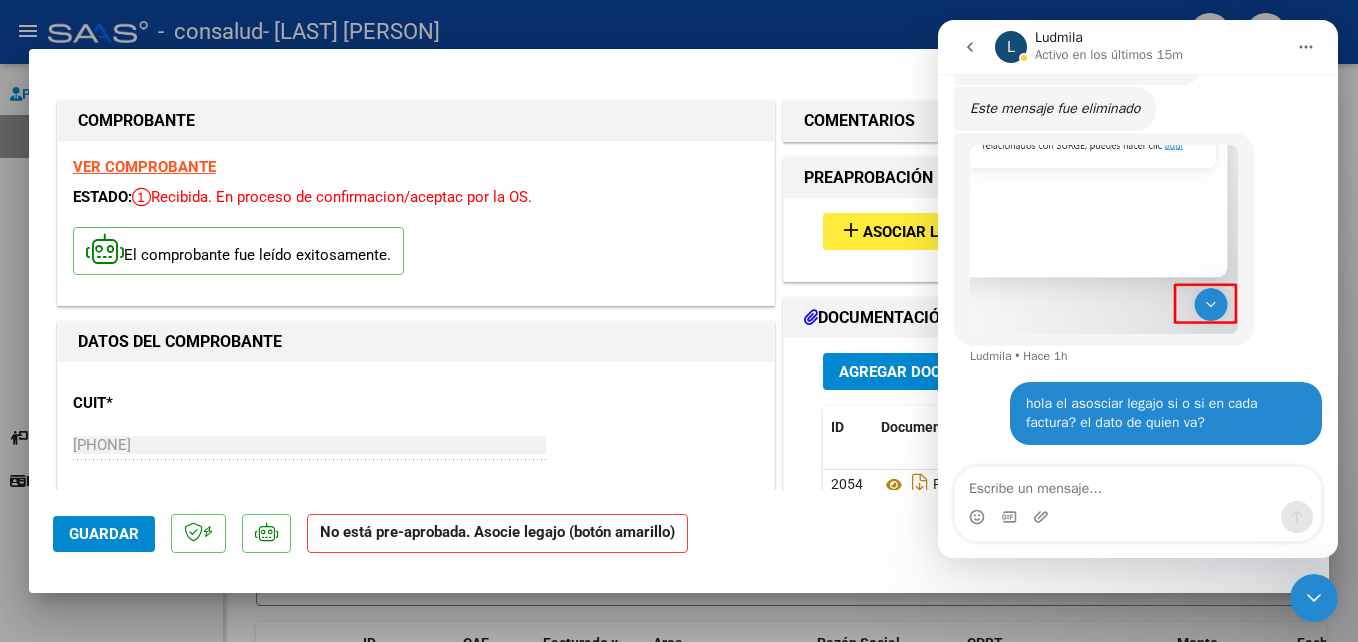 click 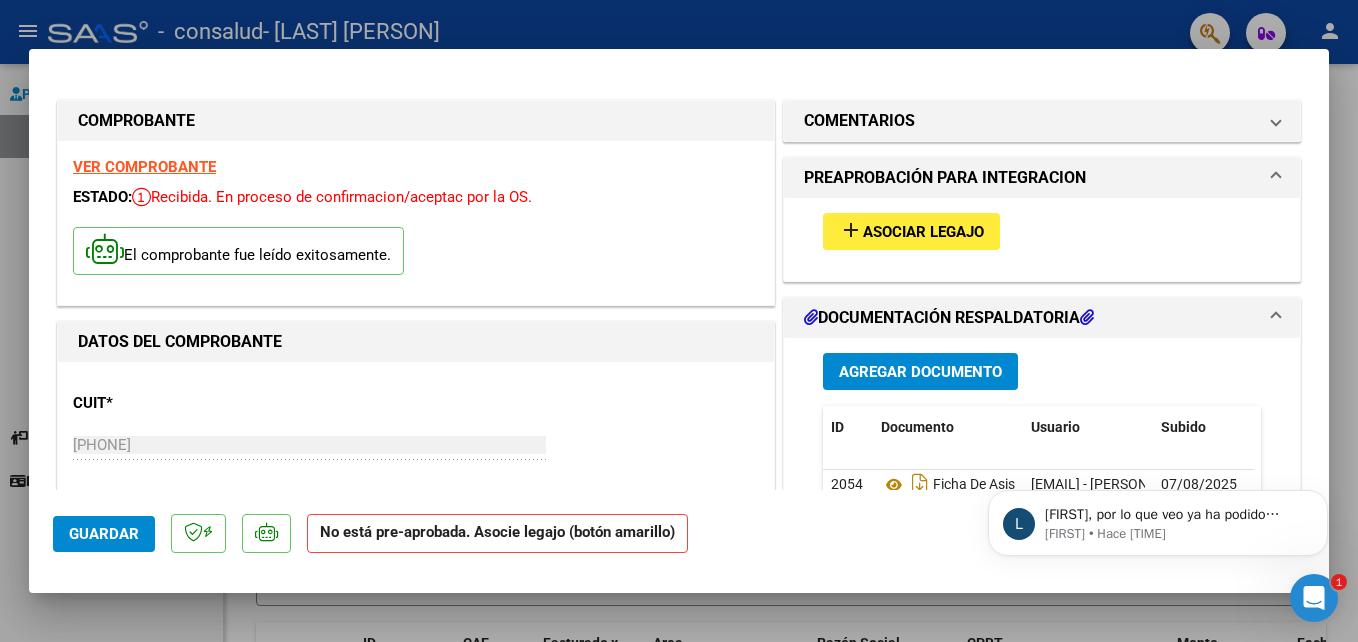 scroll, scrollTop: 0, scrollLeft: 0, axis: both 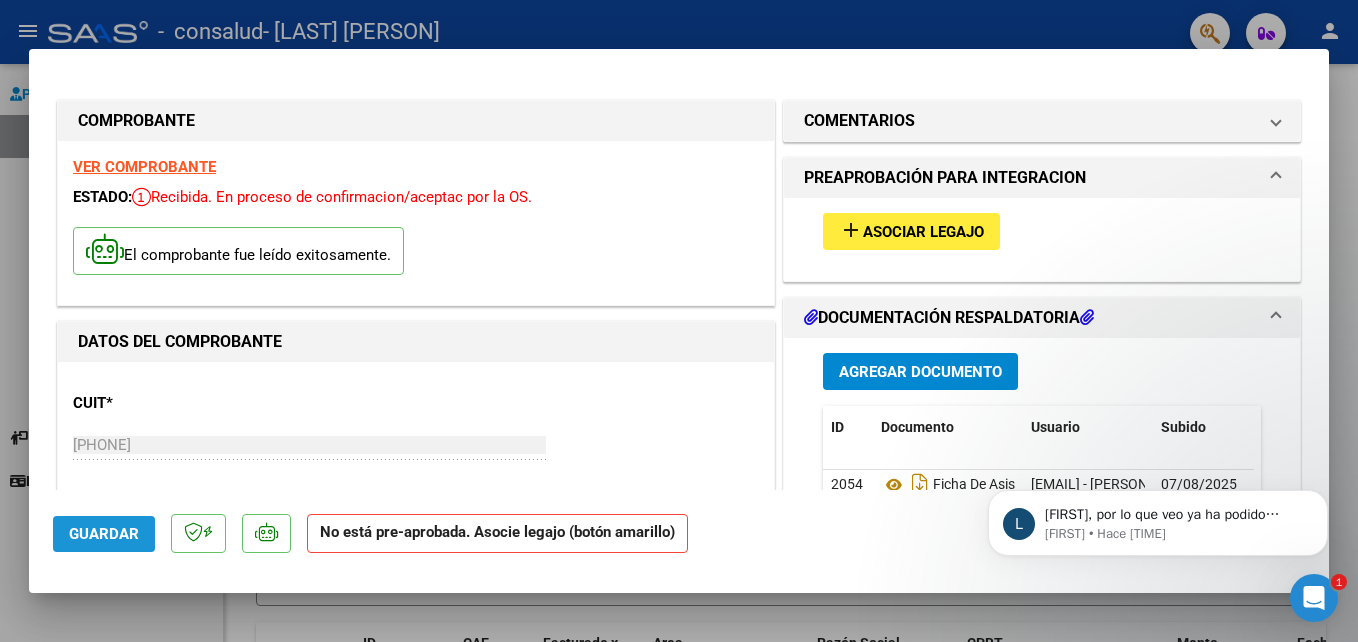 click on "Guardar" 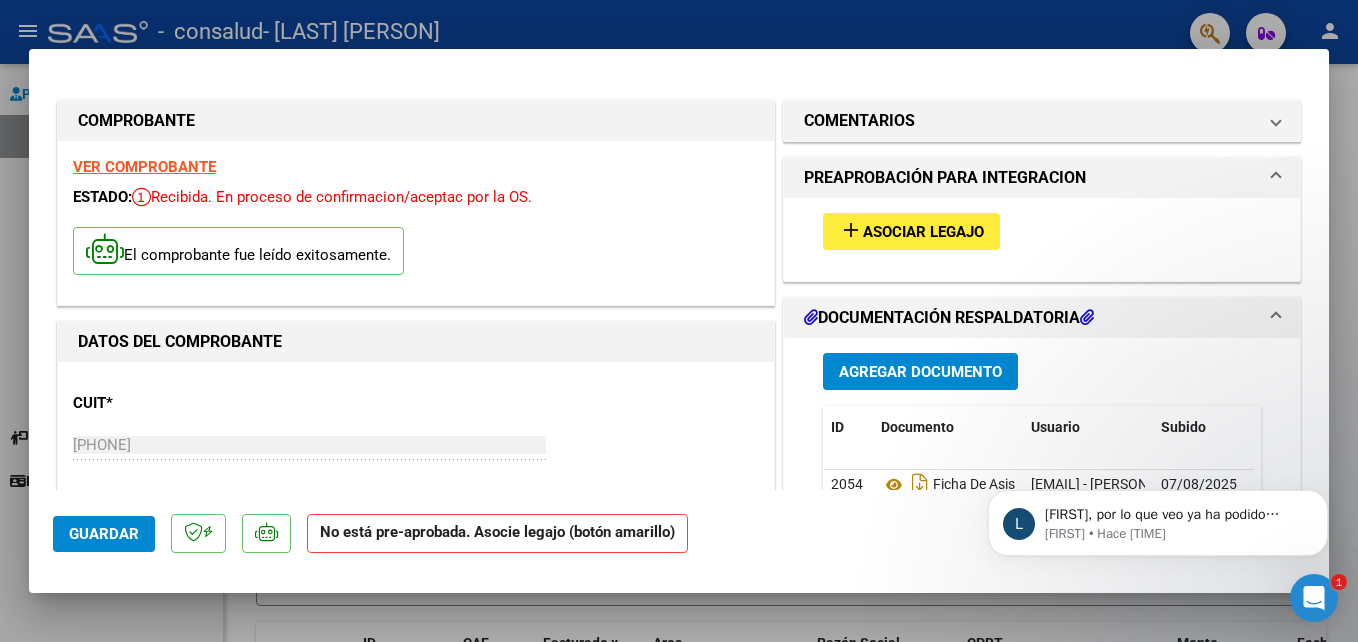 click at bounding box center [679, 321] 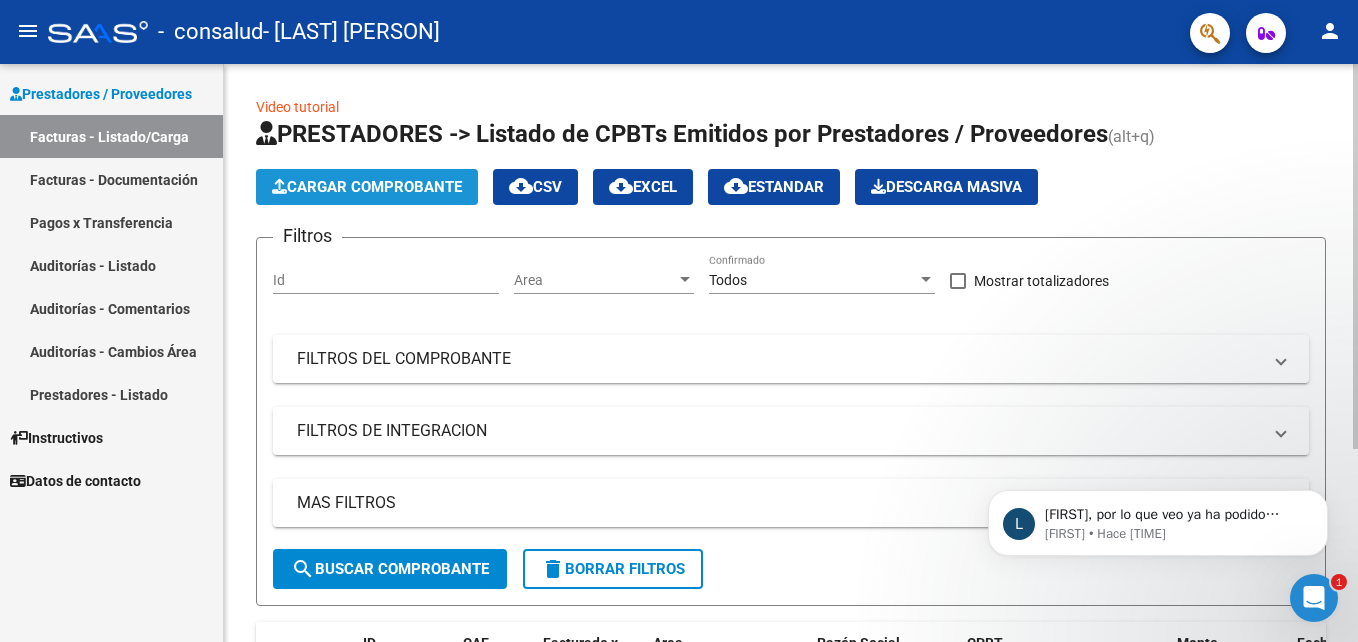 click on "Cargar Comprobante" 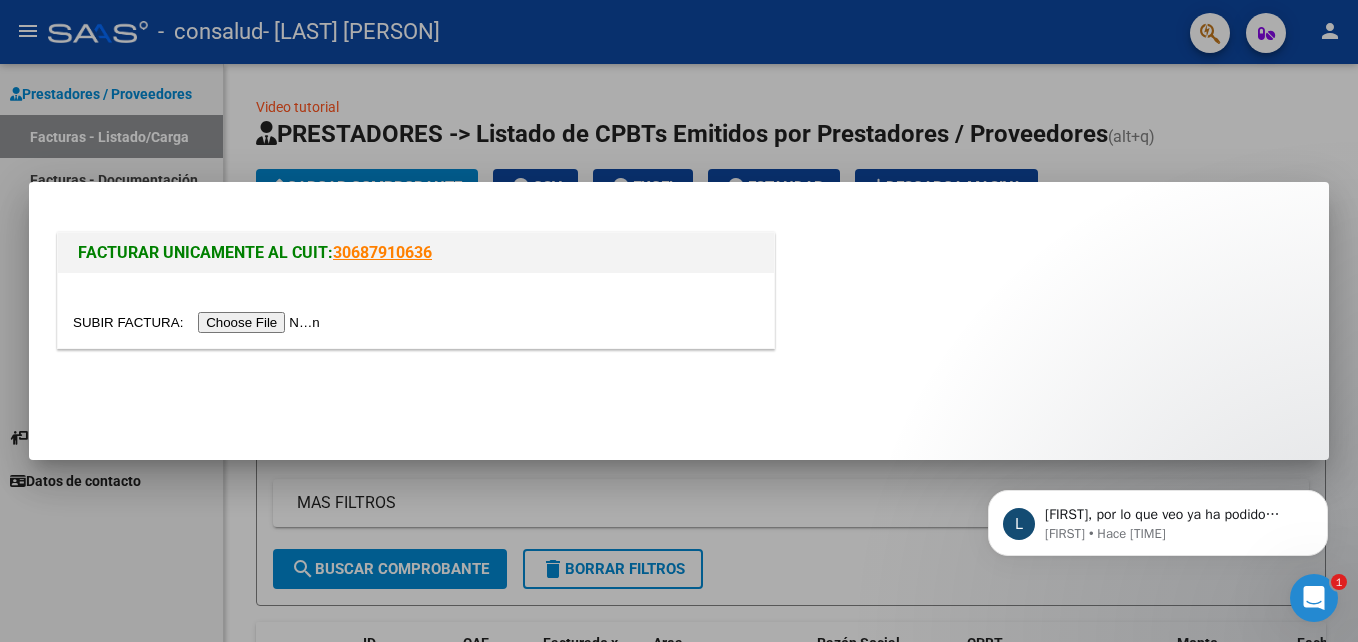 click at bounding box center [199, 322] 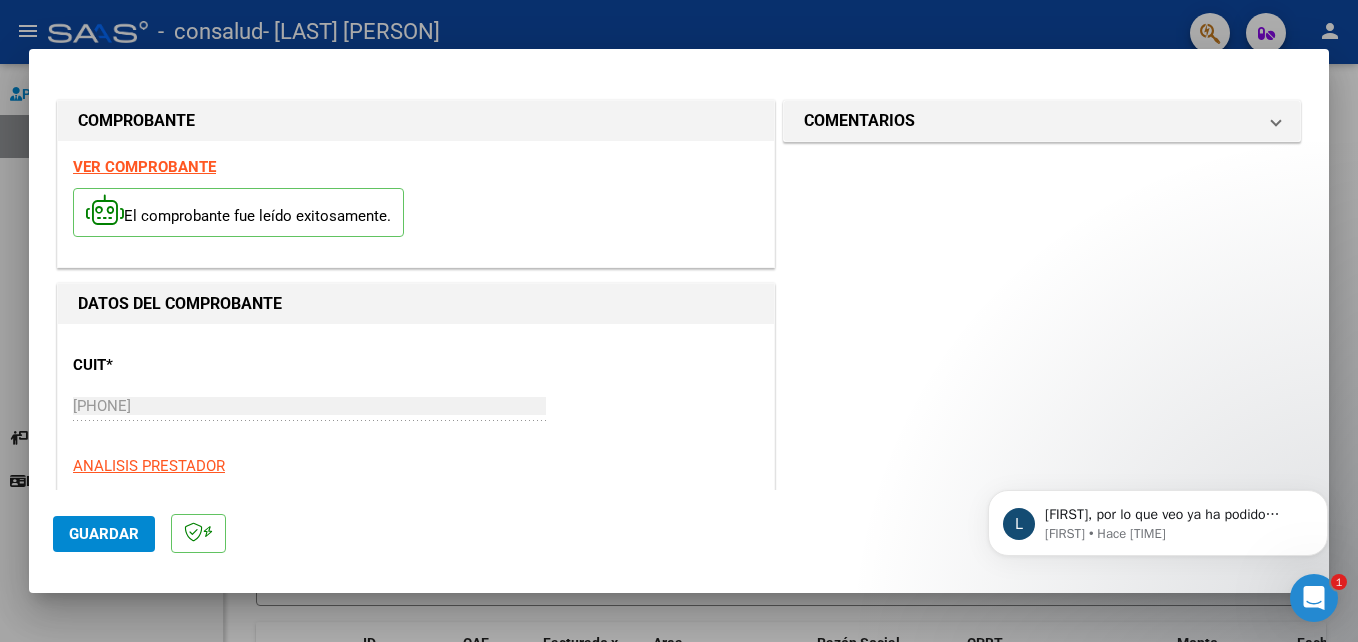 click on "L [FIRST], por lo que veo ya ha podido acceder. Aguardo su confirmación. Saludos! [FIRST] • Hace [TIME]" at bounding box center [1158, 431] 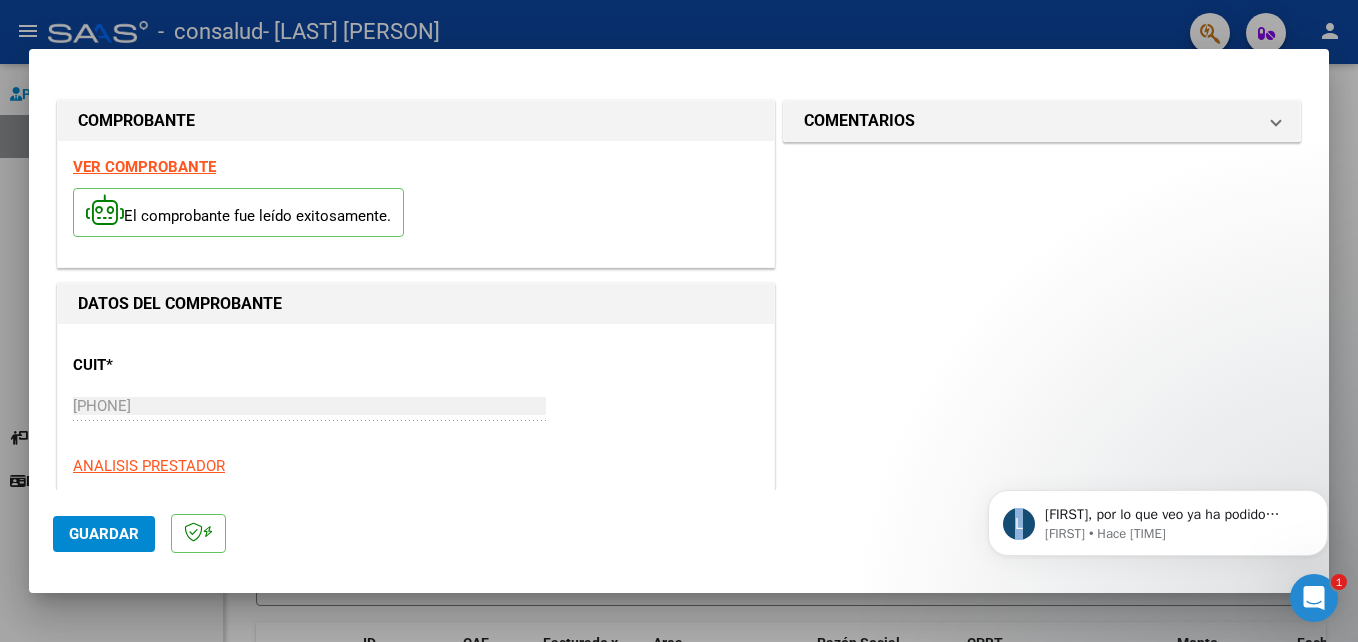 click on "L [FIRST], por lo que veo ya ha podido acceder. Aguardo su confirmación. Saludos! [FIRST] • Hace [TIME]" at bounding box center [1158, 431] 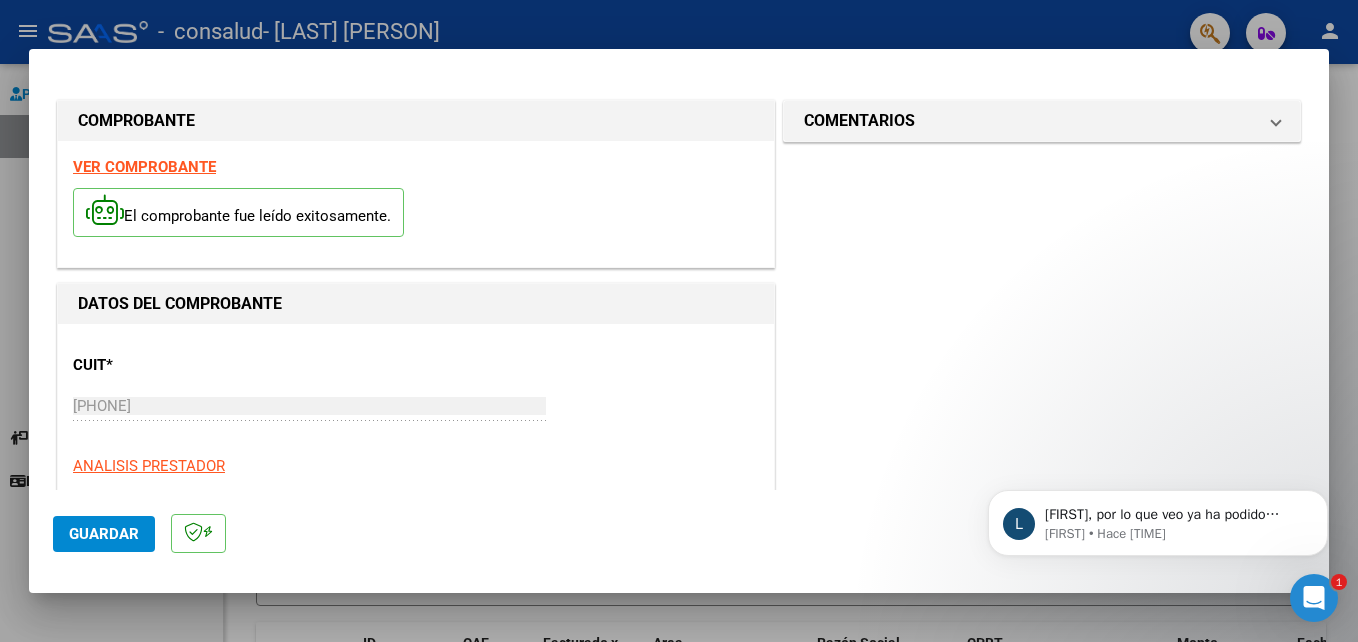 drag, startPoint x: 1313, startPoint y: 560, endPoint x: 1314, endPoint y: 645, distance: 85.00588 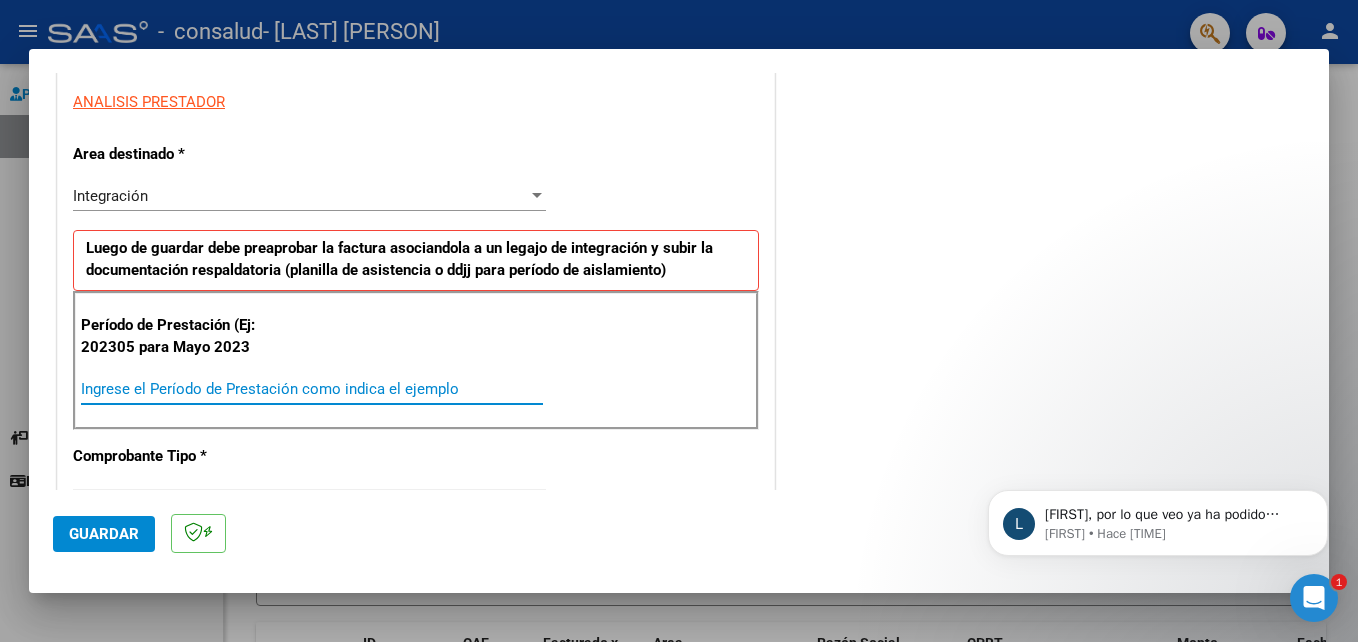 click on "Ingrese el Período de Prestación como indica el ejemplo" at bounding box center (312, 389) 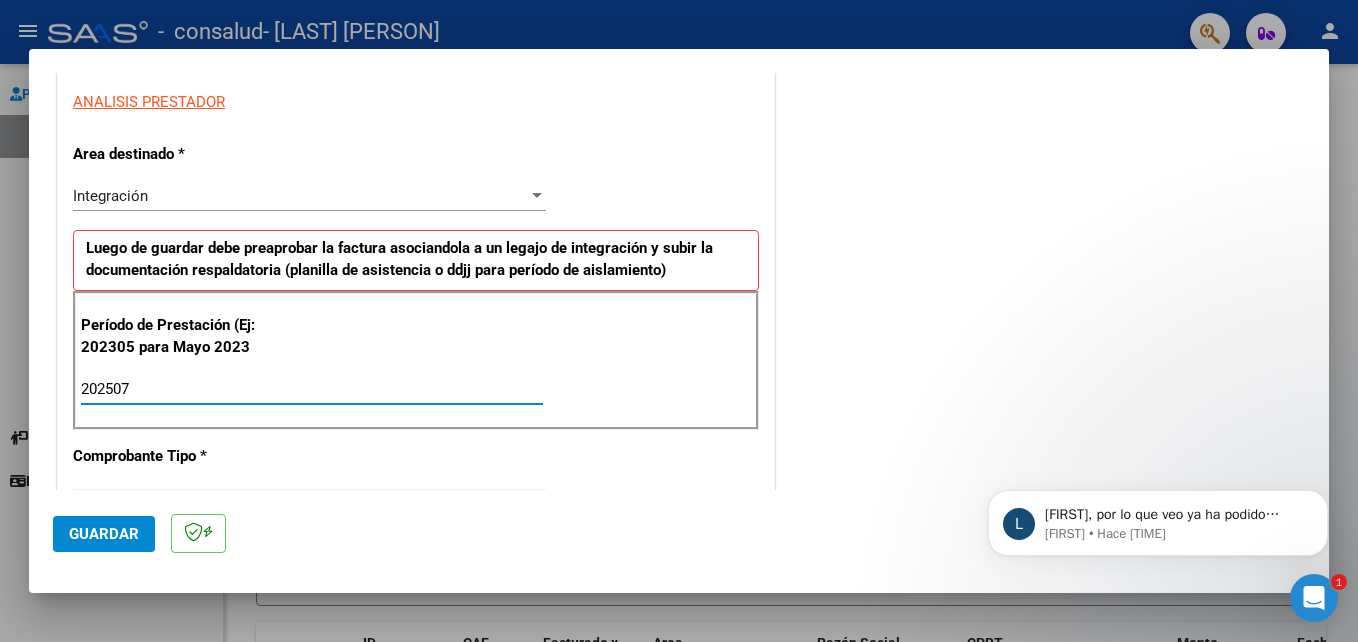type on "202507" 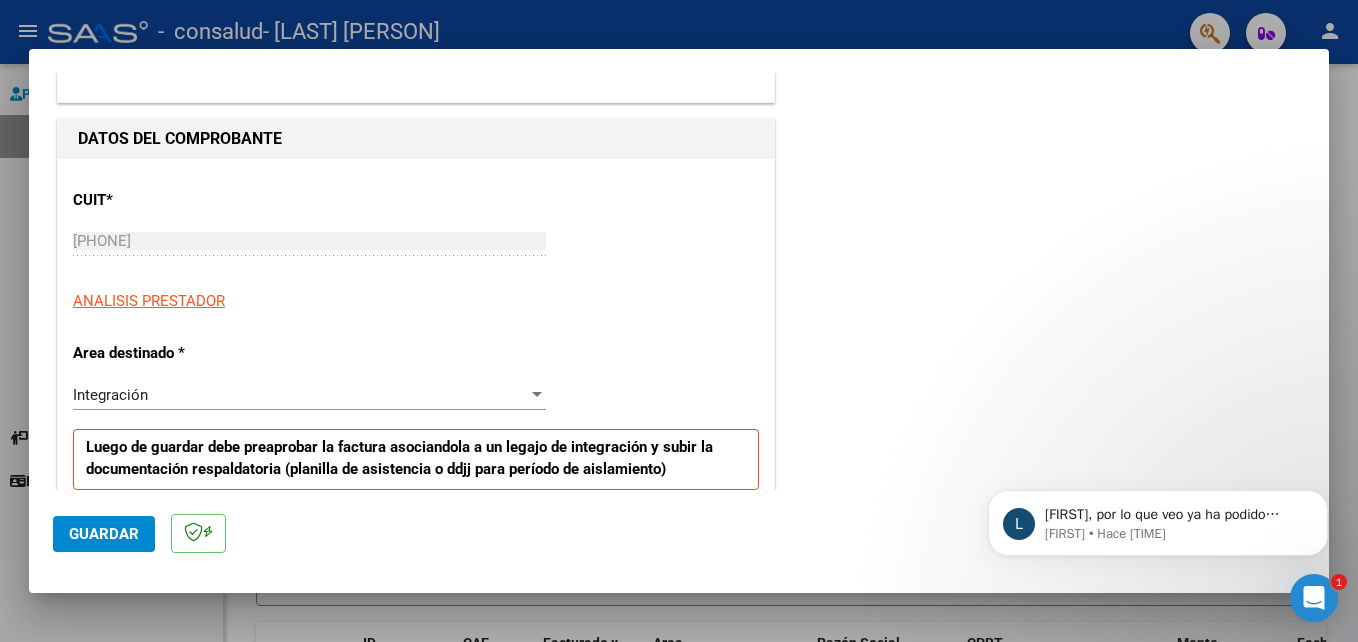scroll, scrollTop: 84, scrollLeft: 0, axis: vertical 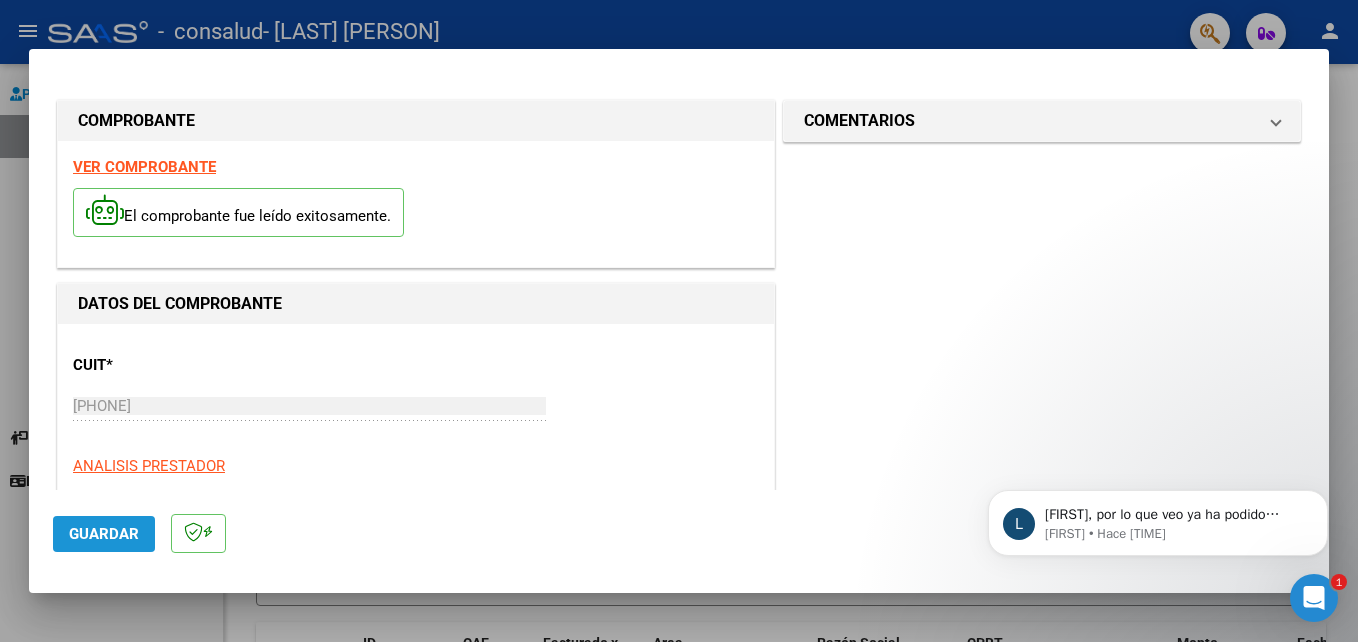 click on "Guardar" 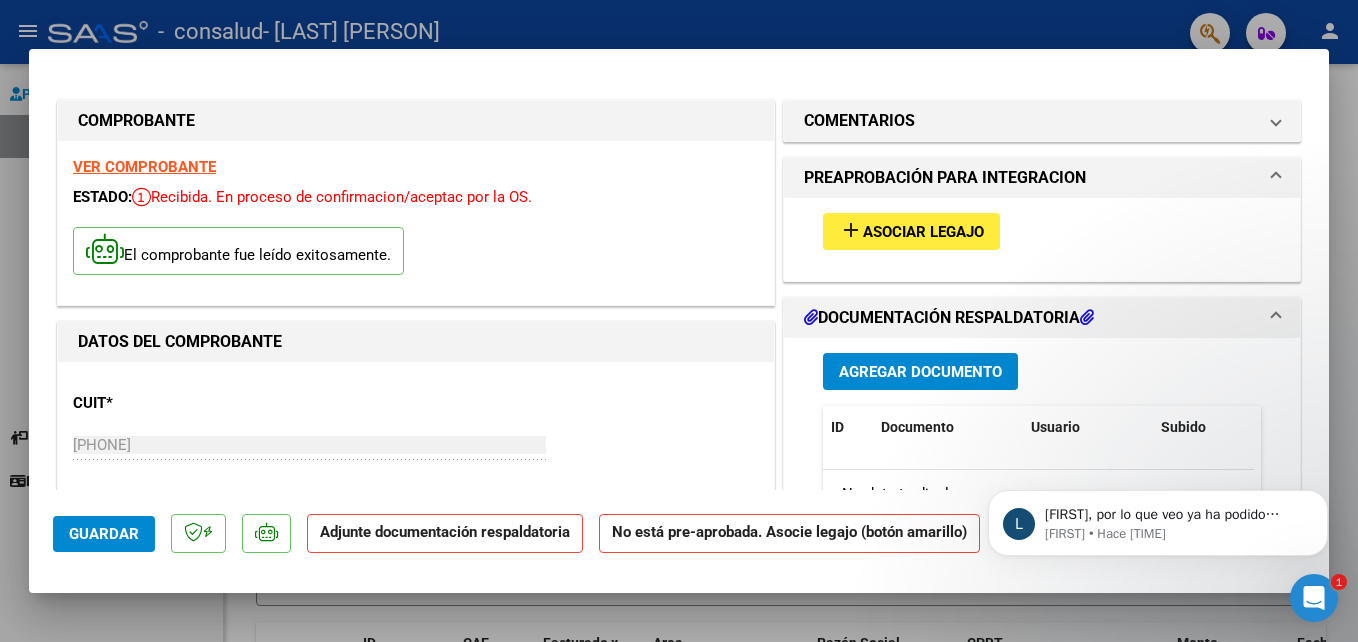 click on "L [FIRST], por lo que veo ya ha podido acceder. Aguardo su confirmación. Saludos! [FIRST] • Hace [TIME]" at bounding box center [1158, 518] 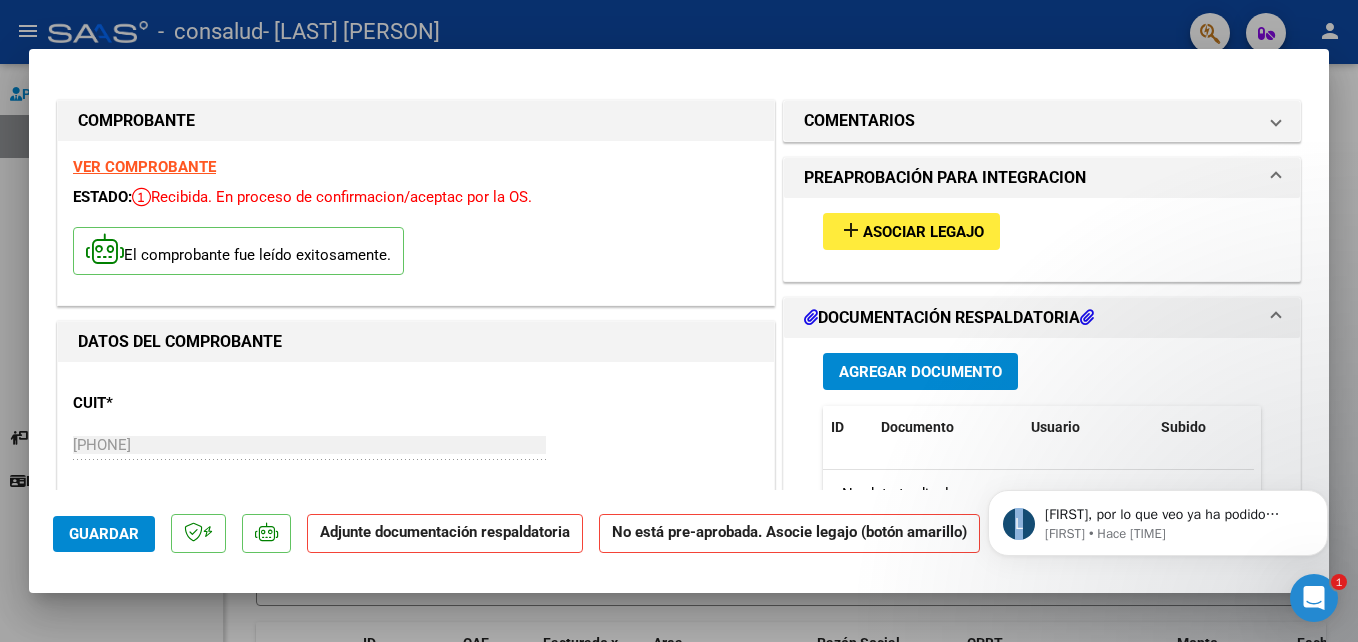 click on "L [FIRST], por lo que veo ya ha podido acceder. Aguardo su confirmación. Saludos! [FIRST] • Hace [TIME]" at bounding box center [1158, 518] 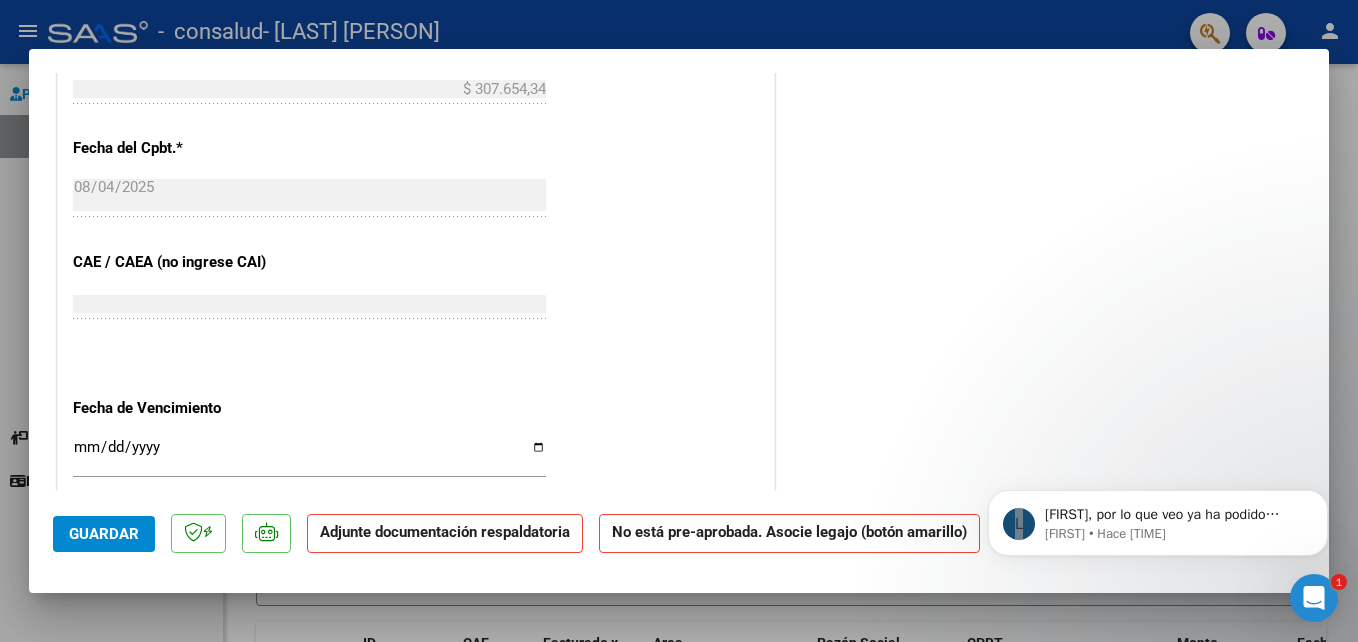 scroll, scrollTop: 1321, scrollLeft: 0, axis: vertical 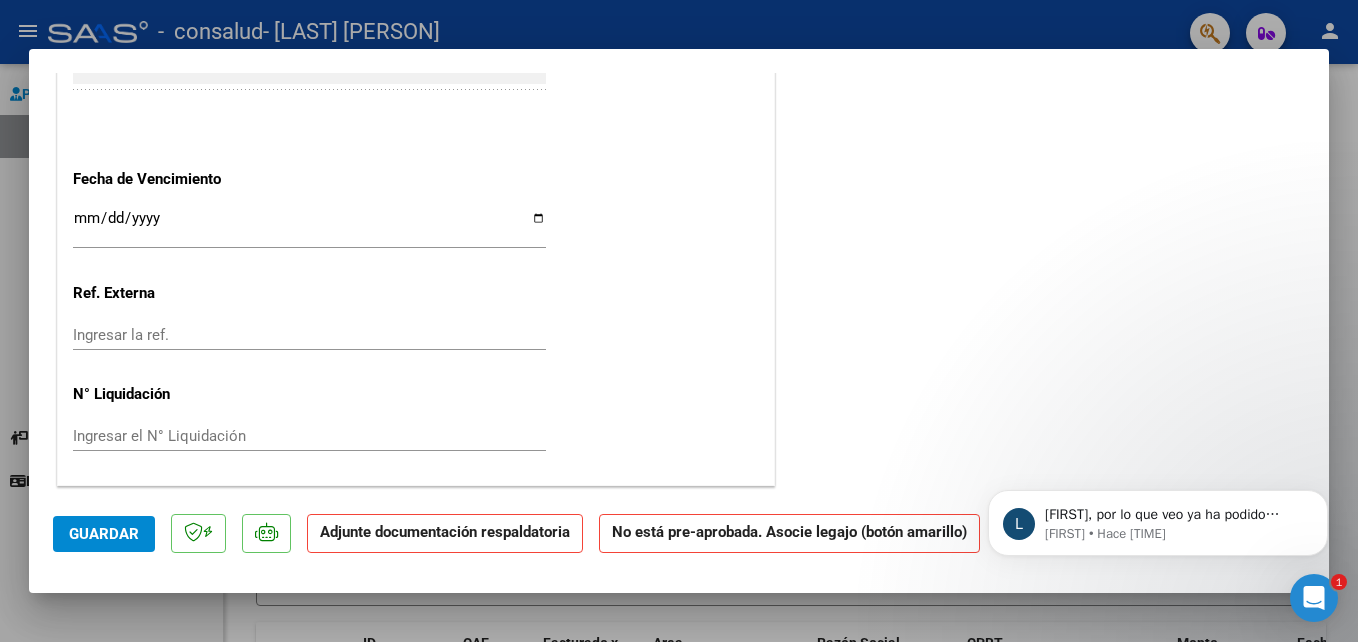 click on "L [FIRST], por lo que veo ya ha podido acceder. Aguardo su confirmación. Saludos! [FIRST] • Hace [TIME]" at bounding box center [1158, 518] 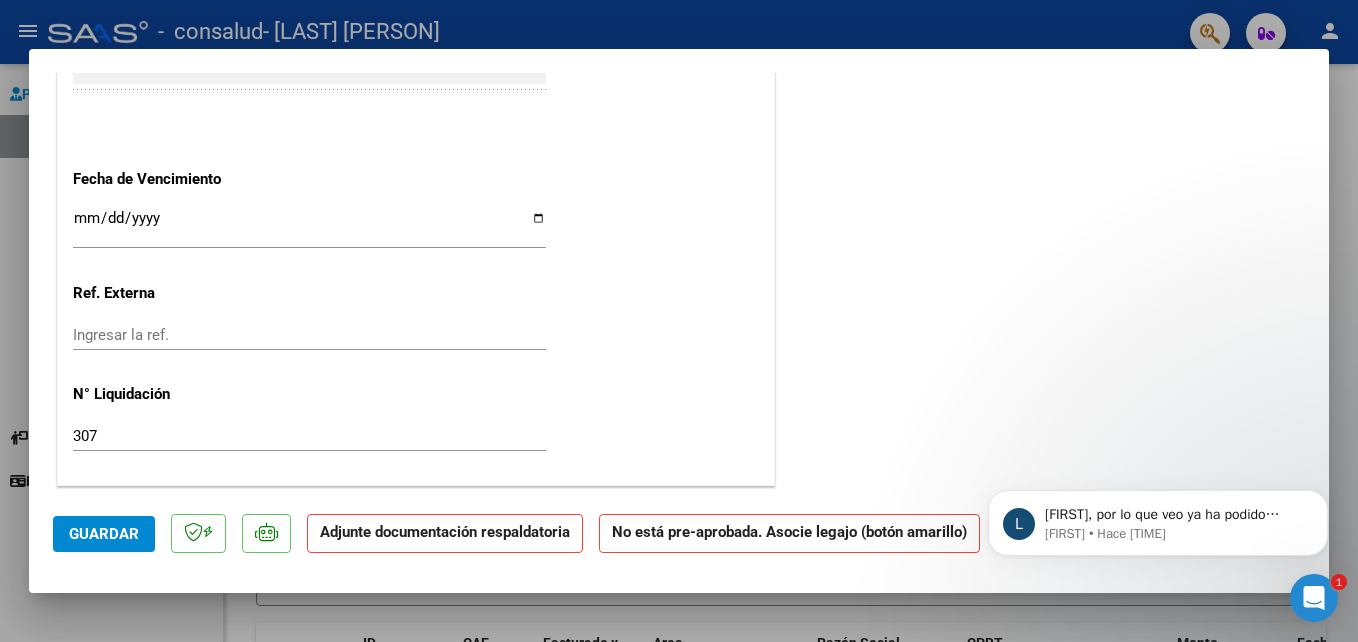 click on "L [FIRST], por lo que veo ya ha podido acceder. Aguardo su confirmación. Saludos! [FIRST] • Hace [TIME]" at bounding box center [1158, 518] 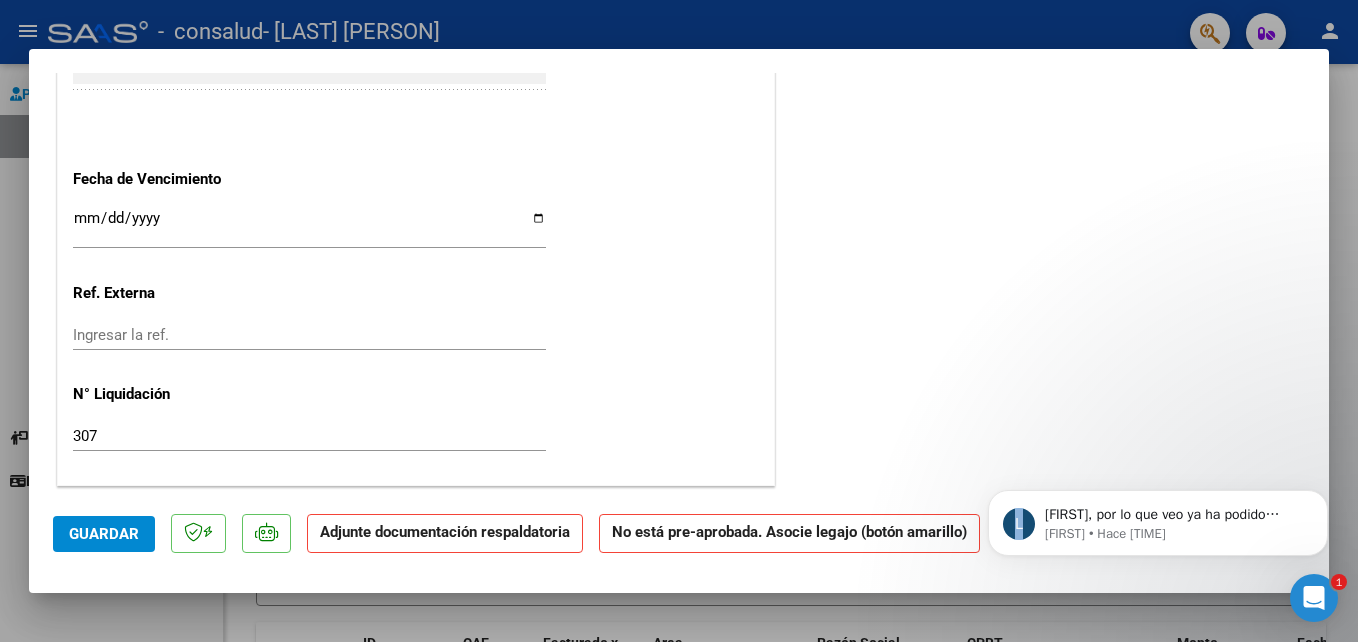 click on "L [FIRST], por lo que veo ya ha podido acceder. Aguardo su confirmación. Saludos! [FIRST] • Hace [TIME]" at bounding box center [1158, 518] 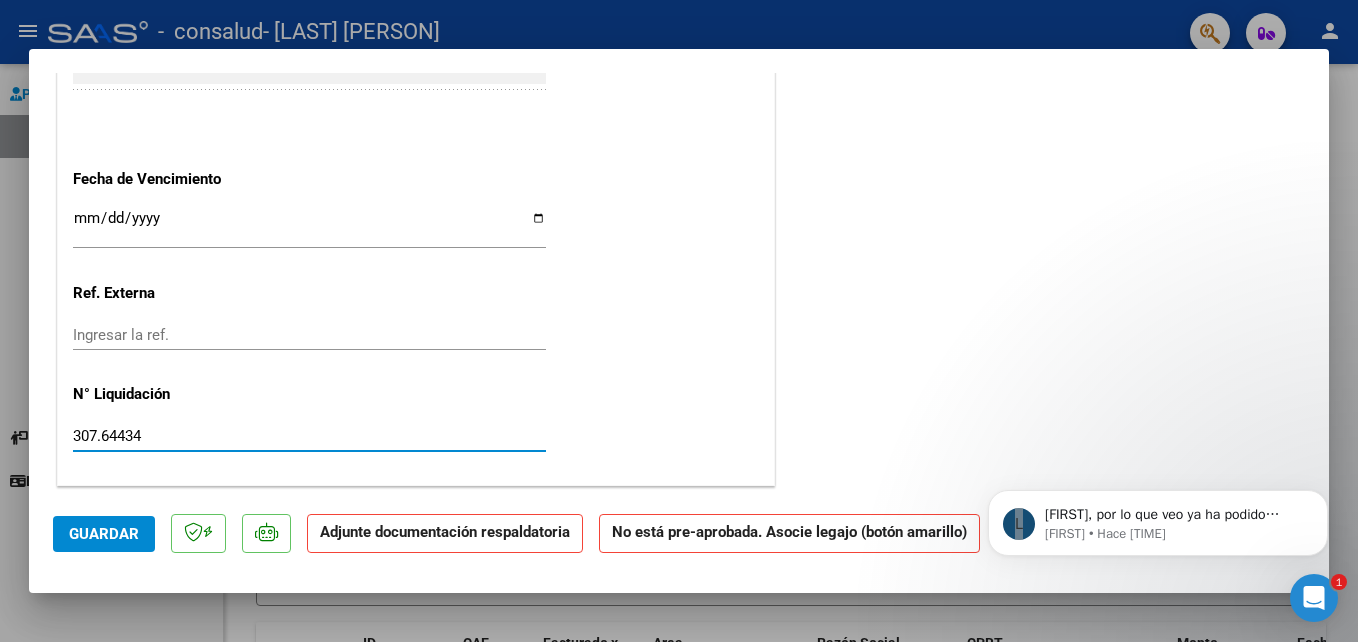 type on "307.64434" 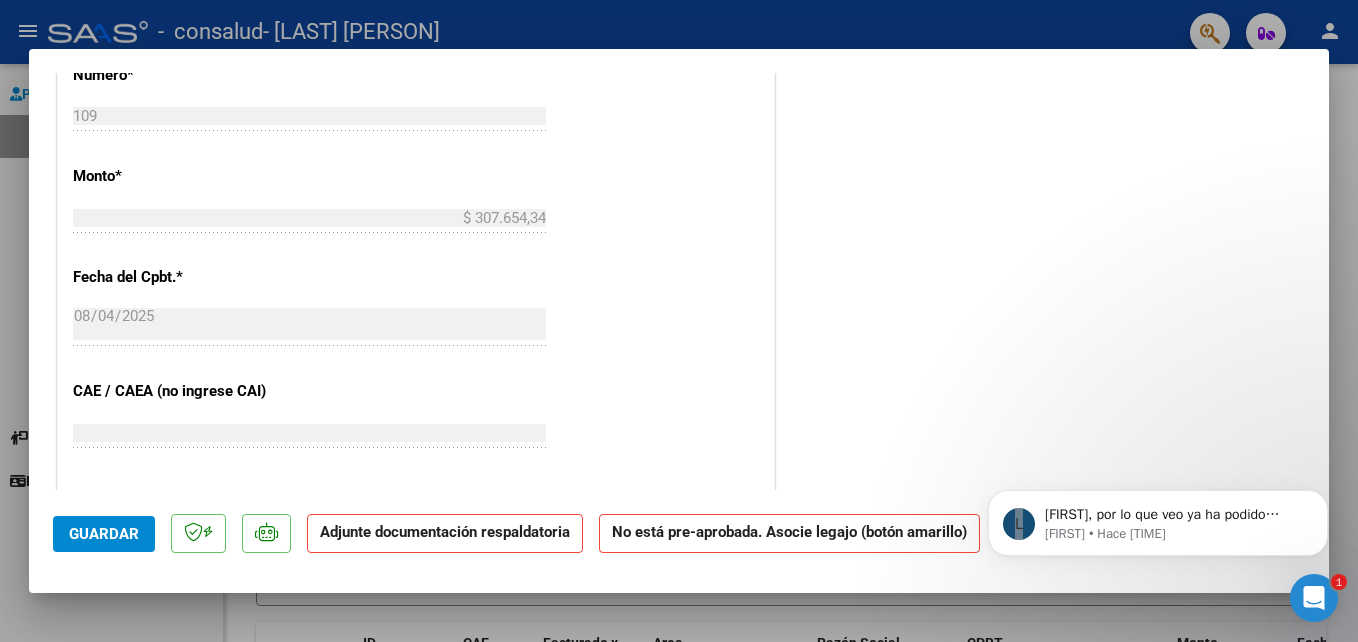 scroll, scrollTop: 957, scrollLeft: 0, axis: vertical 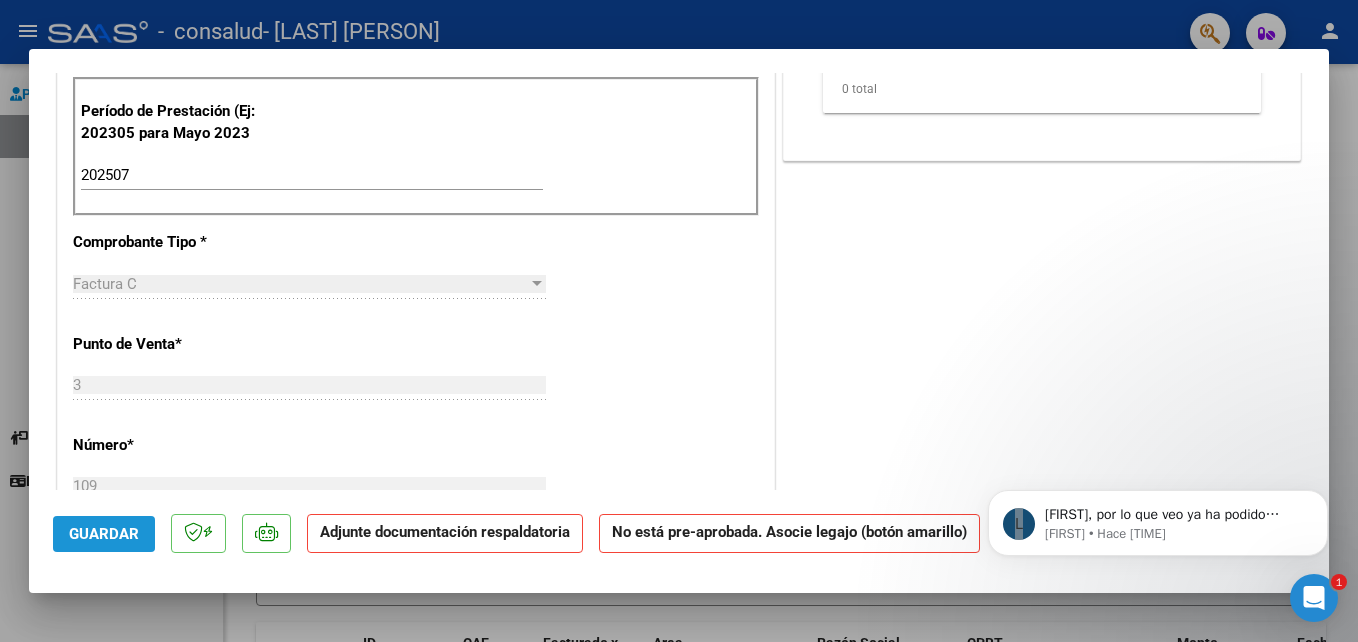 click on "Guardar" 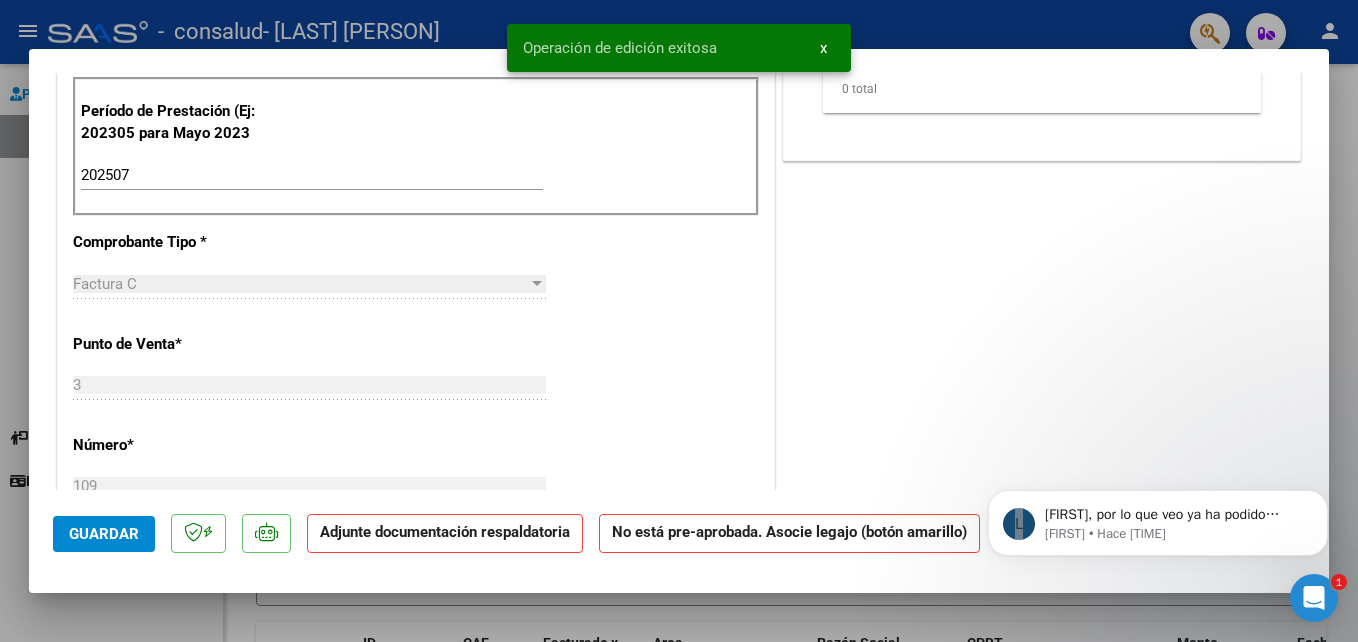 scroll, scrollTop: 228, scrollLeft: 0, axis: vertical 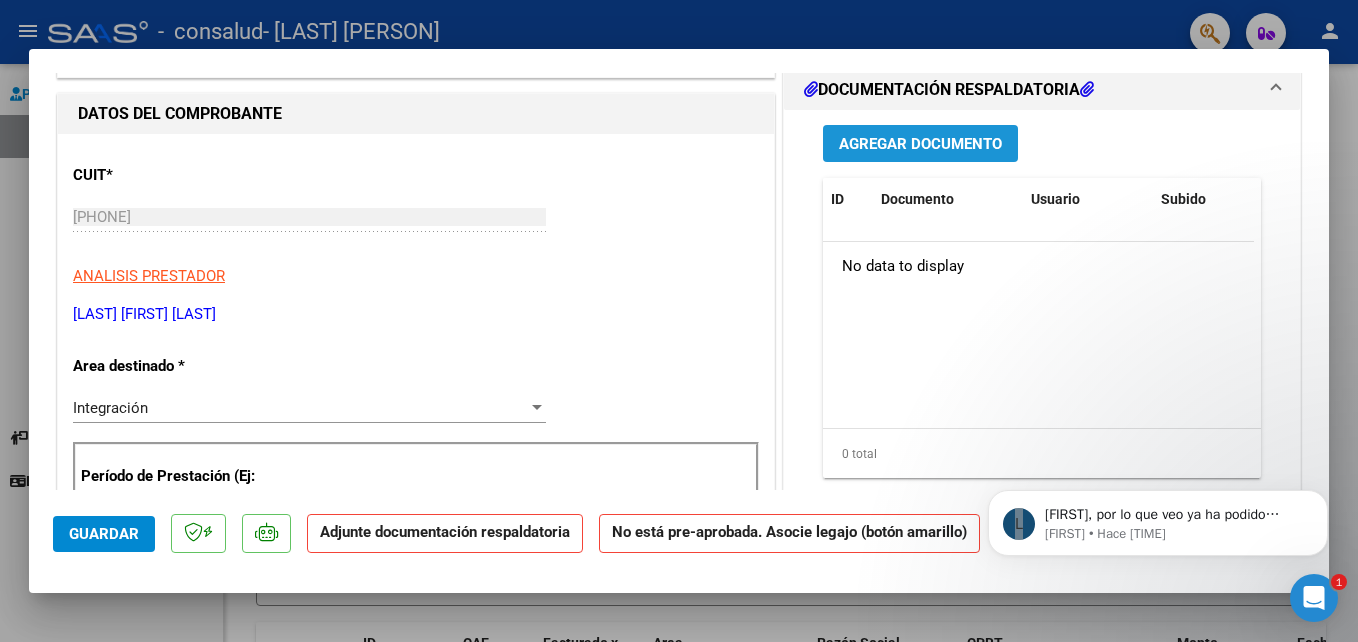 click on "Agregar Documento" at bounding box center [920, 144] 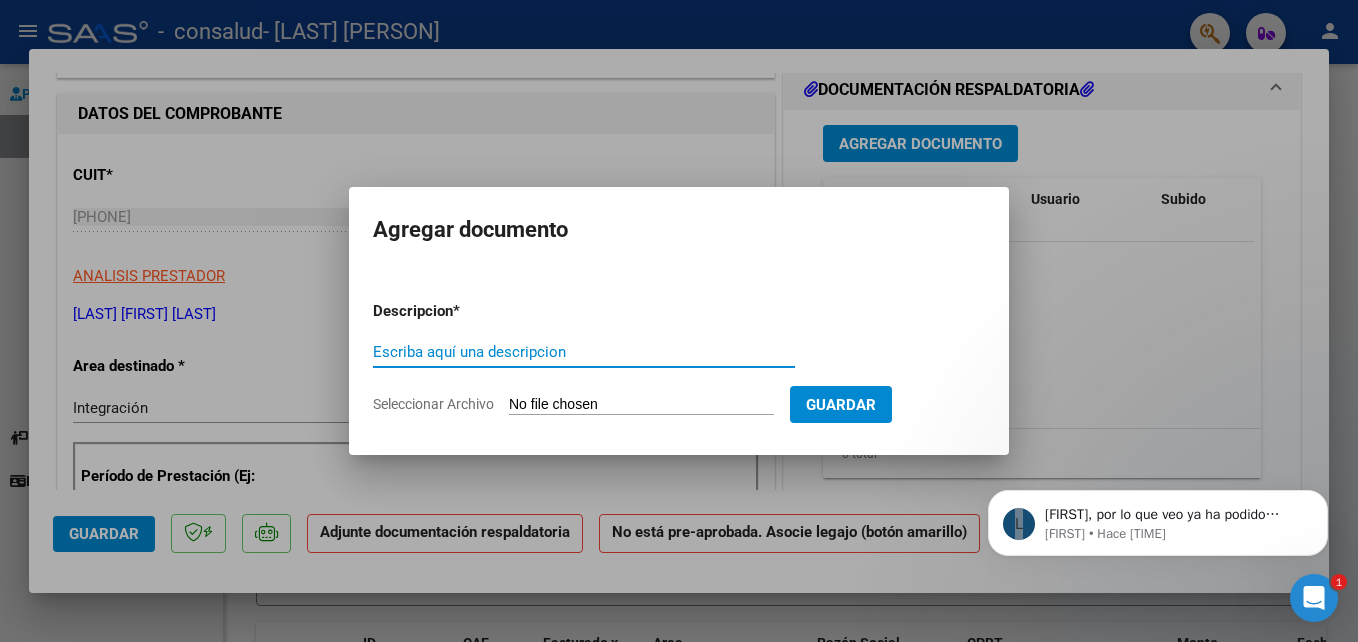 click on "Escriba aquí una descripcion" at bounding box center (584, 352) 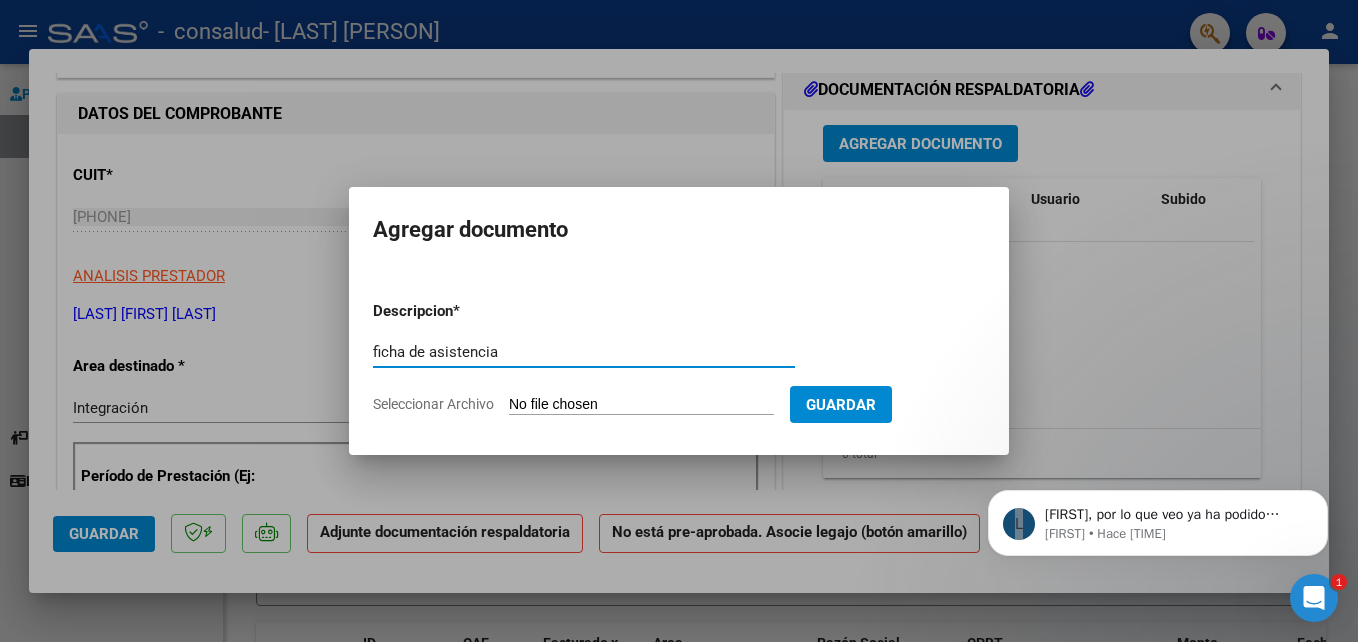 type on "ficha de asistencia" 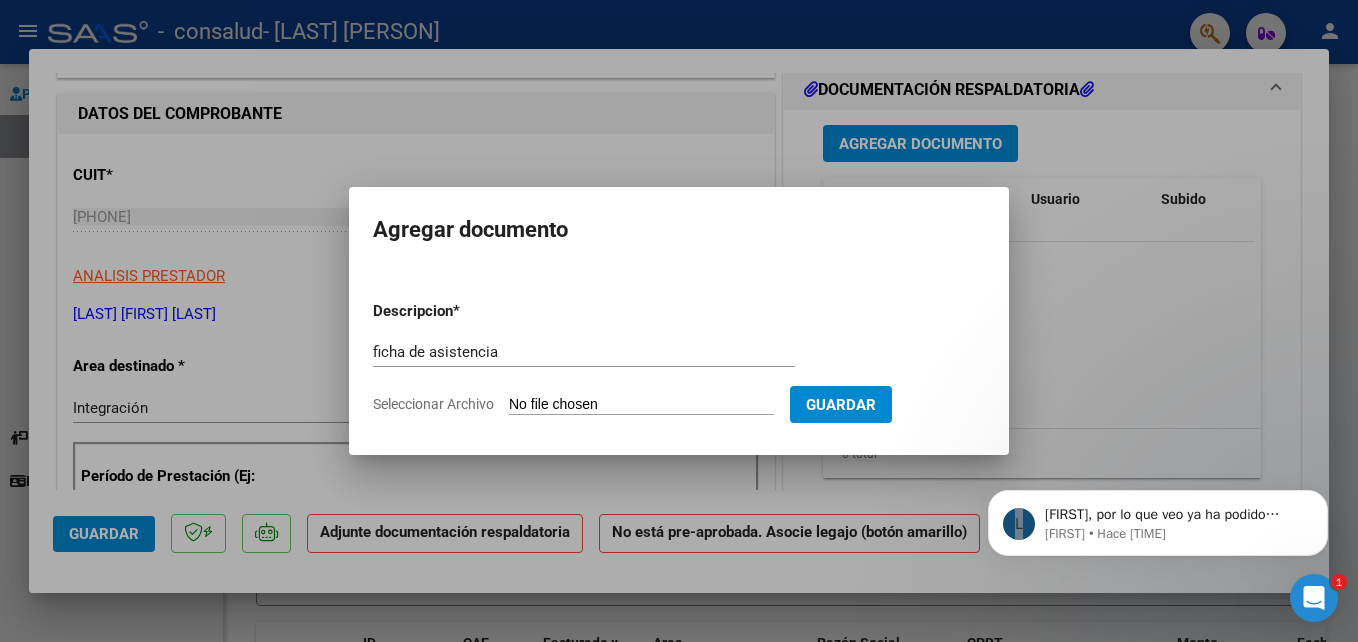 click on "Seleccionar Archivo" at bounding box center (641, 405) 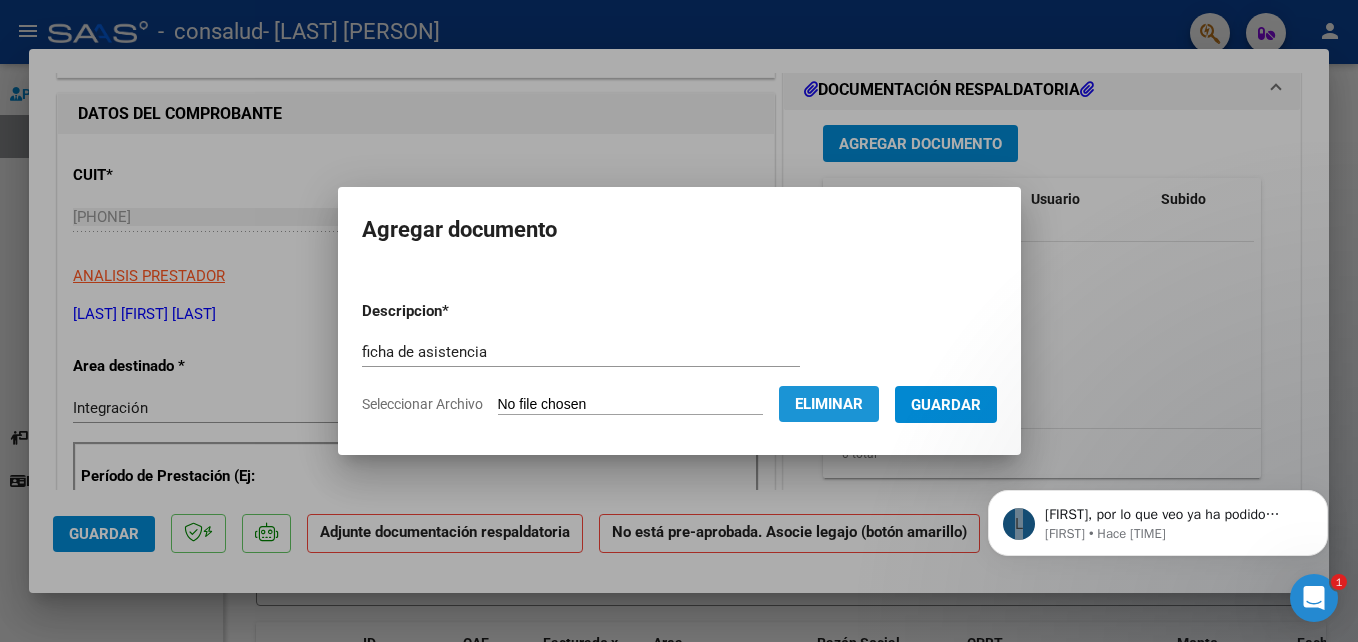 click on "Eliminar" 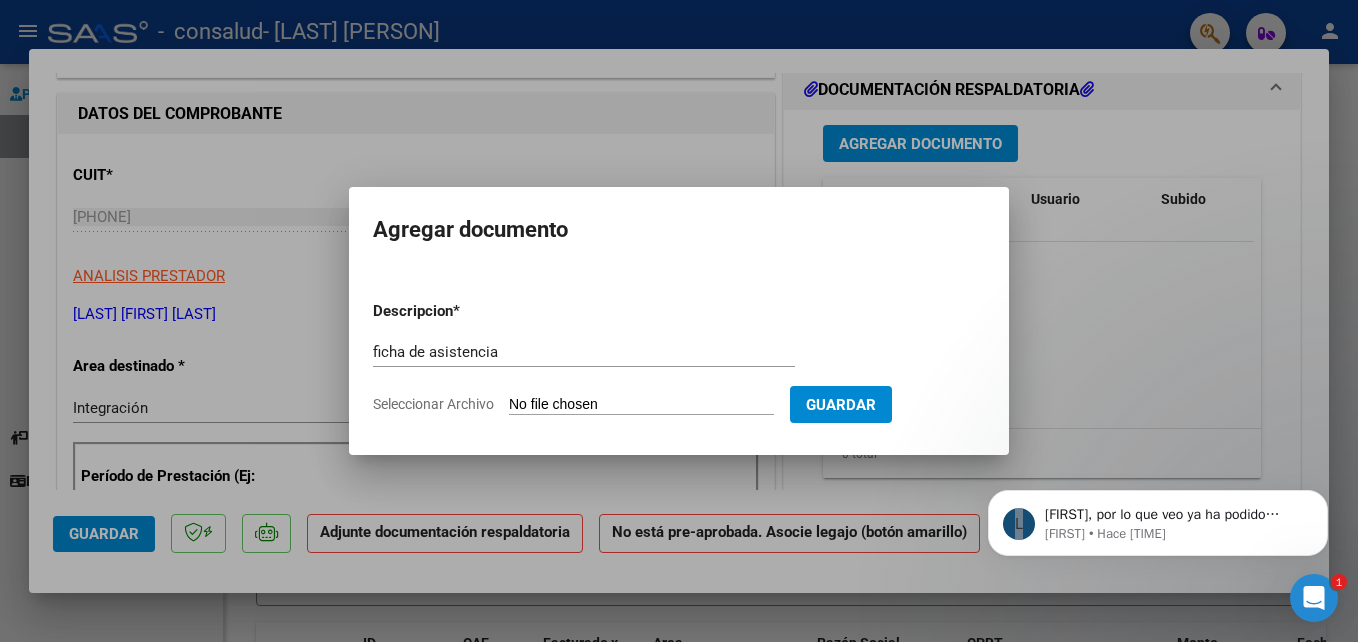 click on "Seleccionar Archivo" at bounding box center [641, 405] 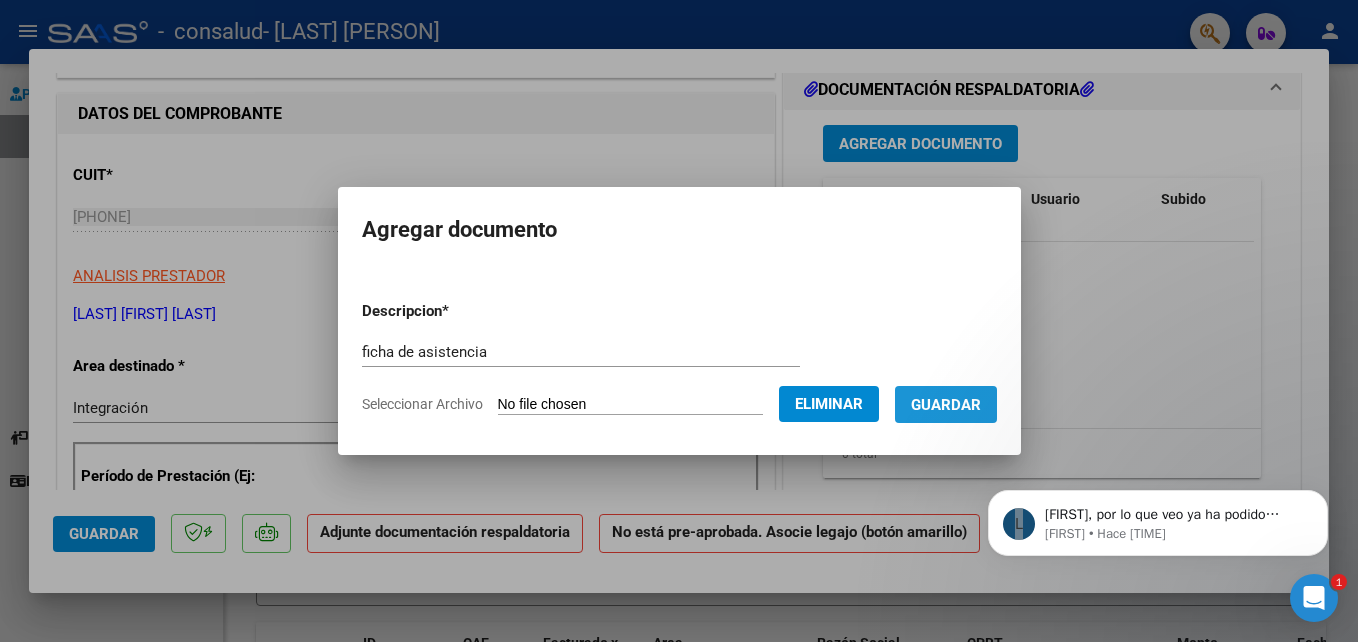 click on "Guardar" at bounding box center [946, 405] 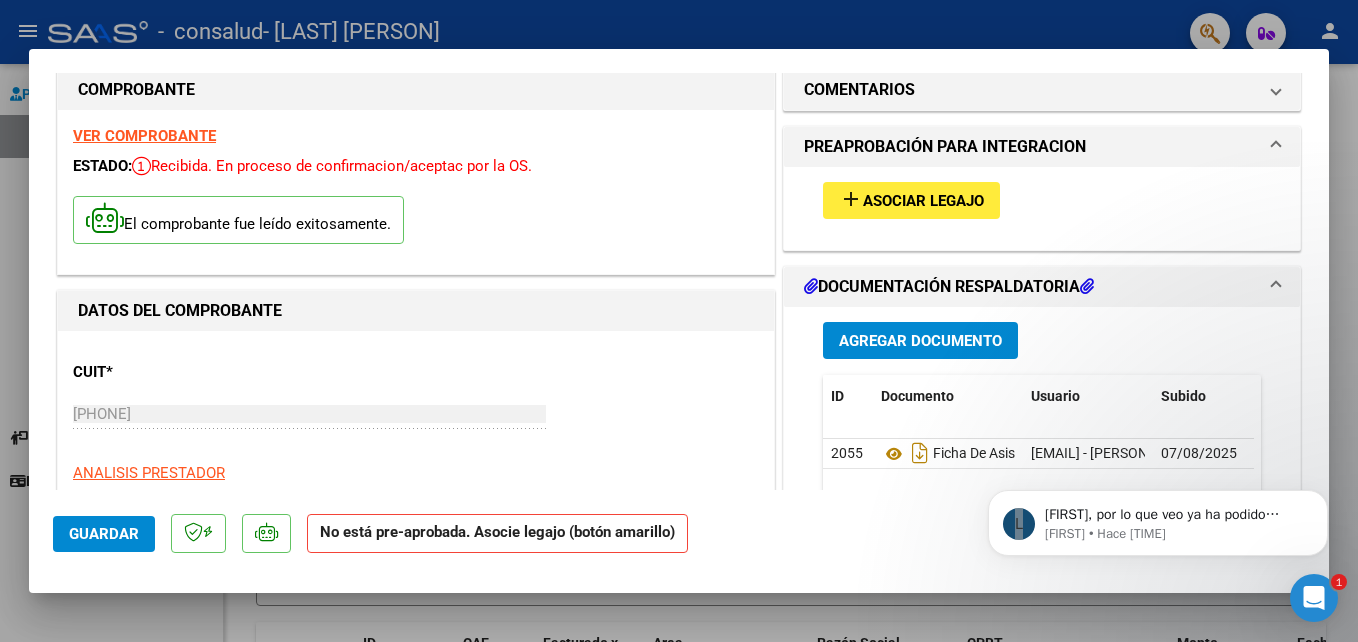 scroll, scrollTop: 28, scrollLeft: 0, axis: vertical 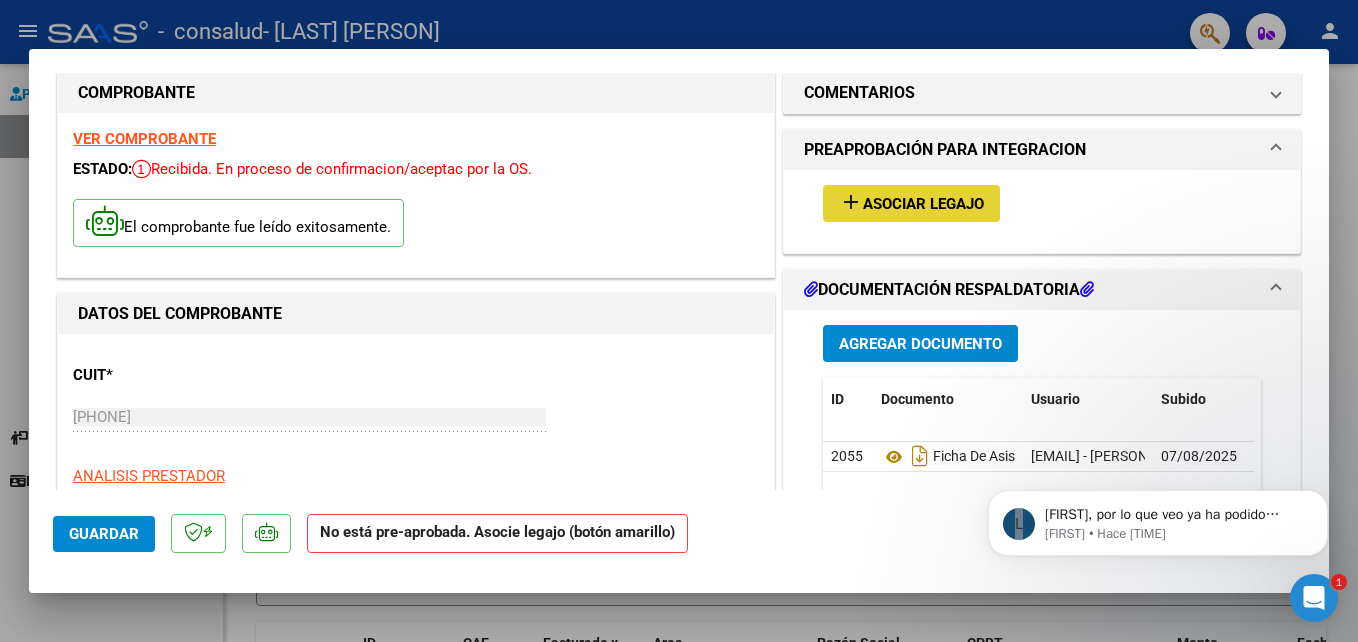 click on "Asociar Legajo" at bounding box center [923, 204] 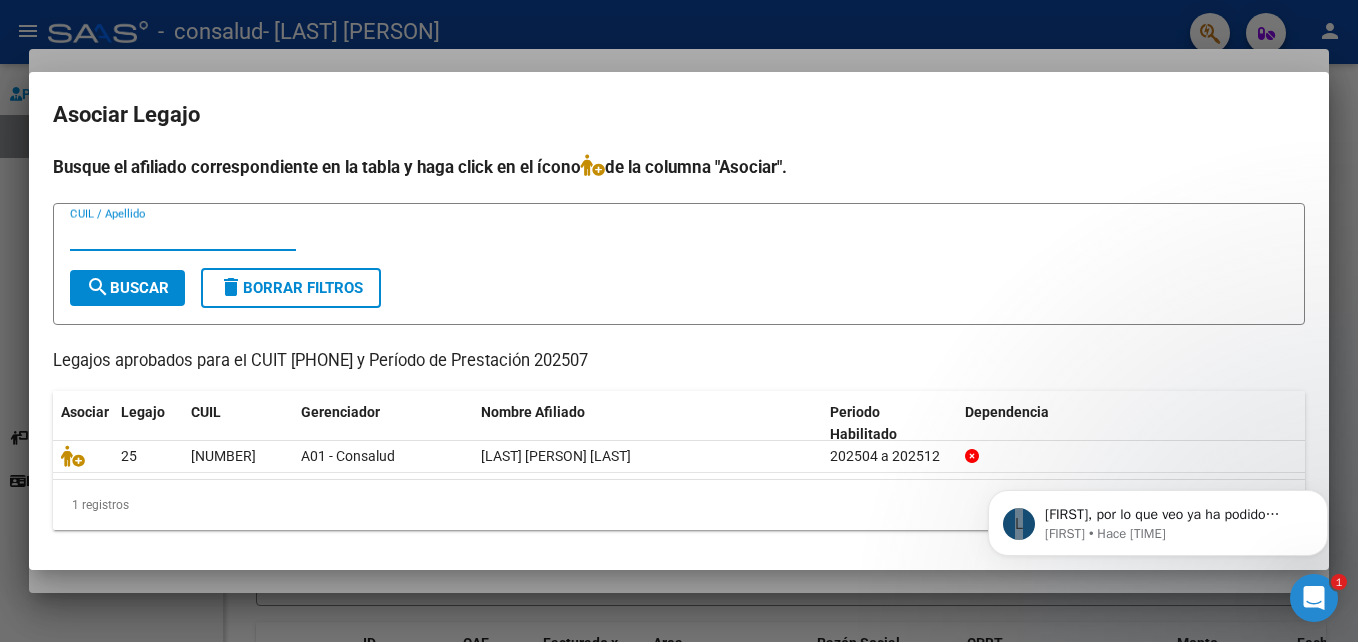 click on "CUIL / Apellido" at bounding box center (183, 235) 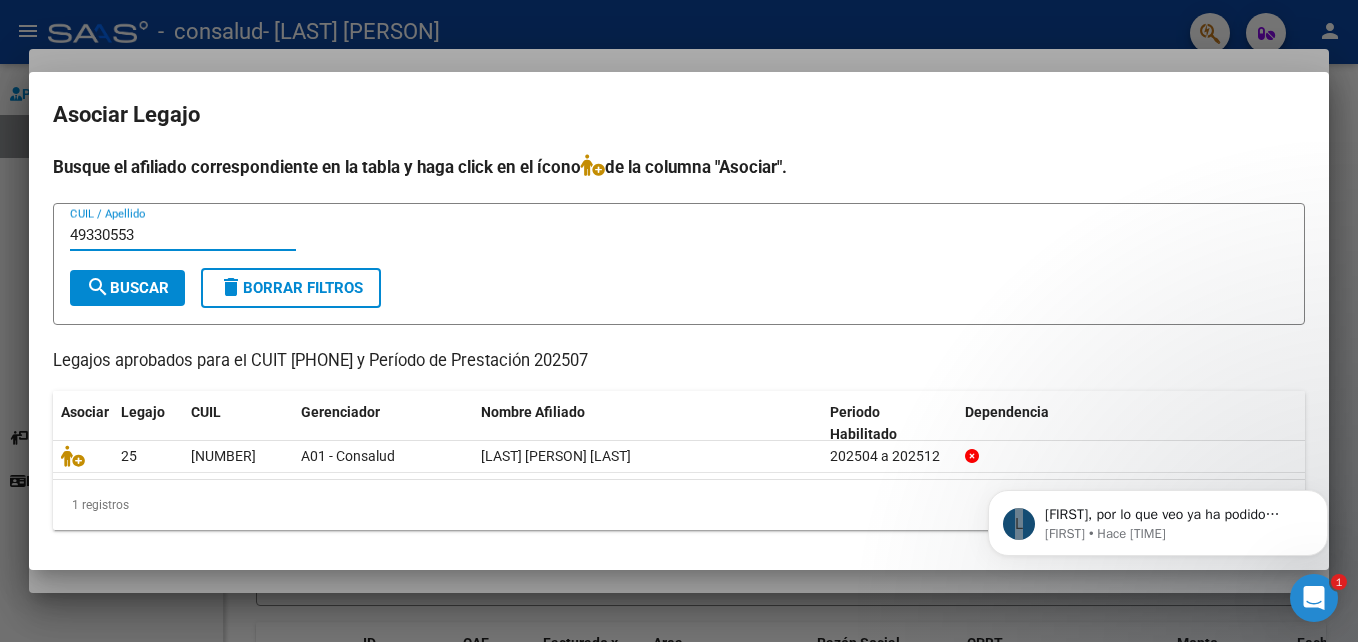 click on "search  Buscar" at bounding box center (127, 288) 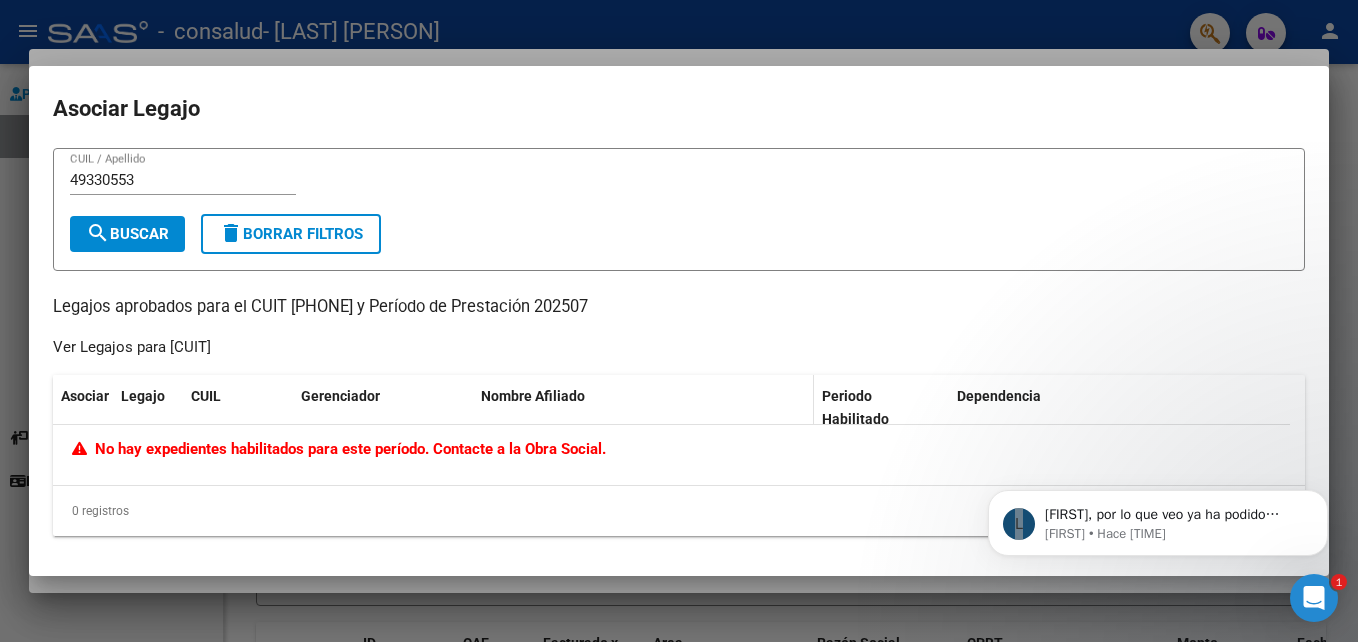 click on "Nombre Afiliado" 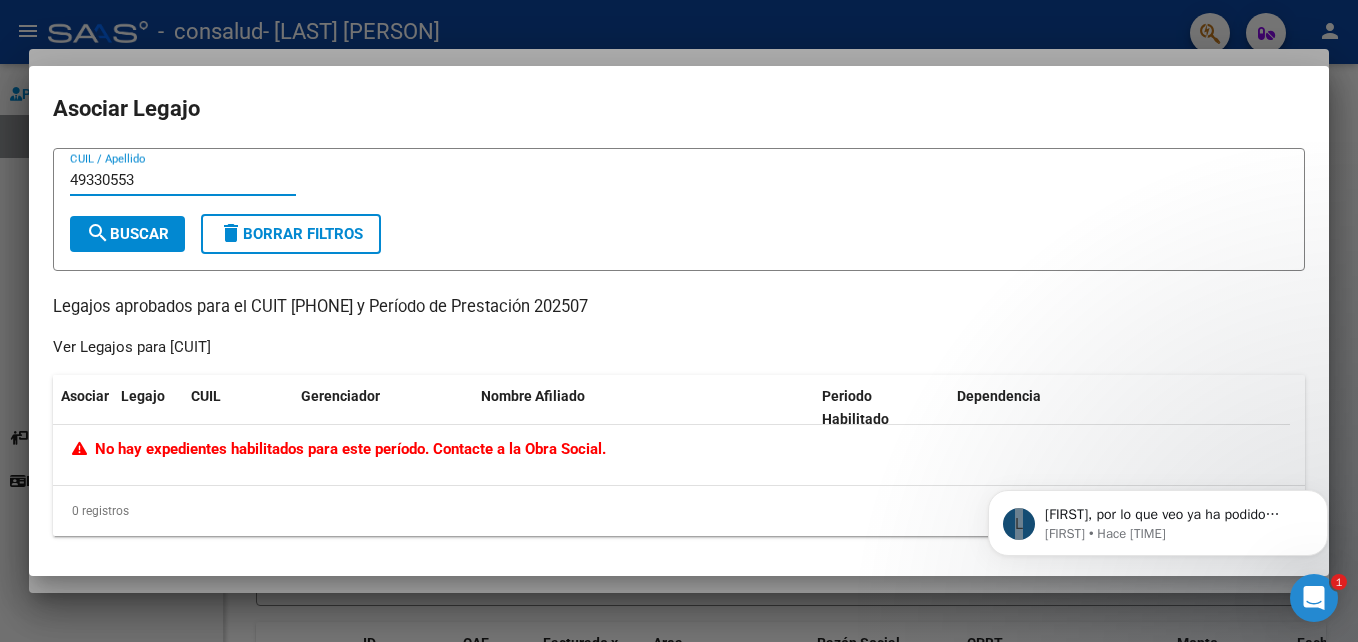 click on "49330553" at bounding box center (183, 180) 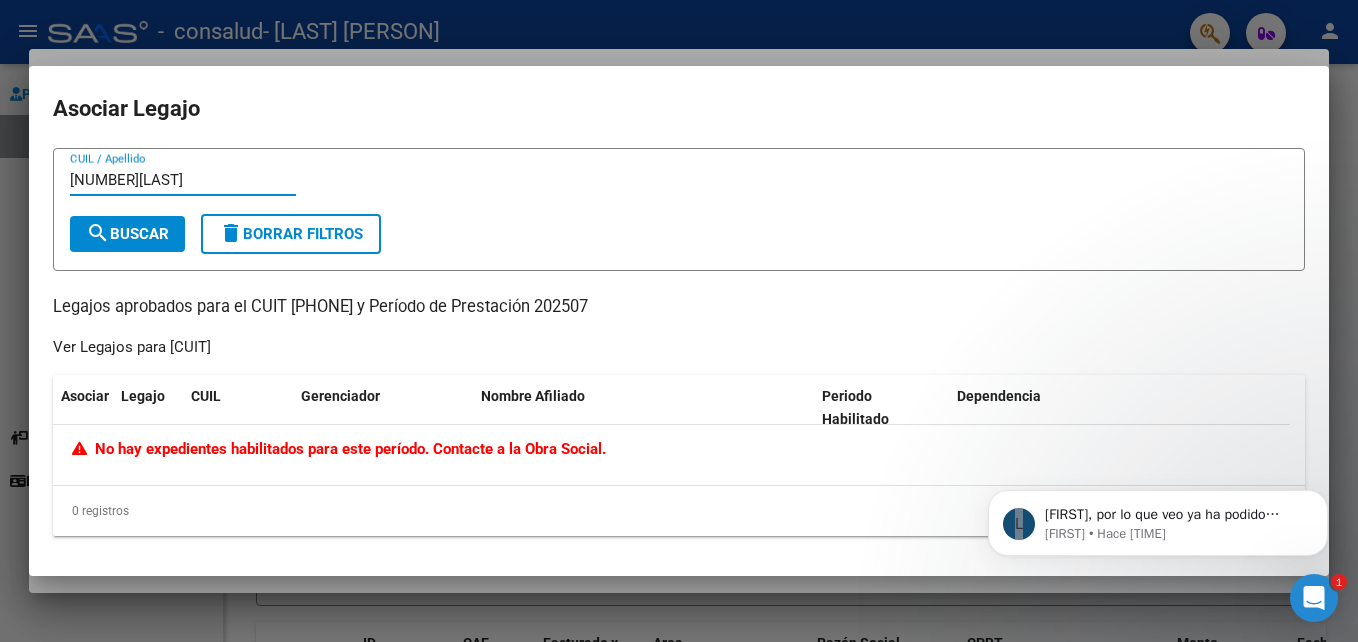 type on "[NUMBER][LAST]" 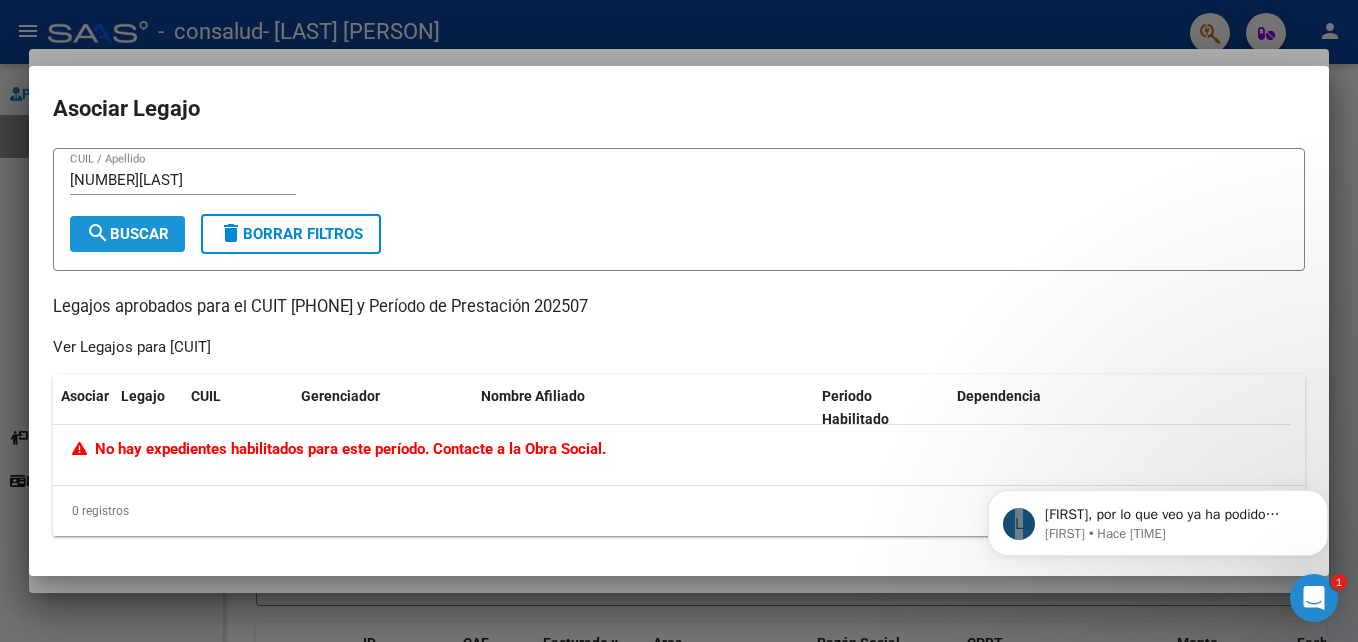 click on "search  Buscar" at bounding box center (127, 234) 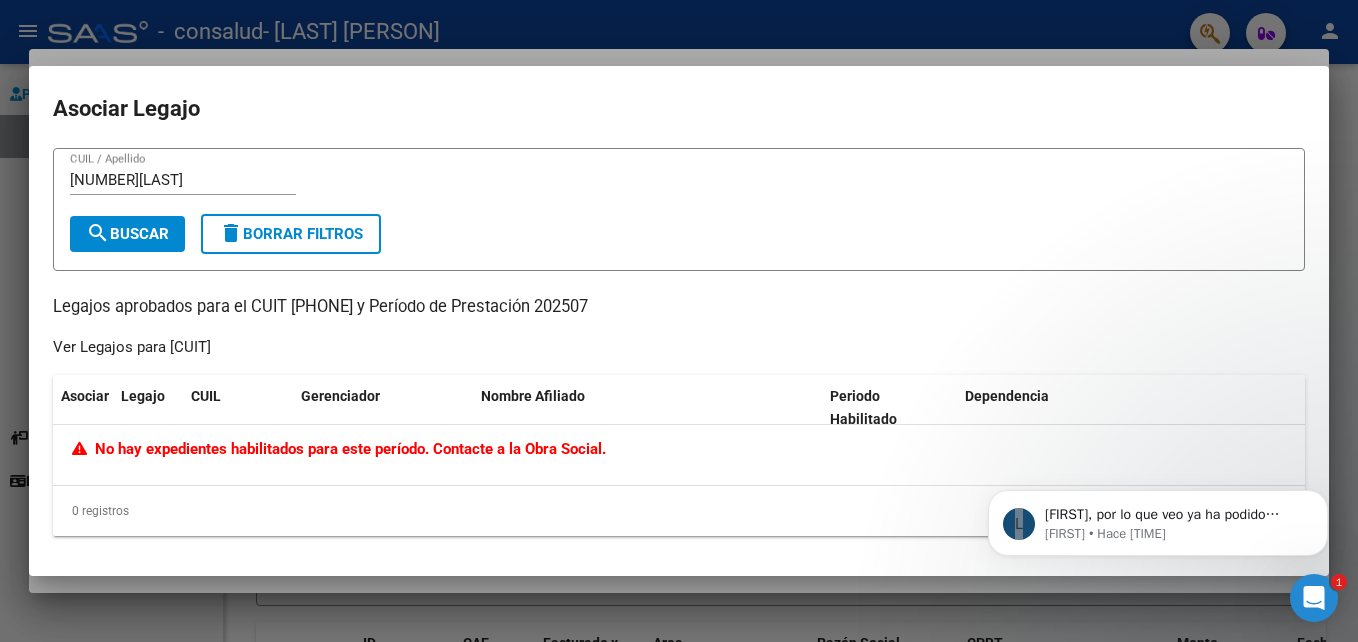 click at bounding box center (679, 321) 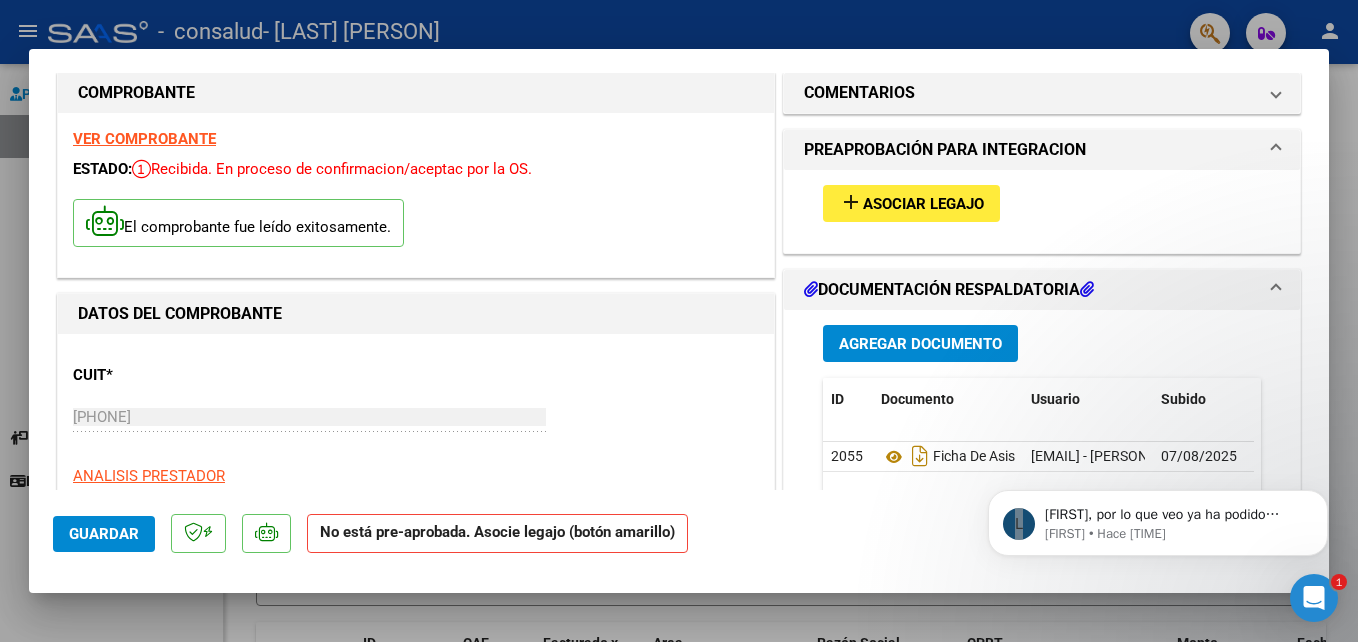 click at bounding box center (679, 321) 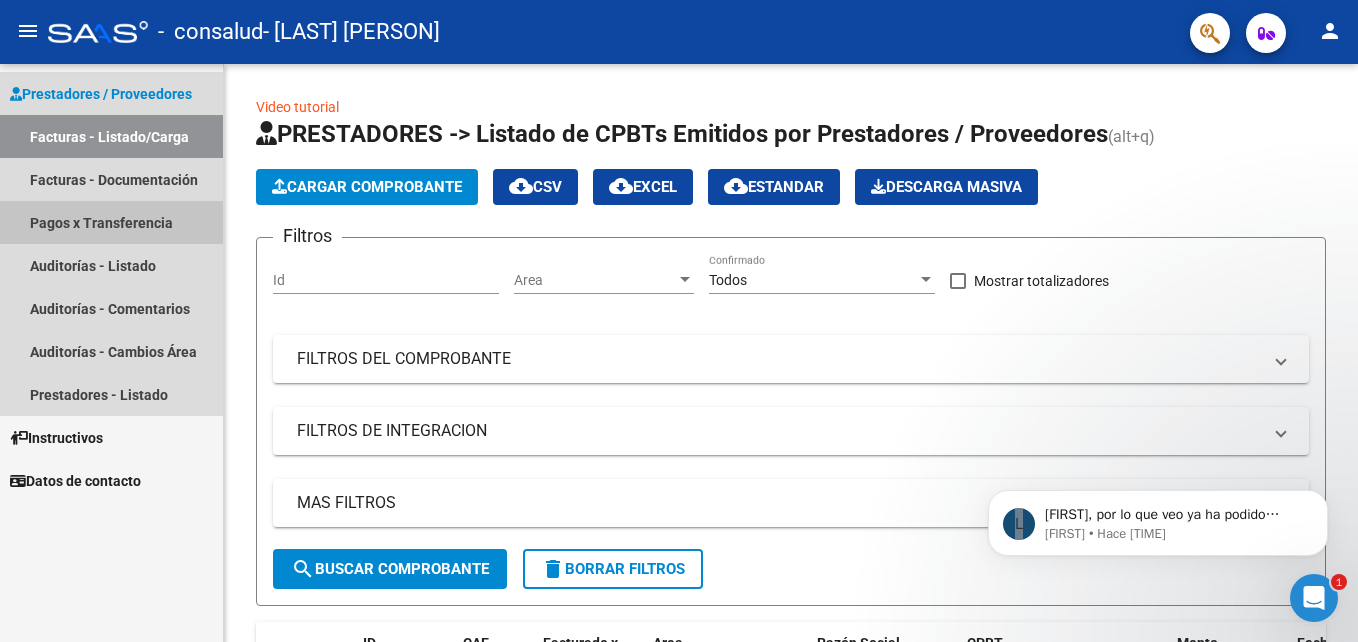 click on "Pagos x Transferencia" at bounding box center (111, 222) 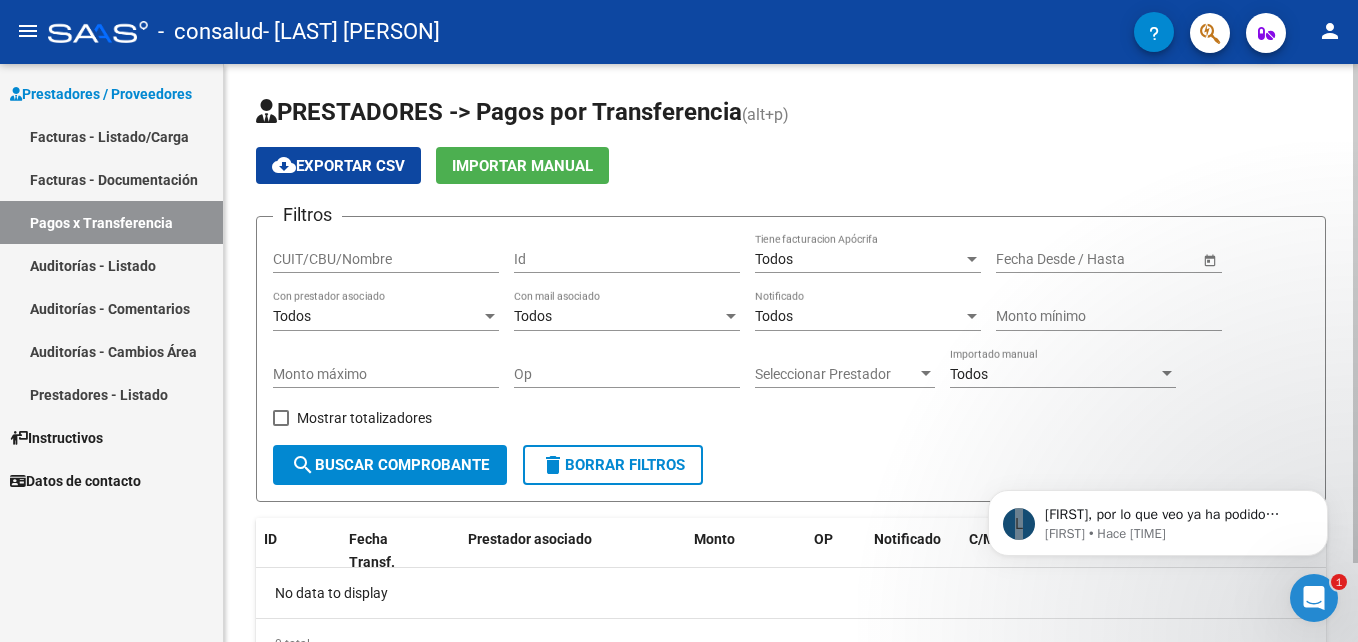 click 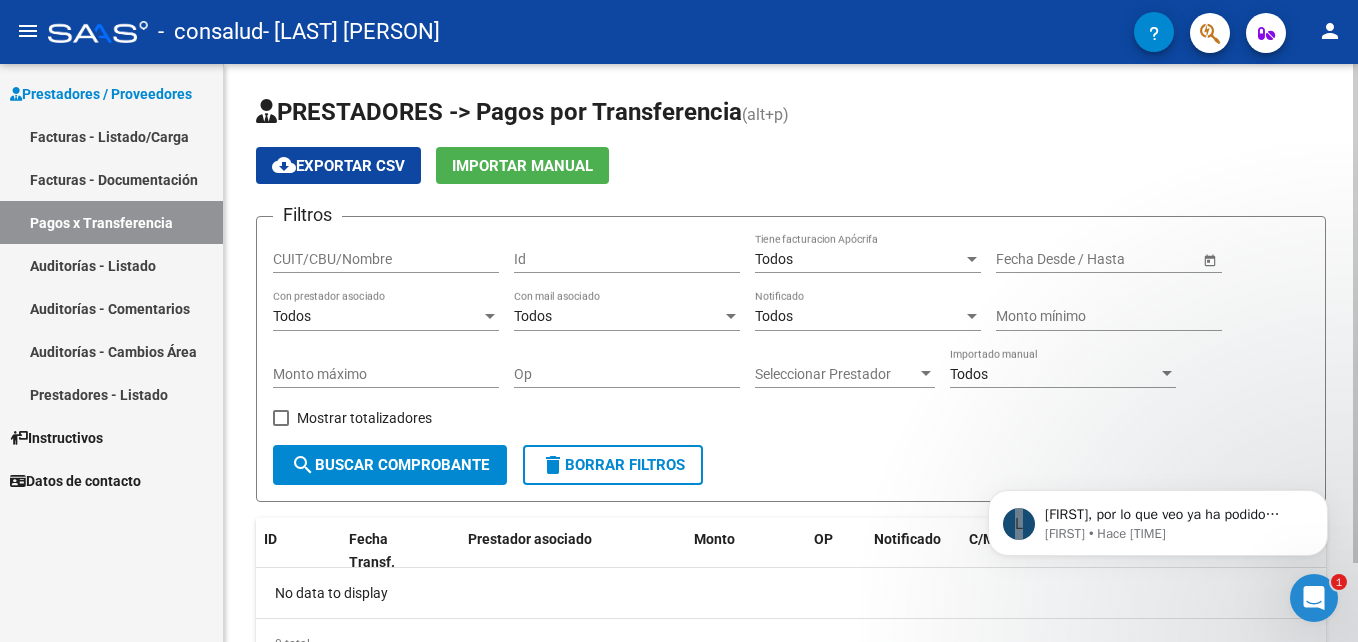 click on "Filtros CUIT/CBU/Nombre Id Todos Tiene facturacion Apócrifa Start date – End date Fecha Desde / Hasta Todos Con prestador asociado Todos Con mail asociado Todos Notificado Monto mínimo Monto máximo Op Seleccionar Prestador Seleccionar Prestador Todos Importado manual    Mostrar totalizadores" 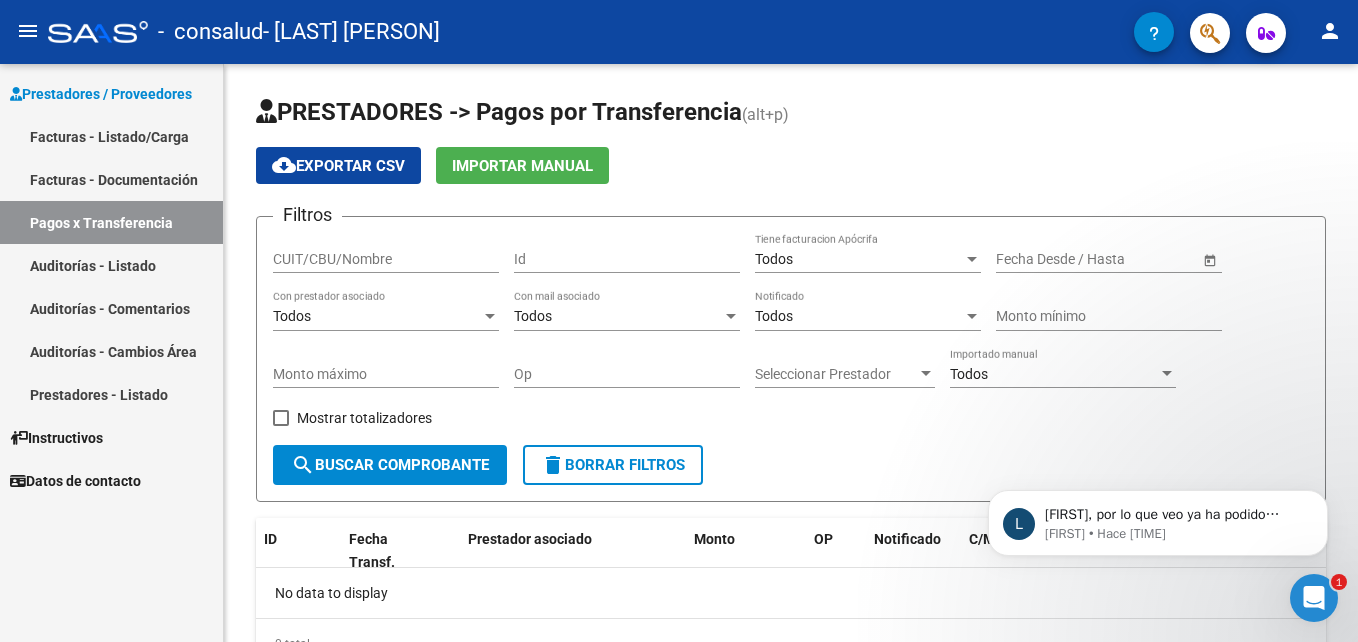 drag, startPoint x: 2304, startPoint y: 892, endPoint x: 1126, endPoint y: 460, distance: 1254.7144 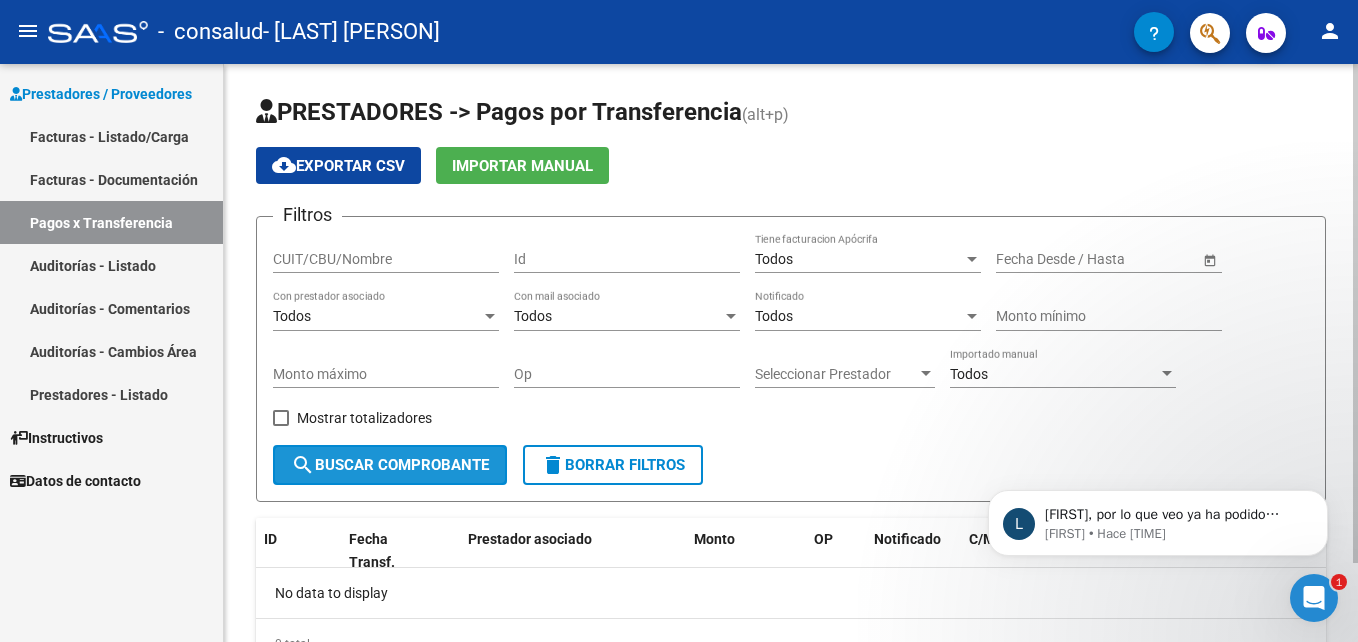 click on "search  Buscar Comprobante" 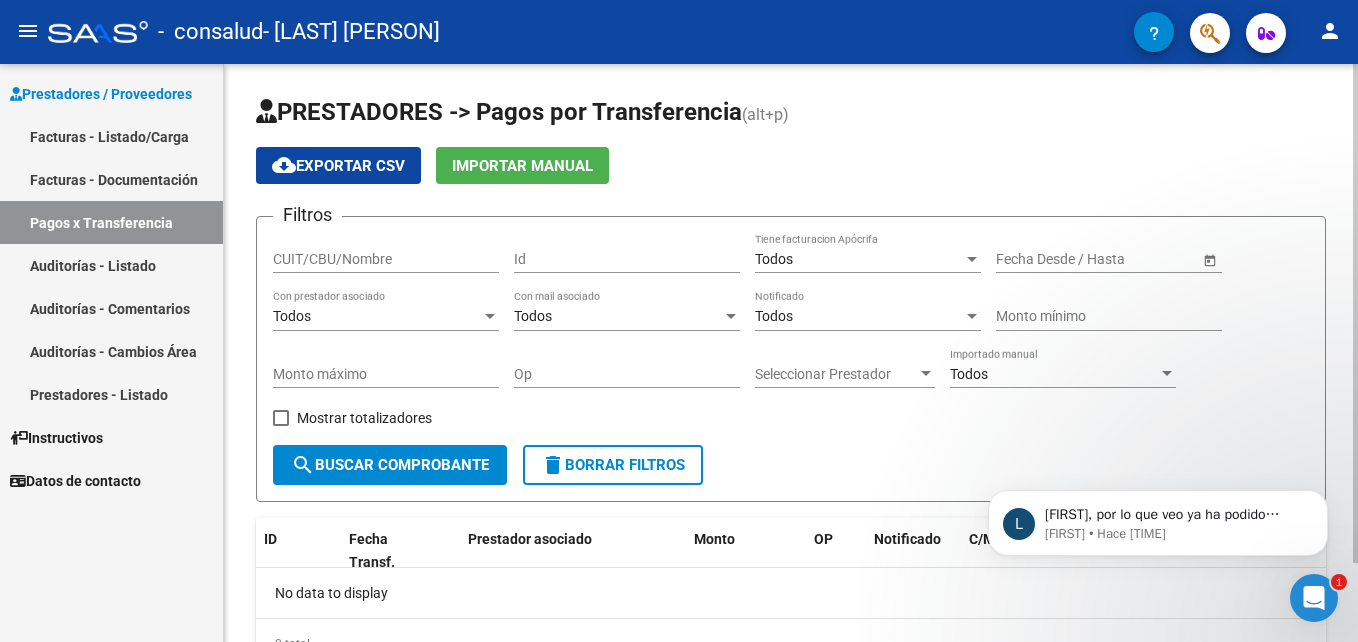 click on "0 total" 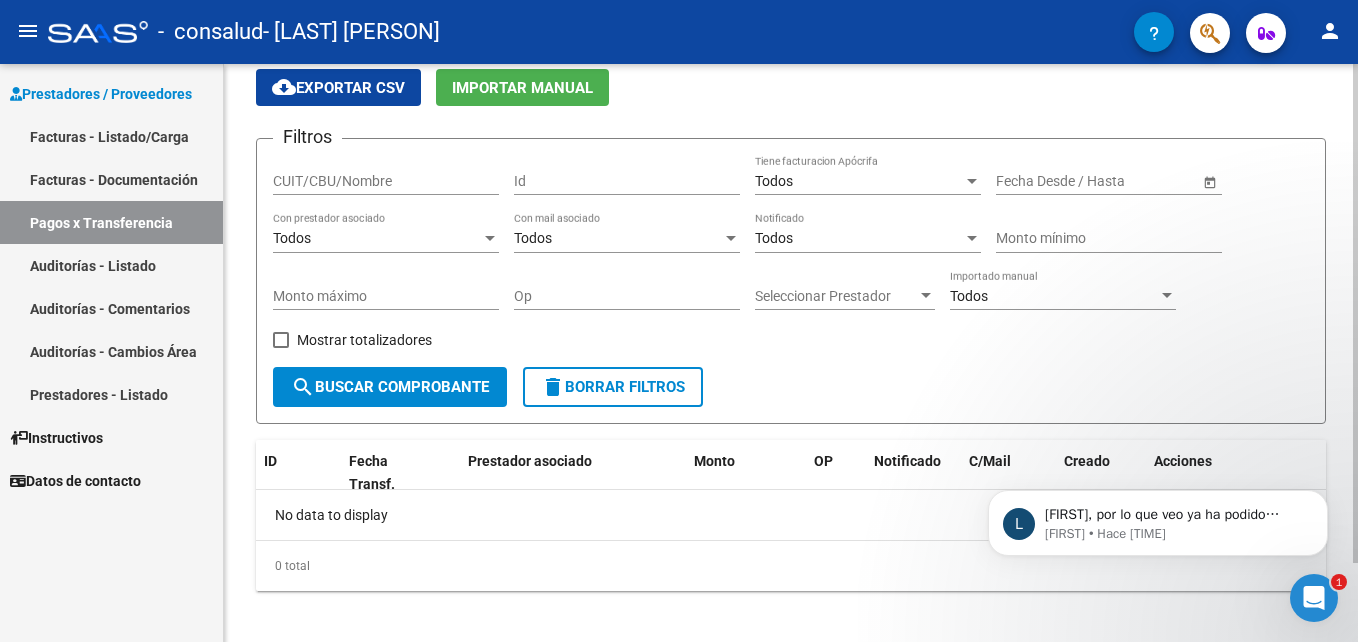 scroll, scrollTop: 80, scrollLeft: 0, axis: vertical 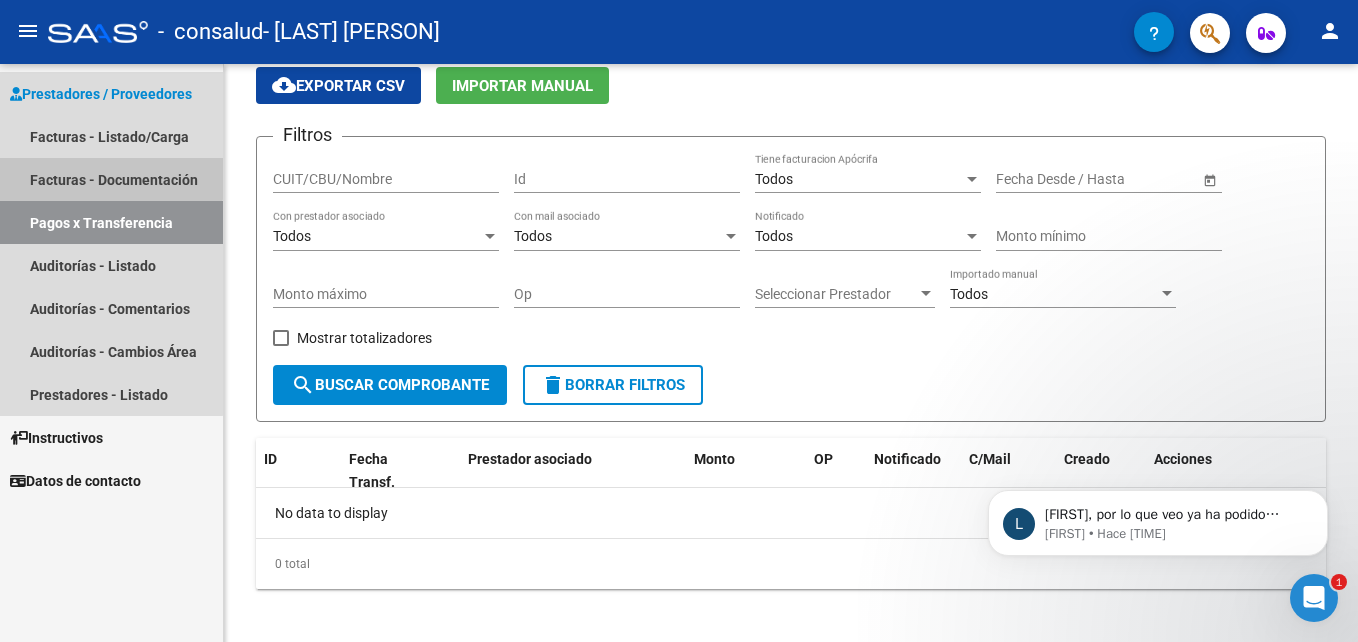 click on "Facturas - Documentación" at bounding box center (111, 179) 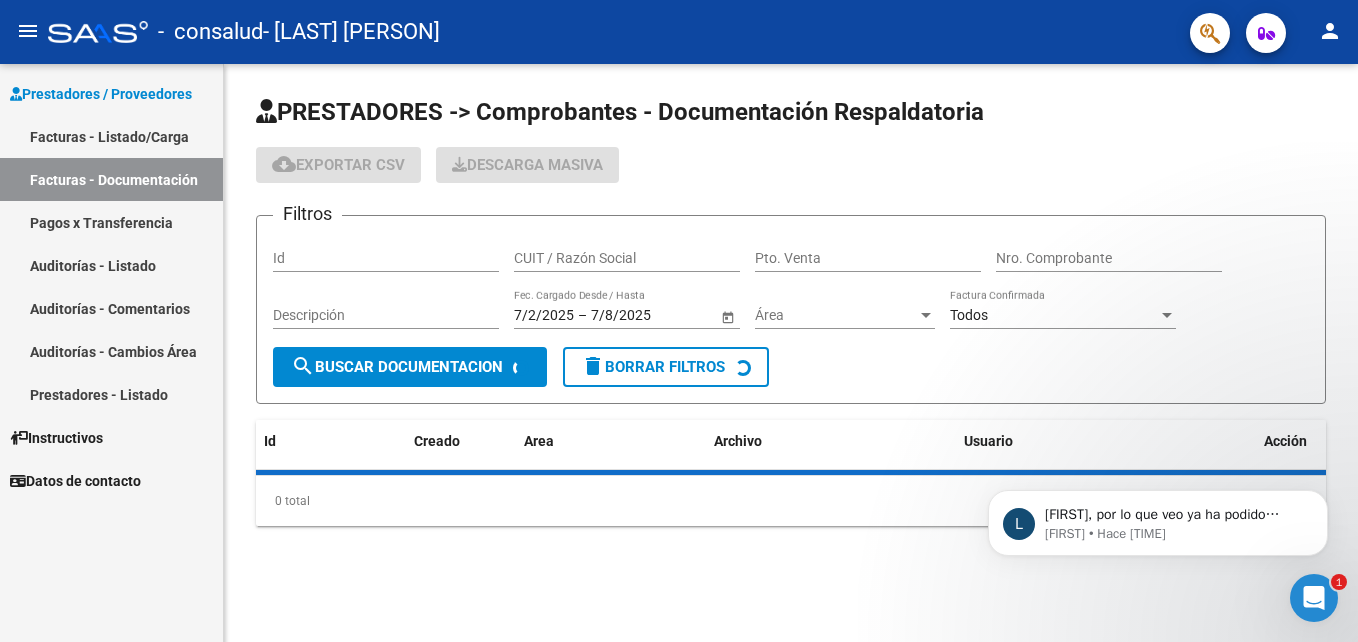 scroll, scrollTop: 0, scrollLeft: 0, axis: both 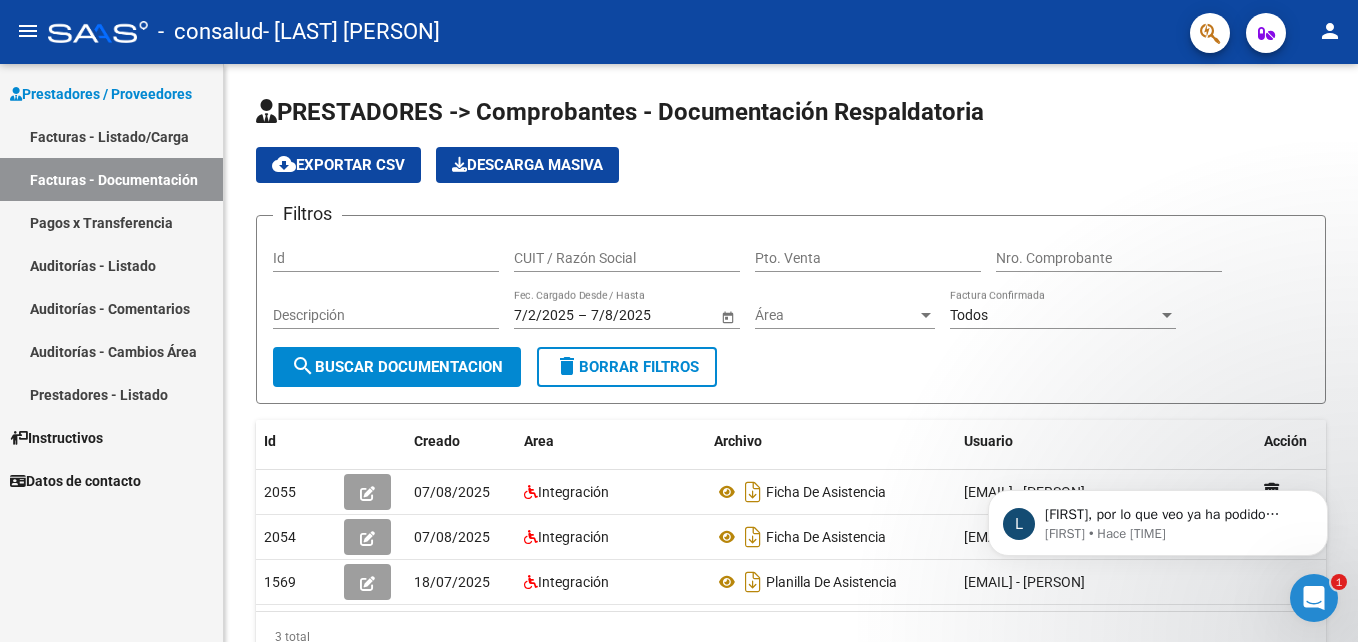 click on "L [FIRST], por lo que veo ya ha podido acceder. Aguardo su confirmación. Saludos! [FIRST] • Hace [TIME]" at bounding box center [1158, 518] 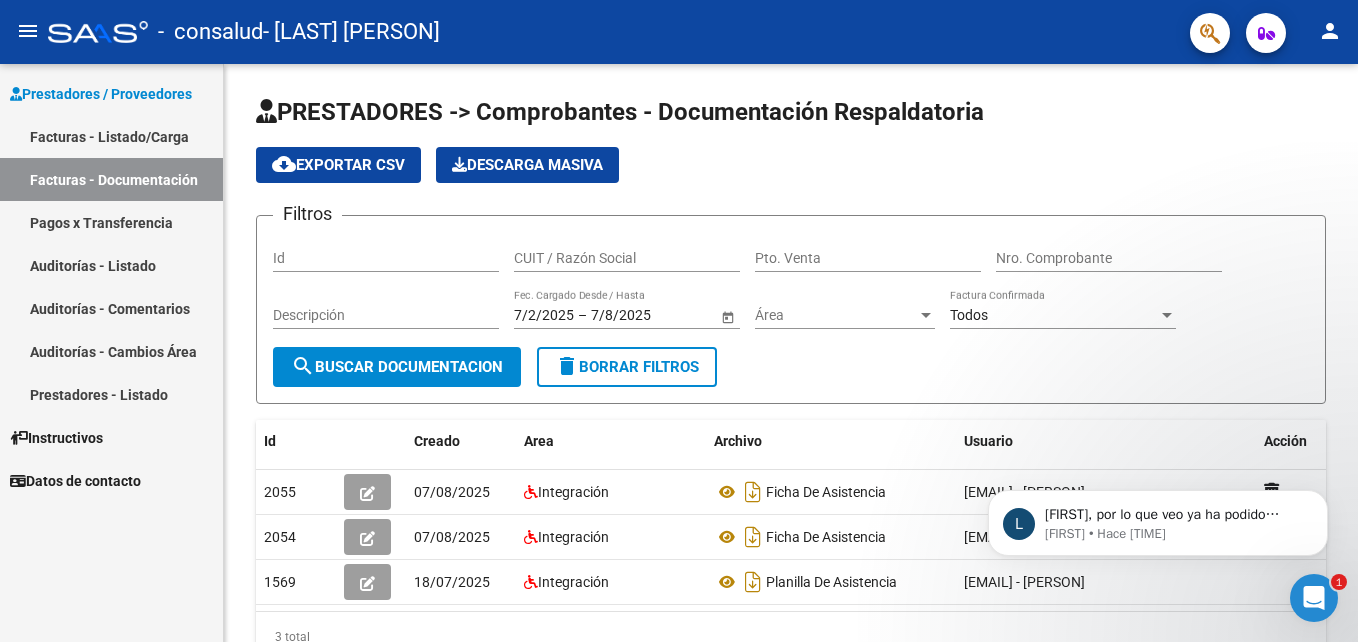 click on "L [FIRST], por lo que veo ya ha podido acceder. Aguardo su confirmación. Saludos! [FIRST] • Hace [TIME]" 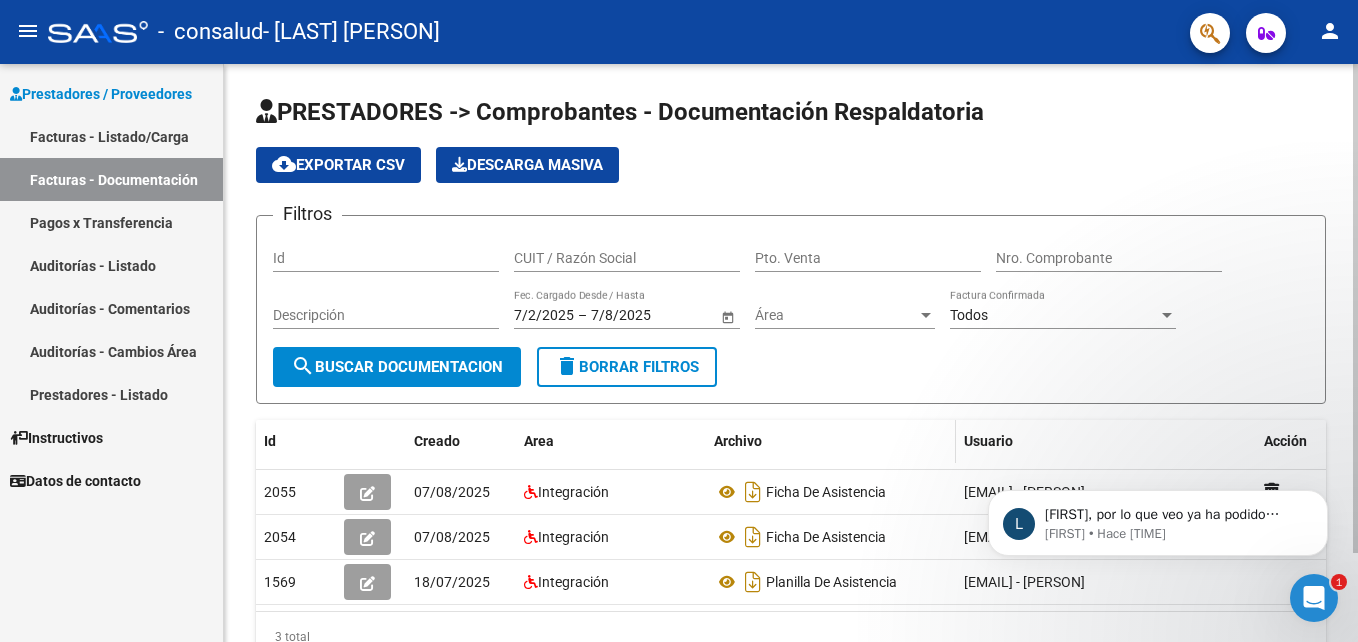 click on "Archivo" 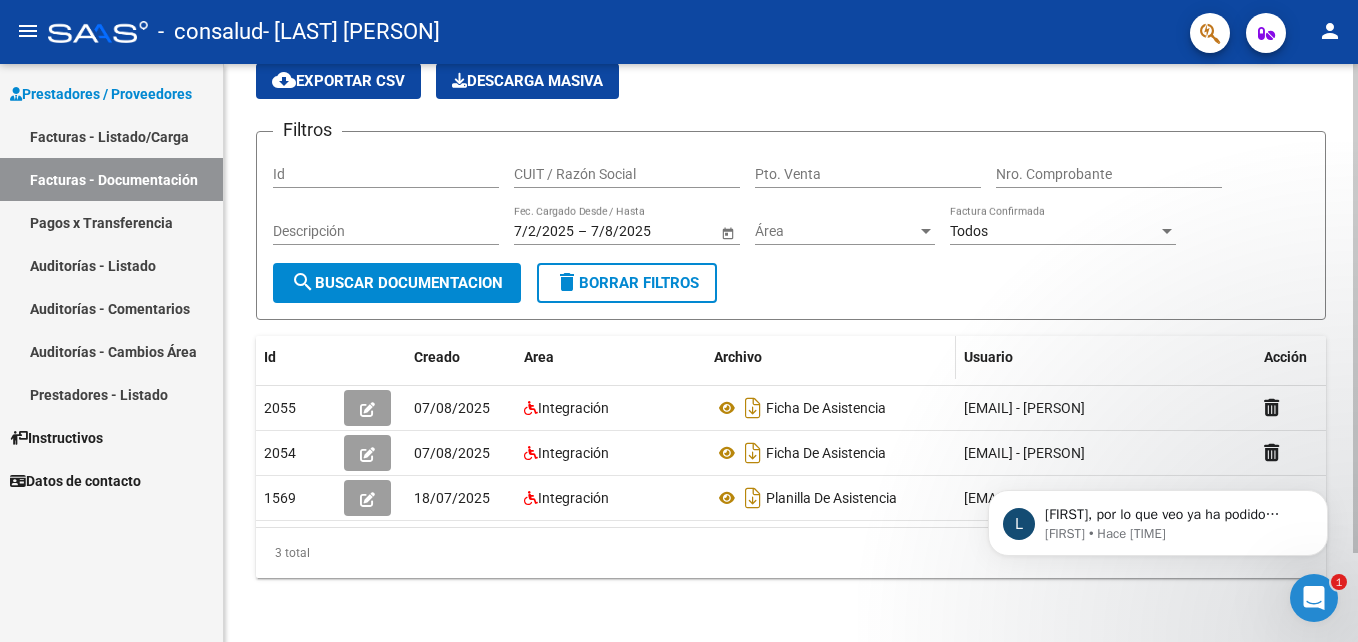 scroll, scrollTop: 105, scrollLeft: 0, axis: vertical 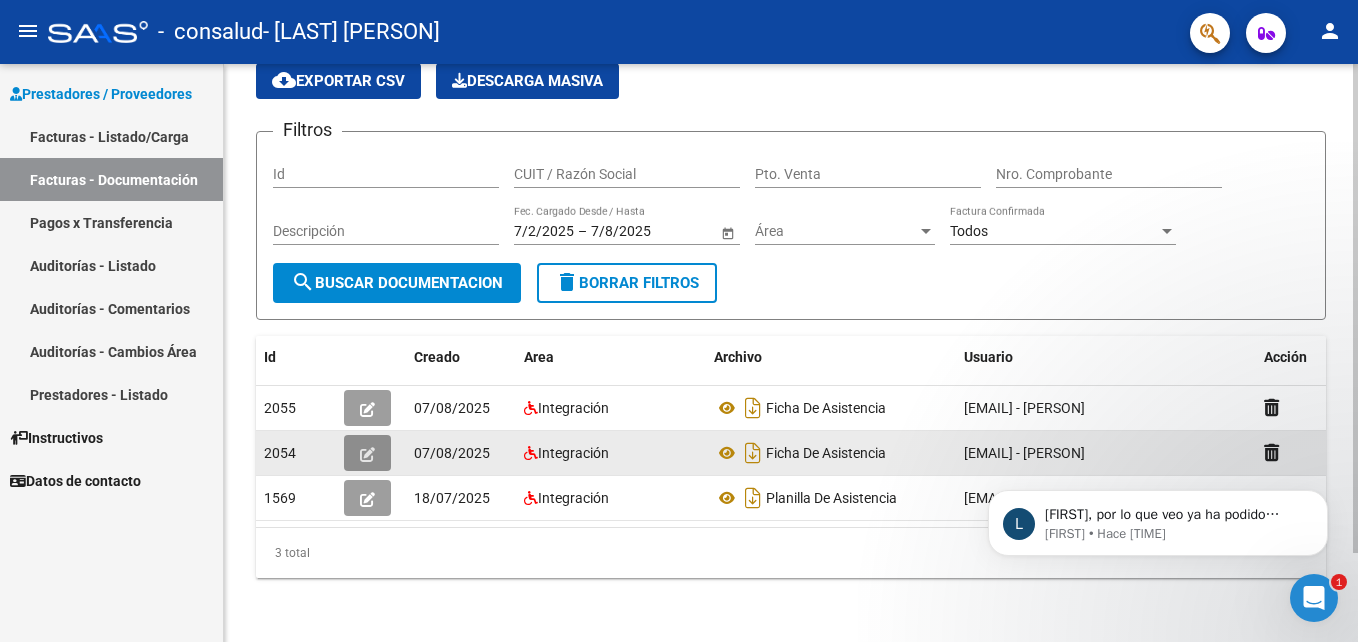 click 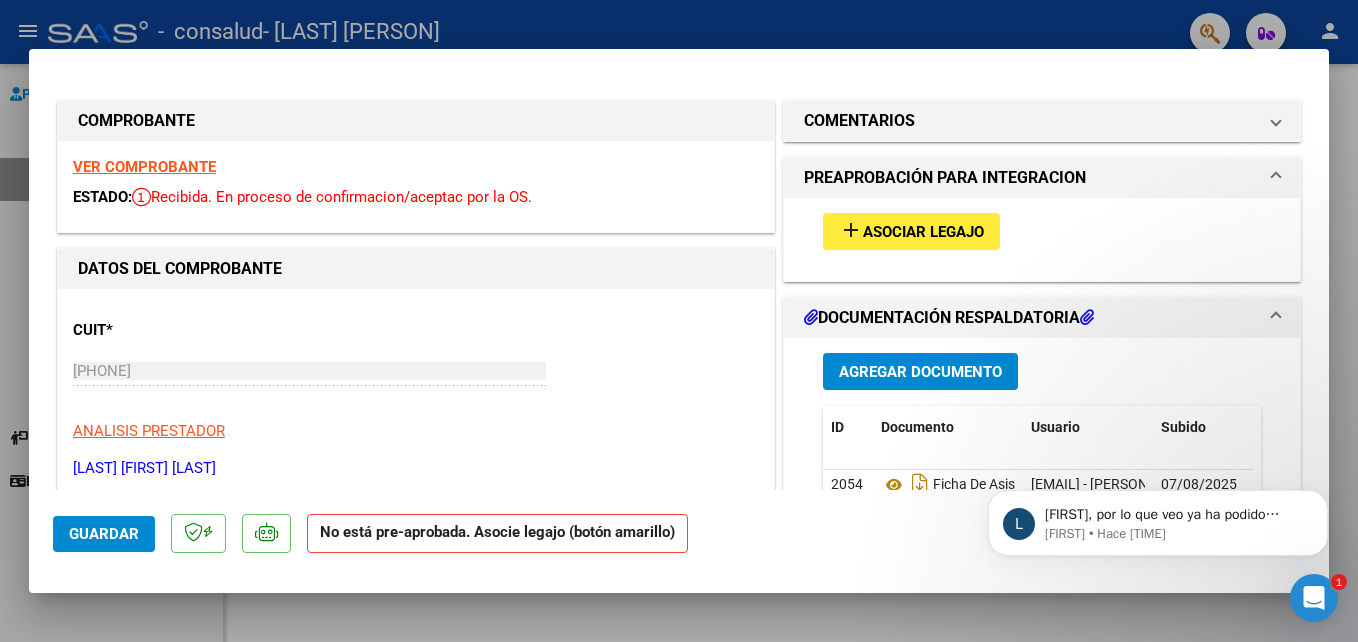 click at bounding box center [679, 321] 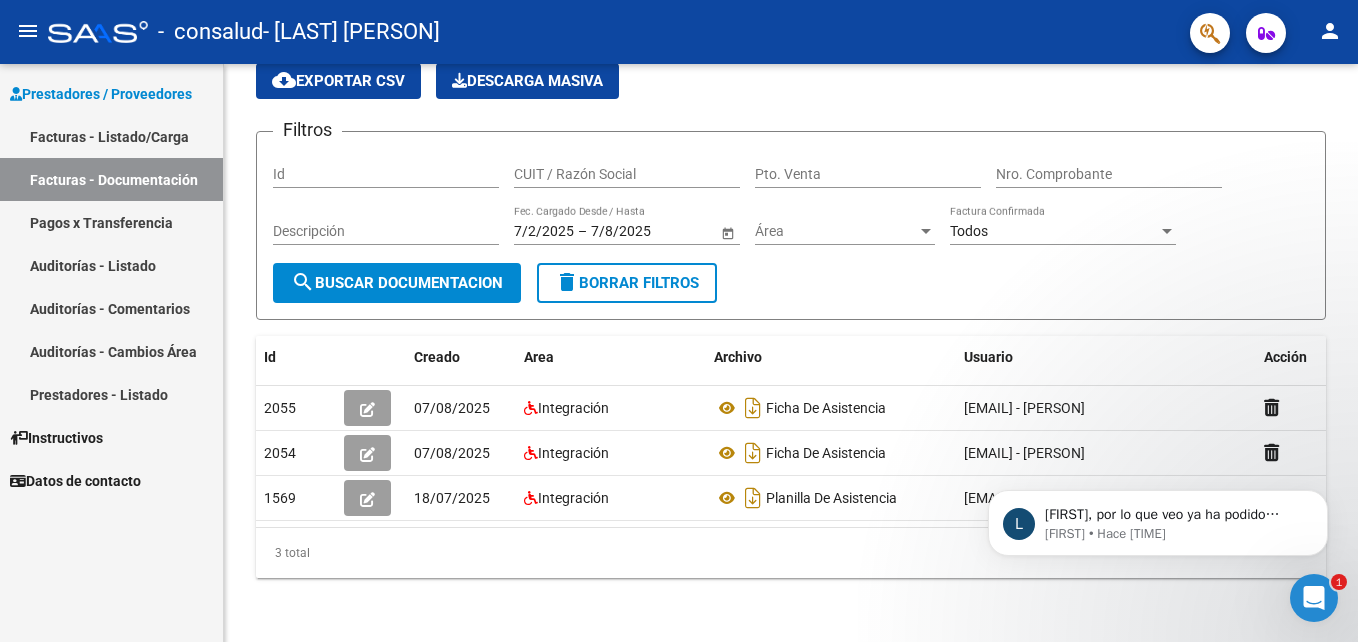 scroll, scrollTop: 105, scrollLeft: 0, axis: vertical 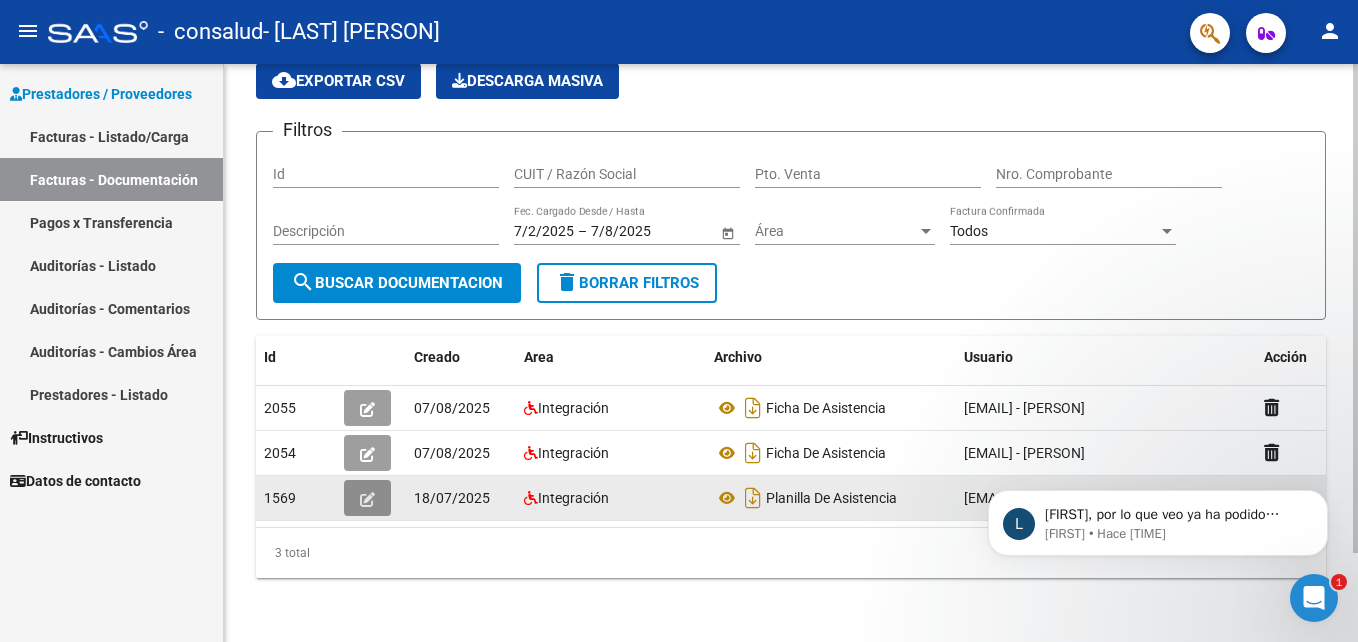 click 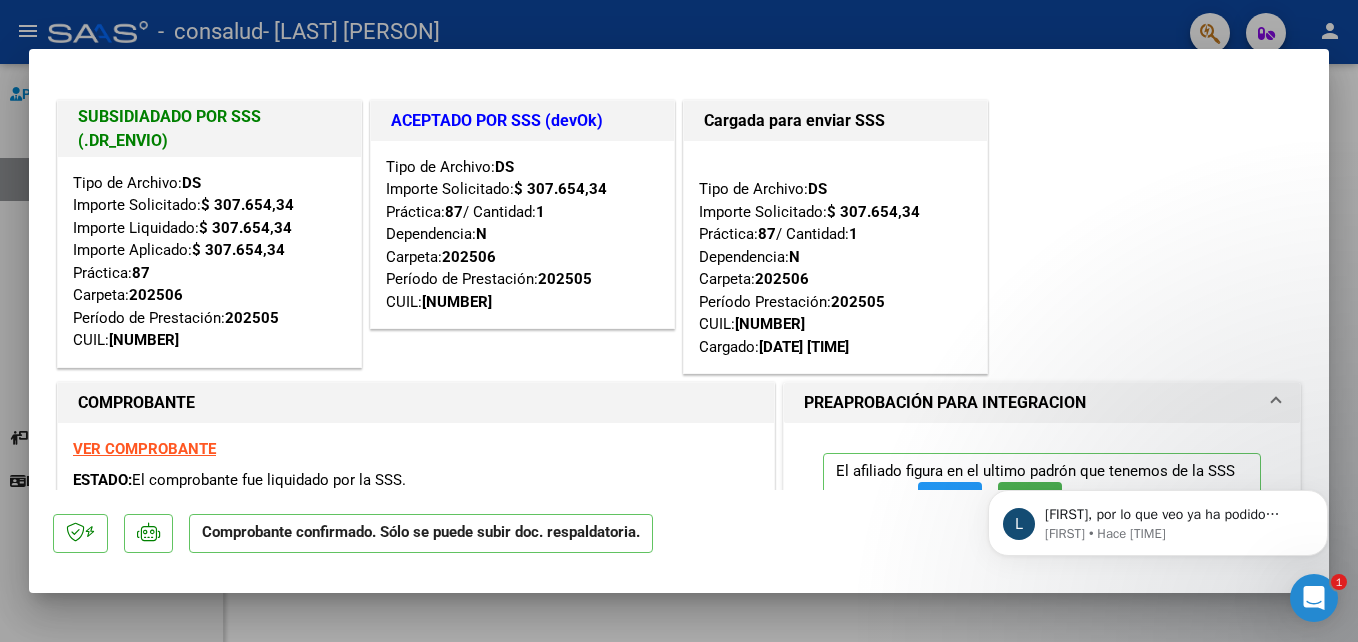 click on "L [FIRST], por lo que veo ya ha podido acceder. Aguardo su confirmación. Saludos! [FIRST] • Hace [TIME]" at bounding box center (1158, 431) 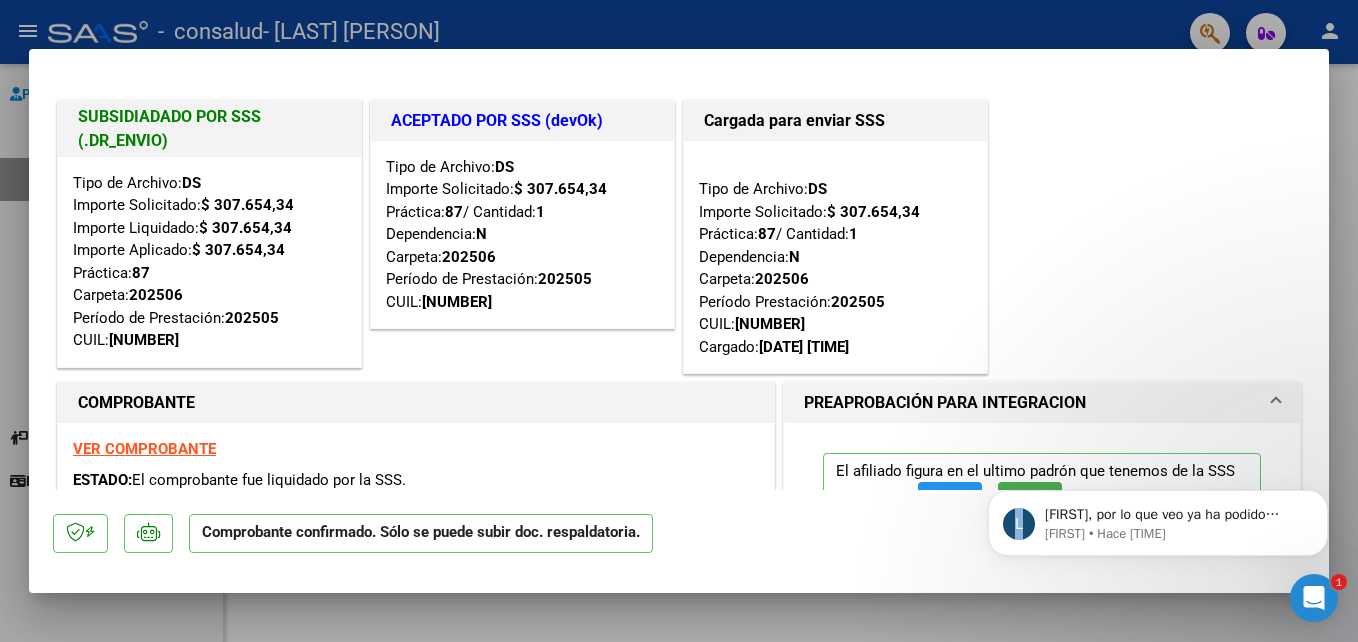 click on "L [FIRST], por lo que veo ya ha podido acceder. Aguardo su confirmación. Saludos! [FIRST] • Hace [TIME]" at bounding box center (1158, 431) 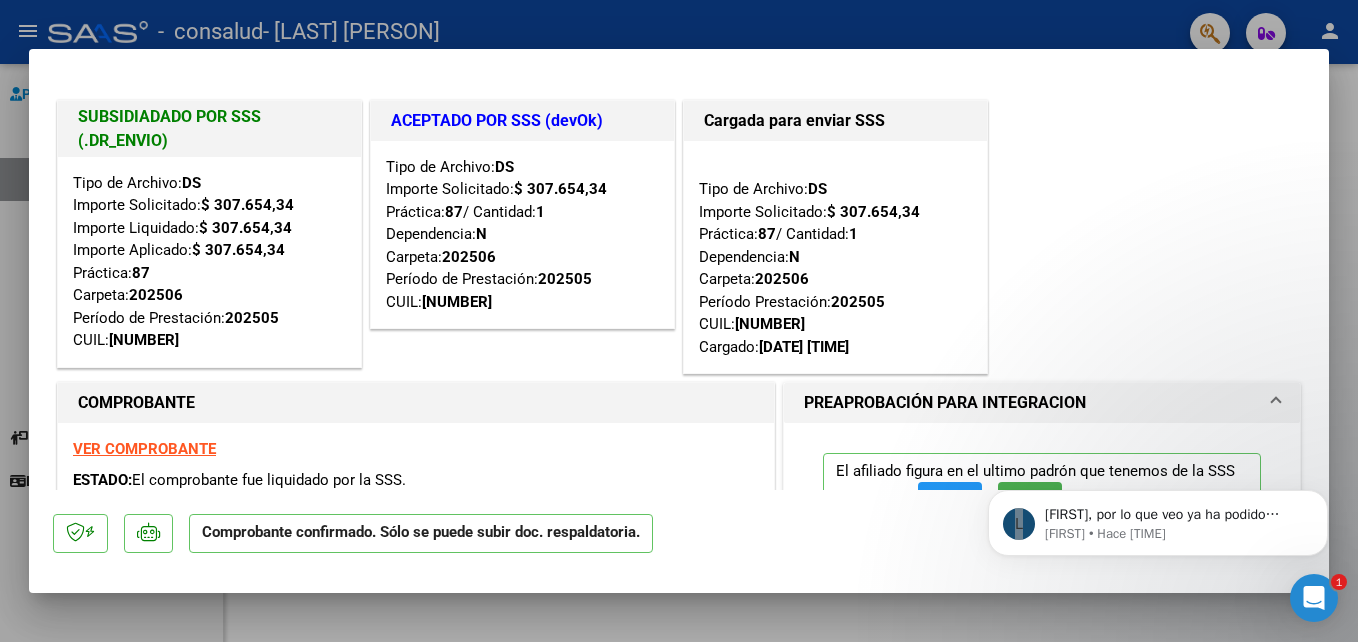 click at bounding box center [679, 321] 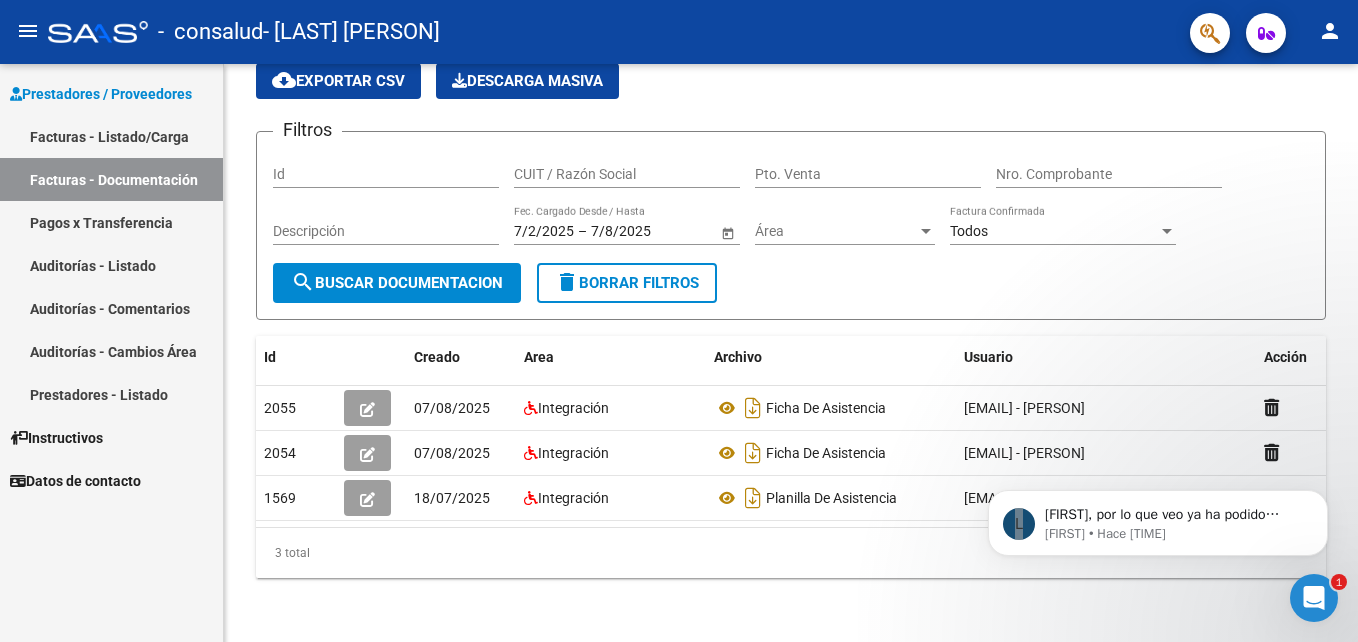scroll, scrollTop: 105, scrollLeft: 0, axis: vertical 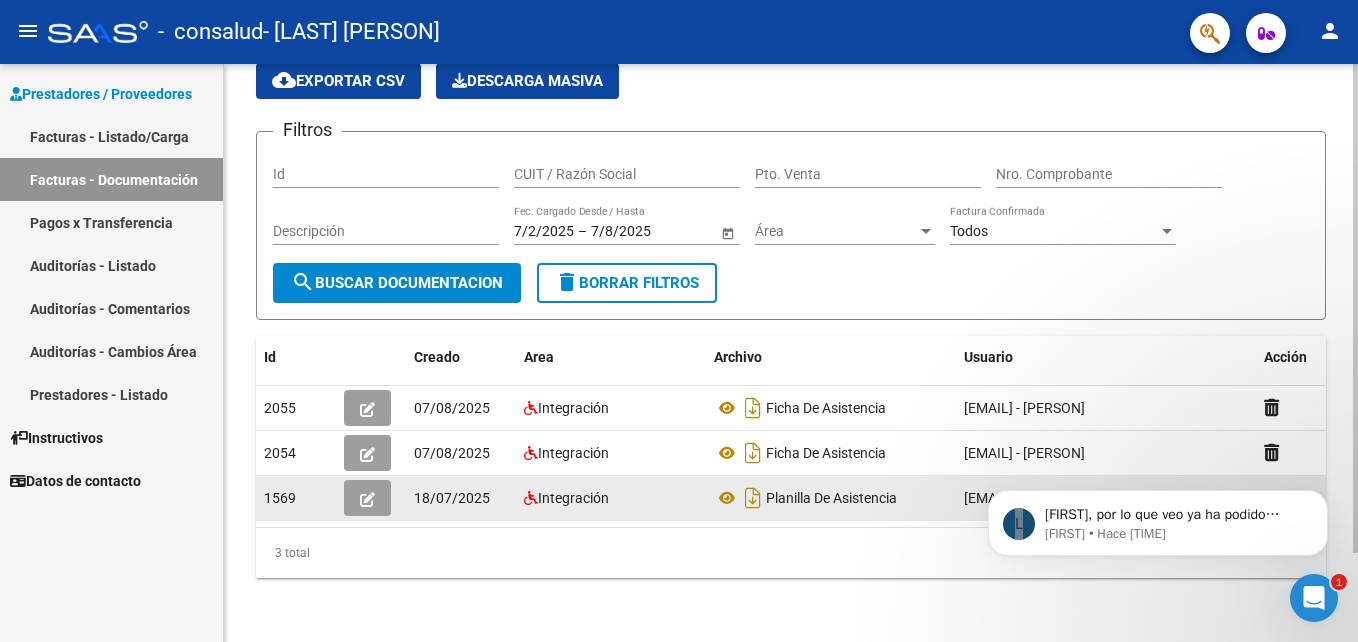 click 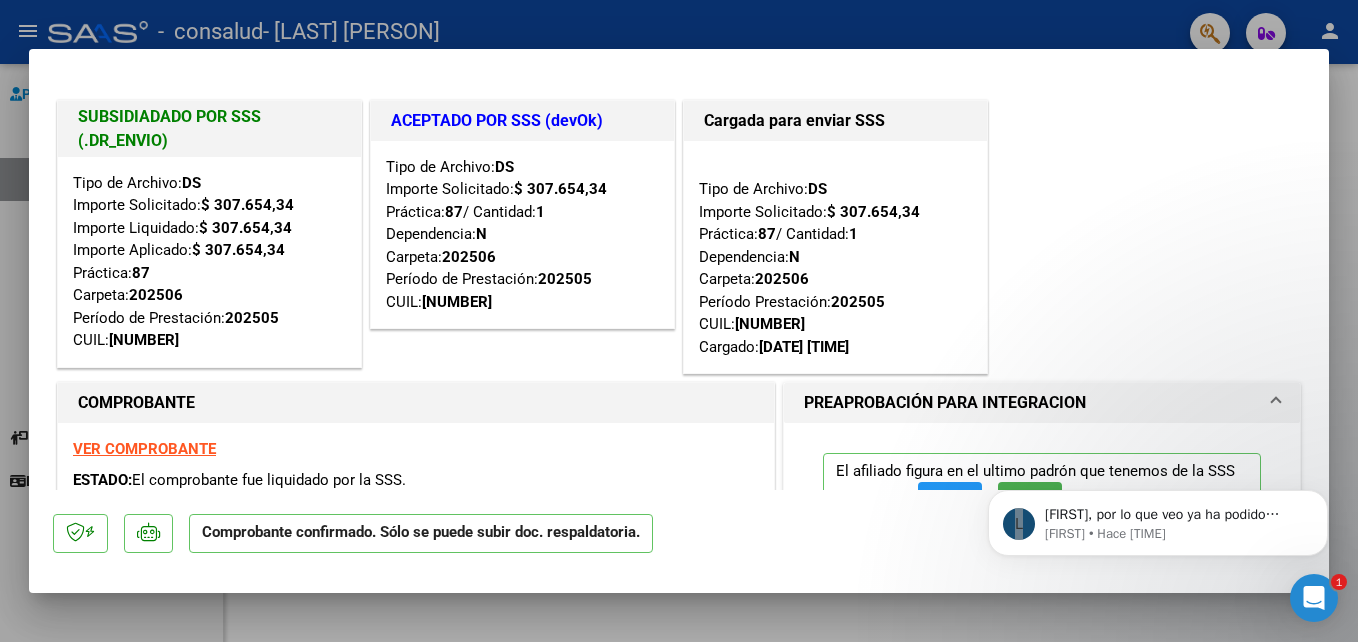 scroll, scrollTop: 758, scrollLeft: 0, axis: vertical 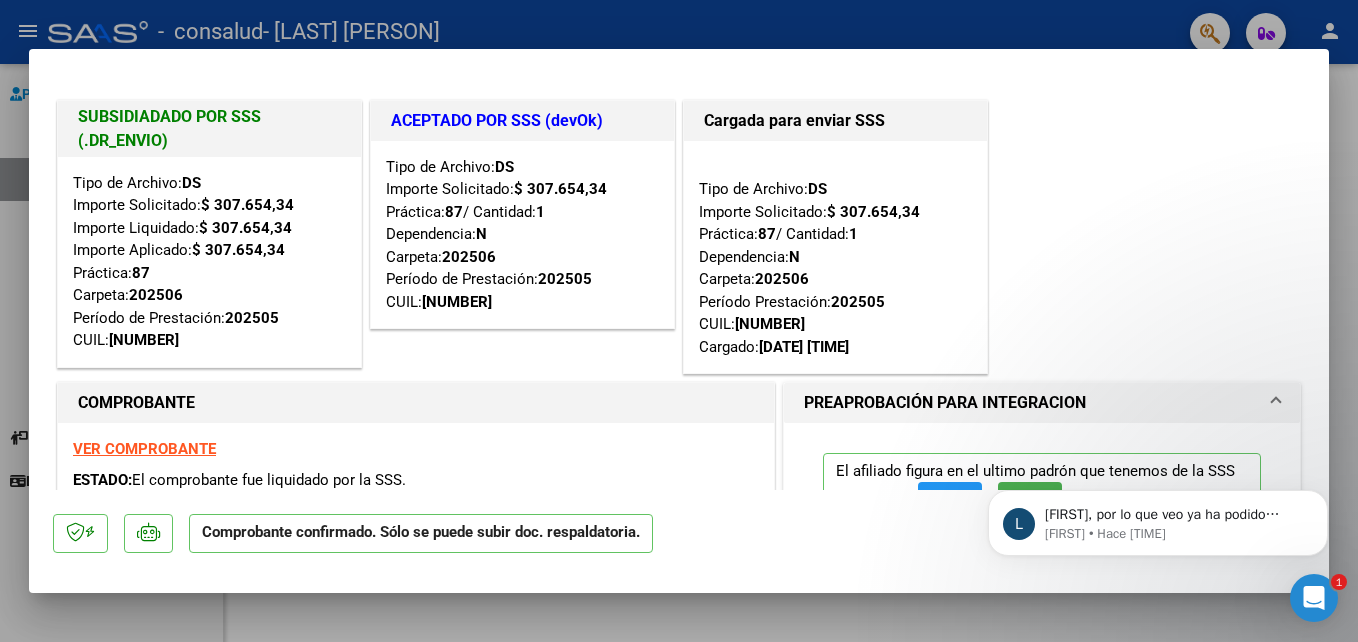 click on "L [FIRST], por lo que veo ya ha podido acceder. Aguardo su confirmación. Saludos! [FIRST] • Hace [TIME]" at bounding box center (1158, 518) 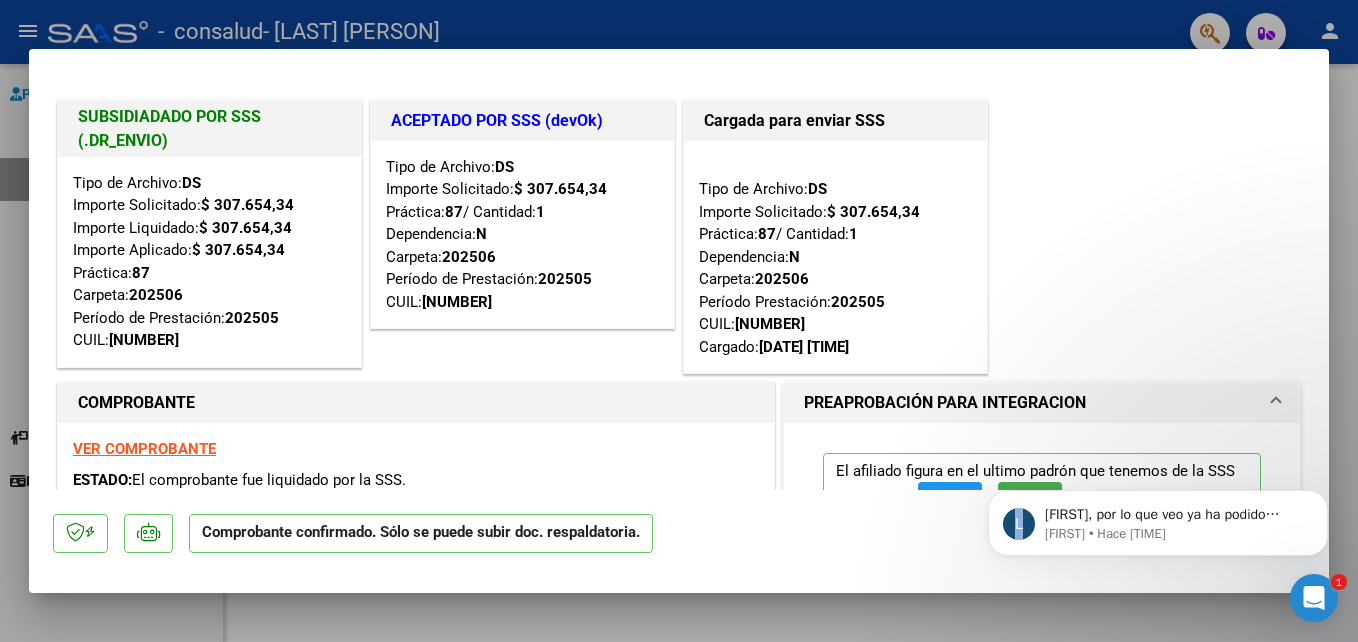 click on "L [FIRST], por lo que veo ya ha podido acceder. Aguardo su confirmación. Saludos! [FIRST] • Hace [TIME]" at bounding box center [1158, 518] 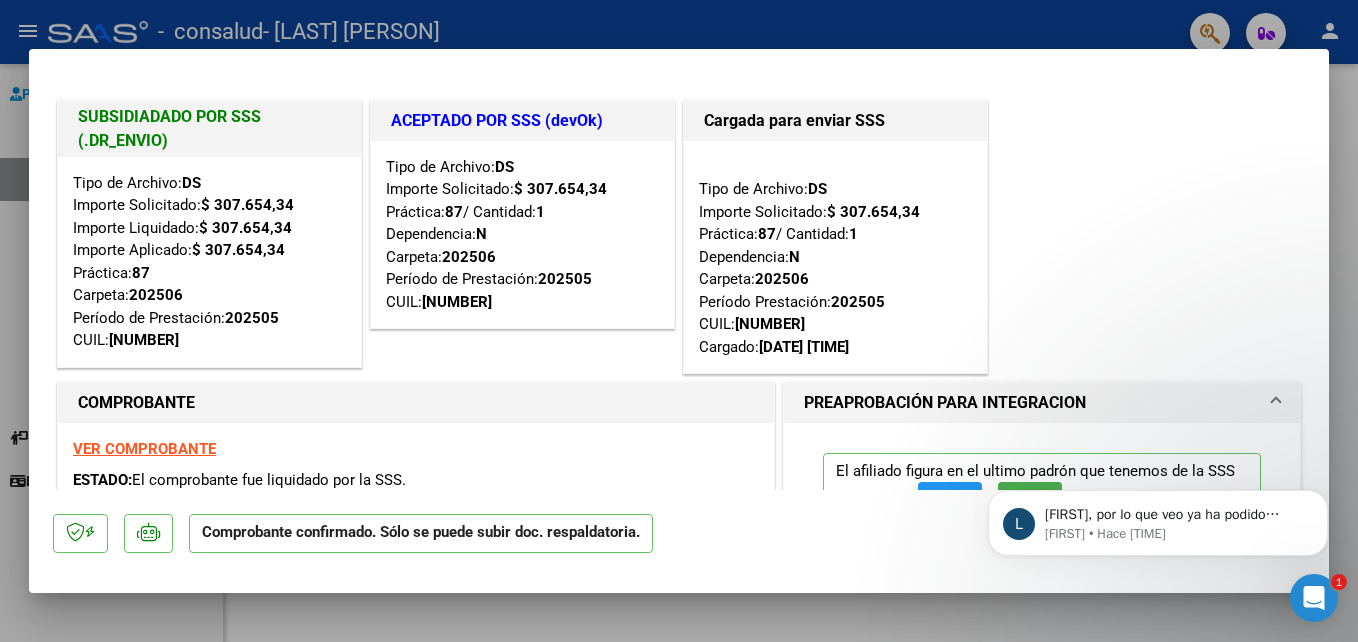 drag, startPoint x: 1308, startPoint y: 476, endPoint x: 1224, endPoint y: 481, distance: 84.14868 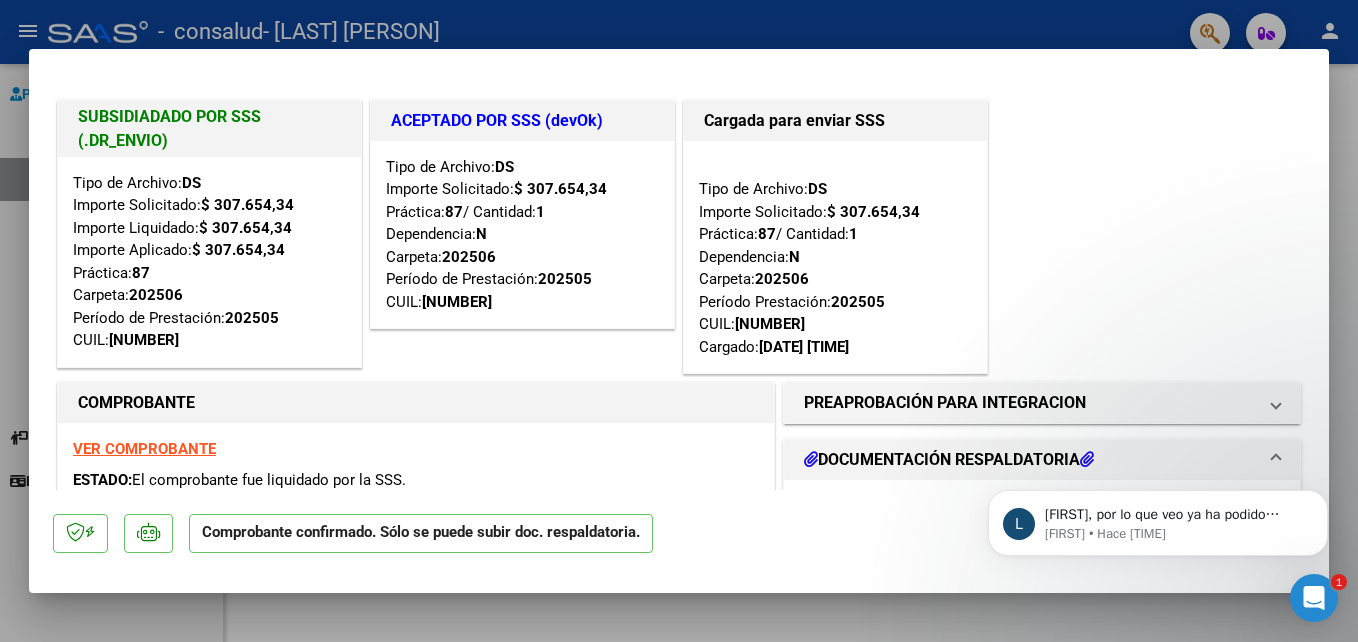 click on "SUBSIDIADADO POR SSS (.DR_ENVIO)  Tipo de Archivo:  DS  Importe Solicitado:  $ [PRICE]  Importe Liquidado:  $ [PRICE]  Importe Aplicado:  $ [PRICE]  Práctica:  87  Carpeta:  202506  Período de Prestación:  202505  CUIL: [PHONE] ACEPTADO POR SSS (devOk)  Tipo de Archivo:  DS  Importe Solicitado:  $ [PRICE]  Práctica:  87  / Cantidad:  1  Dependencia:  N  Carpeta:  202506  Período de Prestación:  202505  CUIL: [PHONE] Cargada para enviar SSS  Tipo de Archivo:  DS  Importe Solicitado:  $ [PRICE]  Práctica:  87  / Cantidad:  1  Dependencia:  N  Carpeta:  202506  Período Prestación:  202505  CUIL: [PHONE]  Cargado: [DATE] [TIME]" at bounding box center [679, 237] 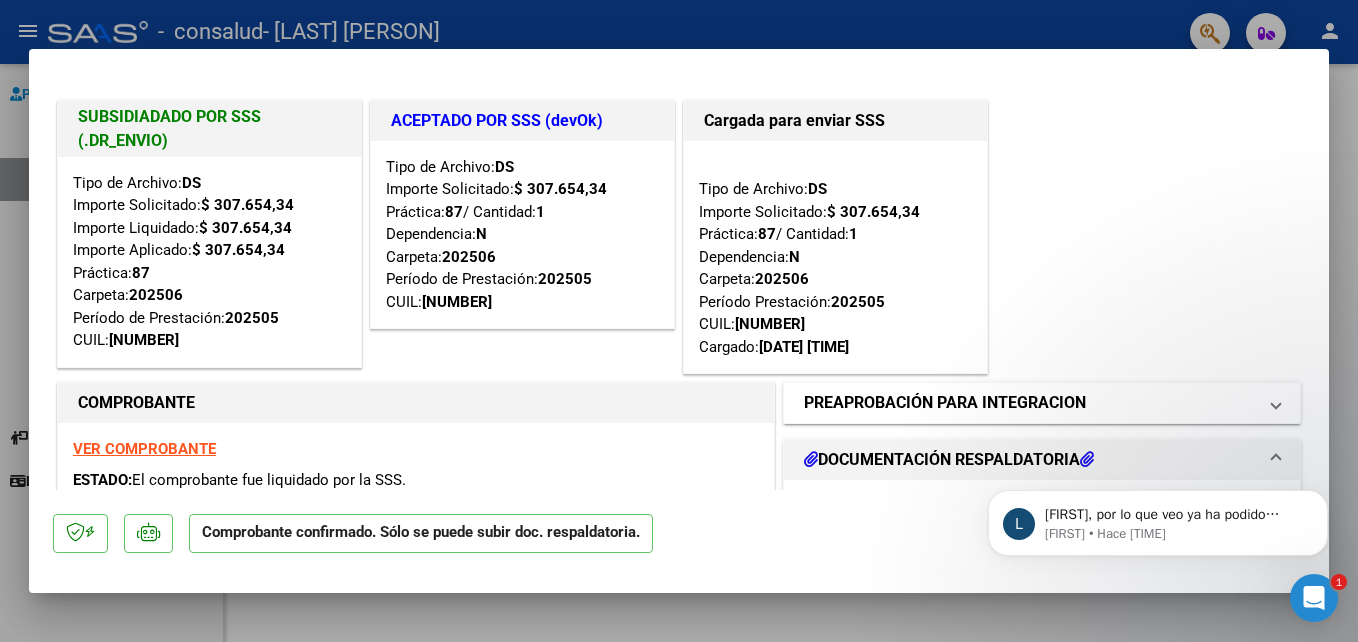 click at bounding box center (1276, 403) 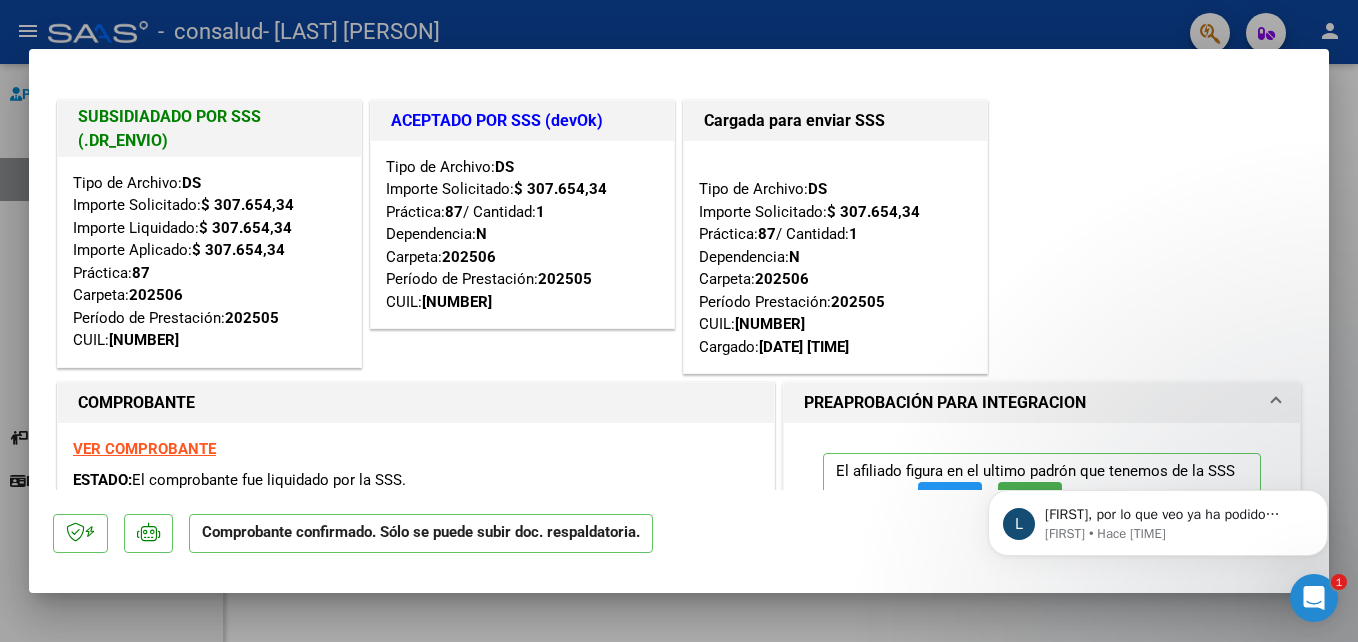 click on "SUBSIDIADADO POR SSS (.DR_ENVIO)  Tipo de Archivo:  DS  Importe Solicitado:  $ [PRICE]  Importe Liquidado:  $ [PRICE]  Importe Aplicado:  $ [PRICE]  Práctica:  87  Carpeta:  202506  Período de Prestación:  202505  CUIL: [PHONE] ACEPTADO POR SSS (devOk)  Tipo de Archivo:  DS  Importe Solicitado:  $ [PRICE]  Práctica:  87  / Cantidad:  1  Dependencia:  N  Carpeta:  202506  Período de Prestación:  202505  CUIL: [PHONE] Cargada para enviar SSS  Tipo de Archivo:  DS  Importe Solicitado:  $ [PRICE]  Práctica:  87  / Cantidad:  1  Dependencia:  N  Carpeta:  202506  Período Prestación:  202505  CUIL: [PHONE]  Cargado: [DATE] [TIME]" at bounding box center [679, 237] 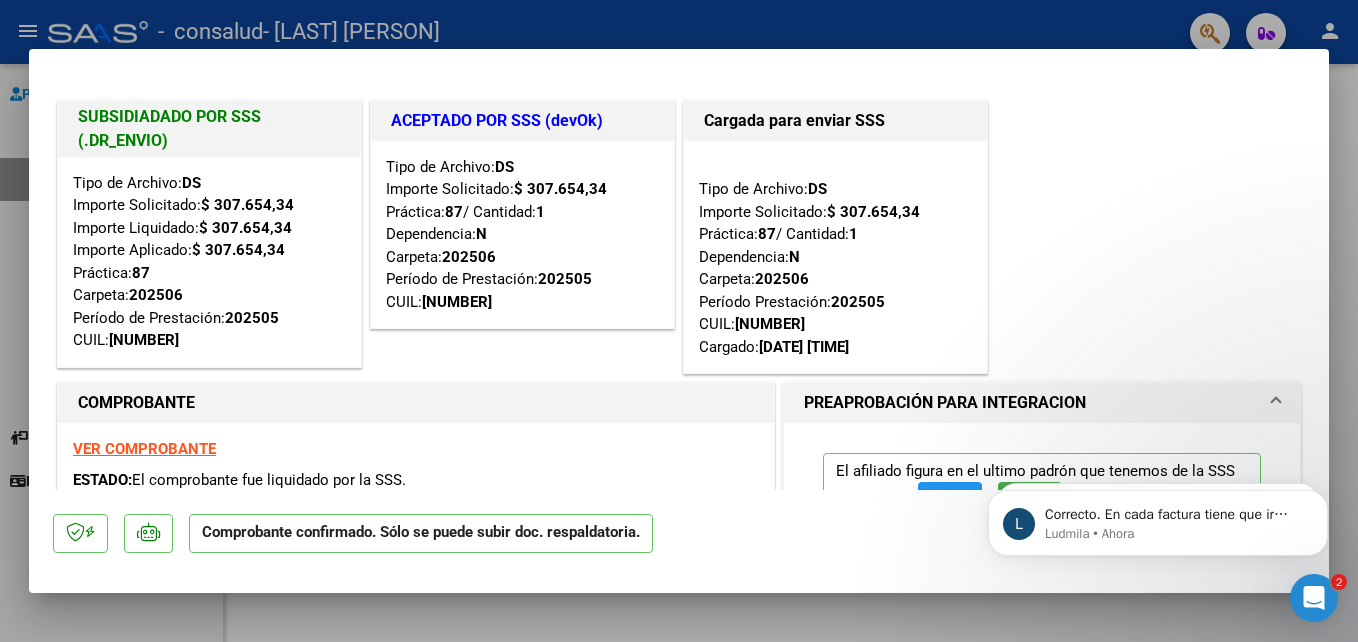 scroll, scrollTop: 780, scrollLeft: 0, axis: vertical 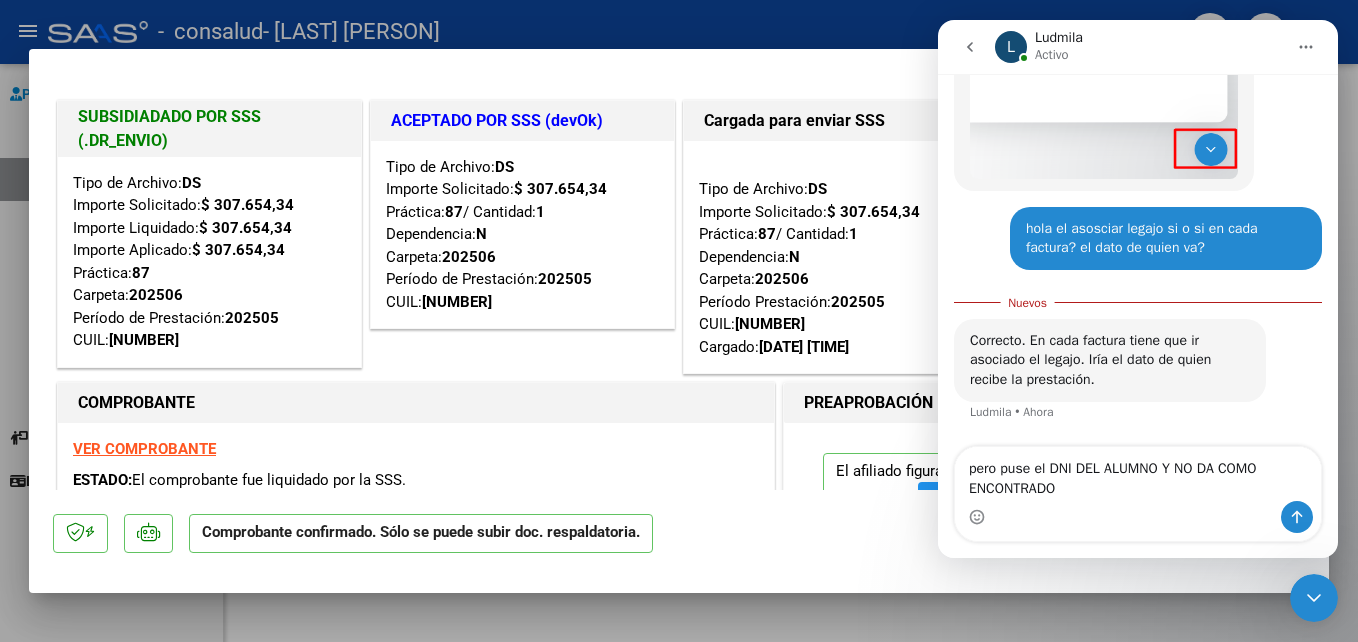 type on "pero puse el DNI DEL ALUMNO Y NO DA COMO ENCONTRADO" 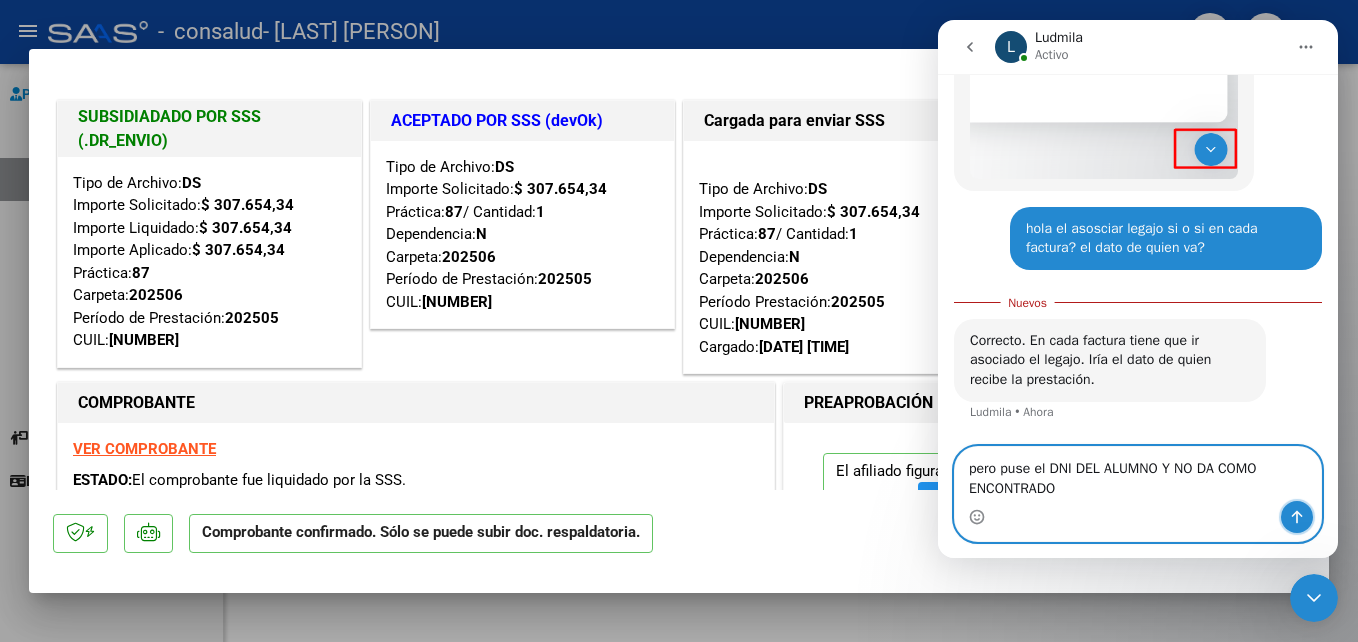 click at bounding box center [1297, 517] 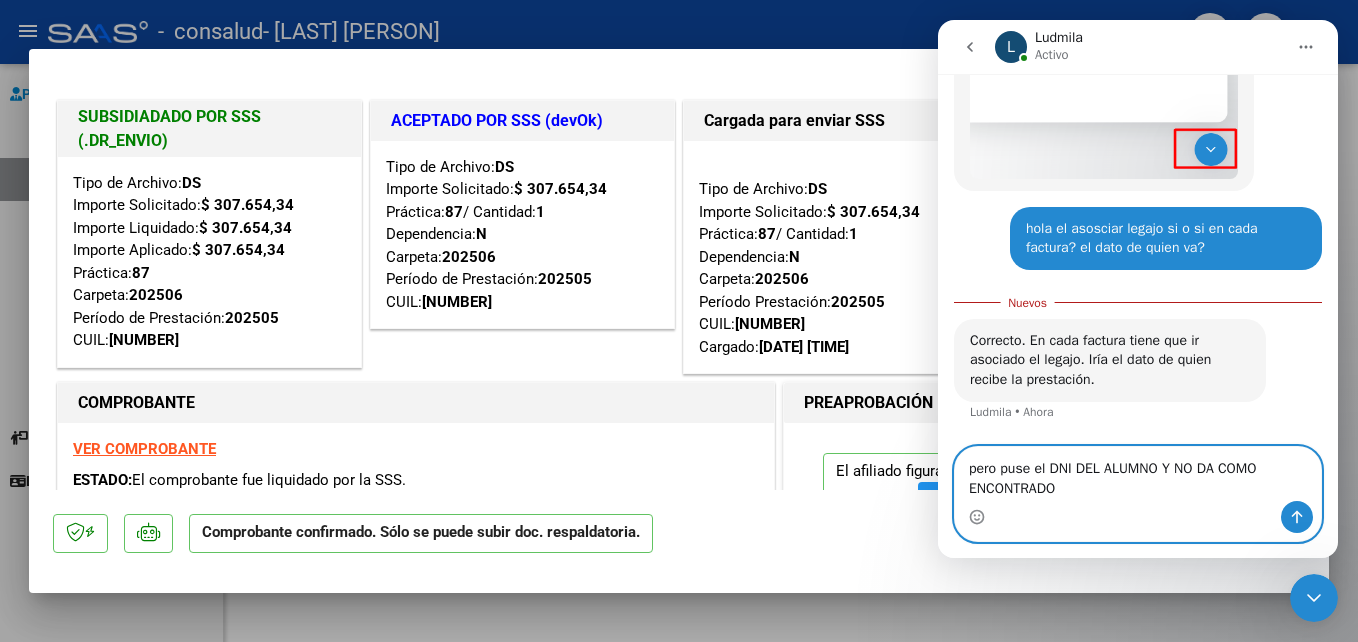 type 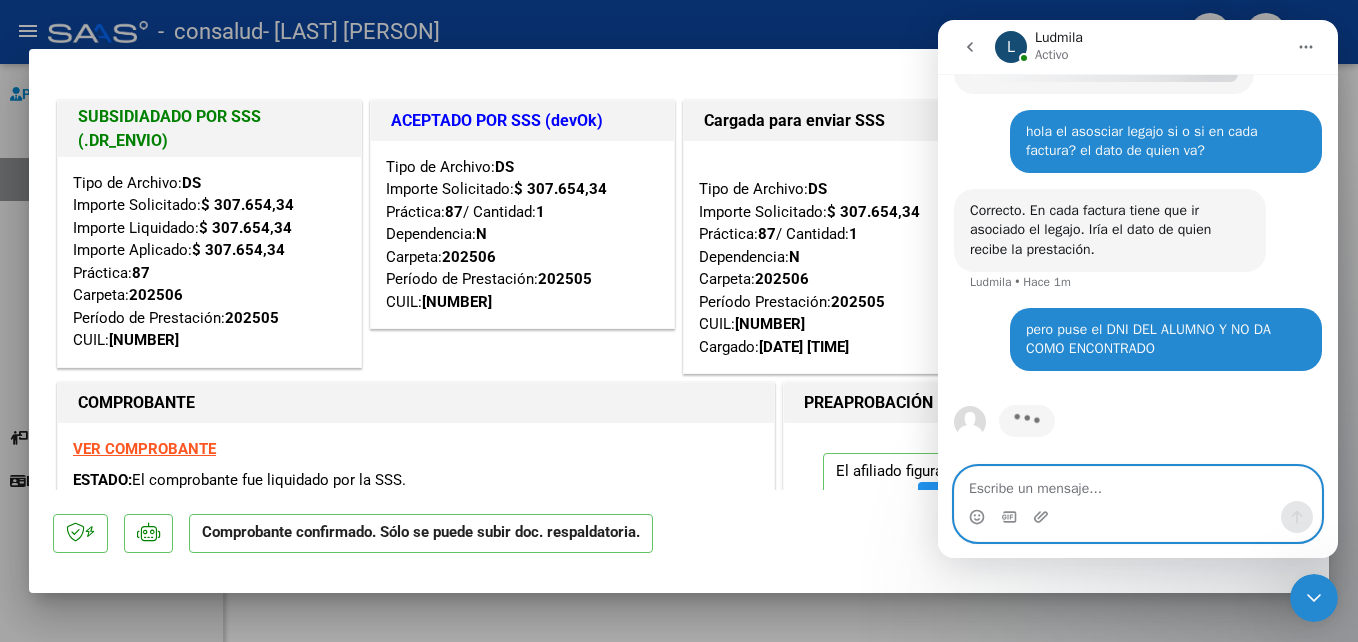 scroll, scrollTop: 936, scrollLeft: 0, axis: vertical 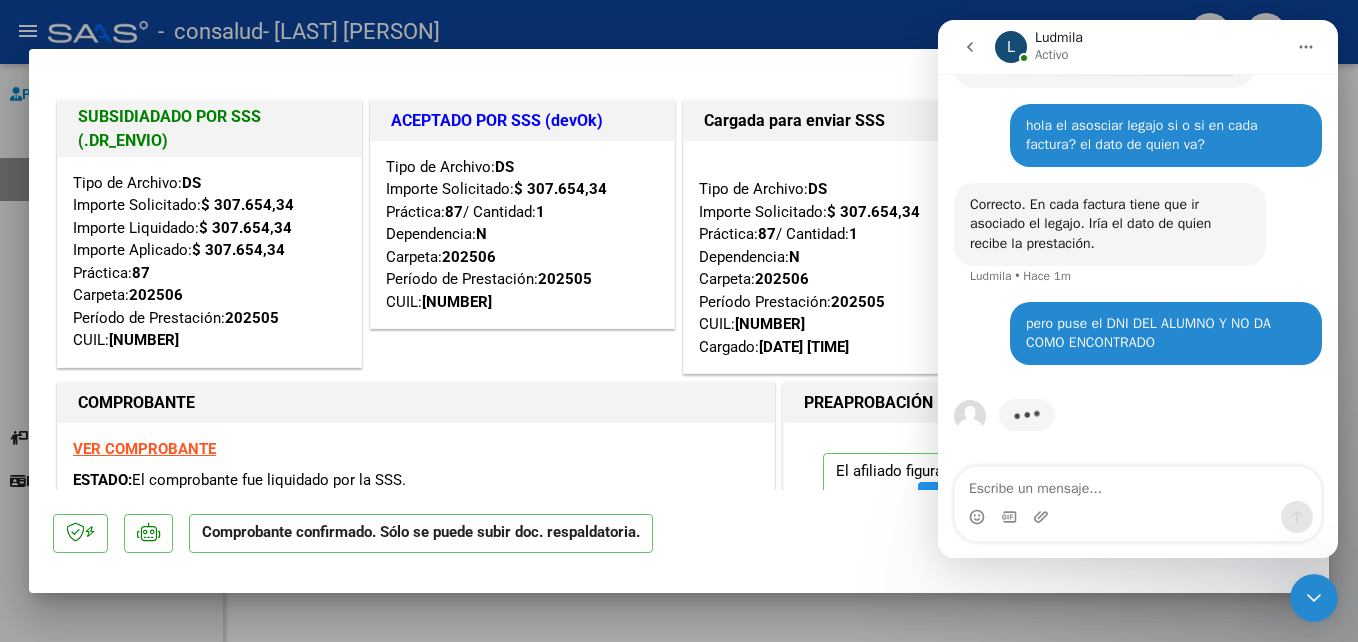 click at bounding box center [679, 321] 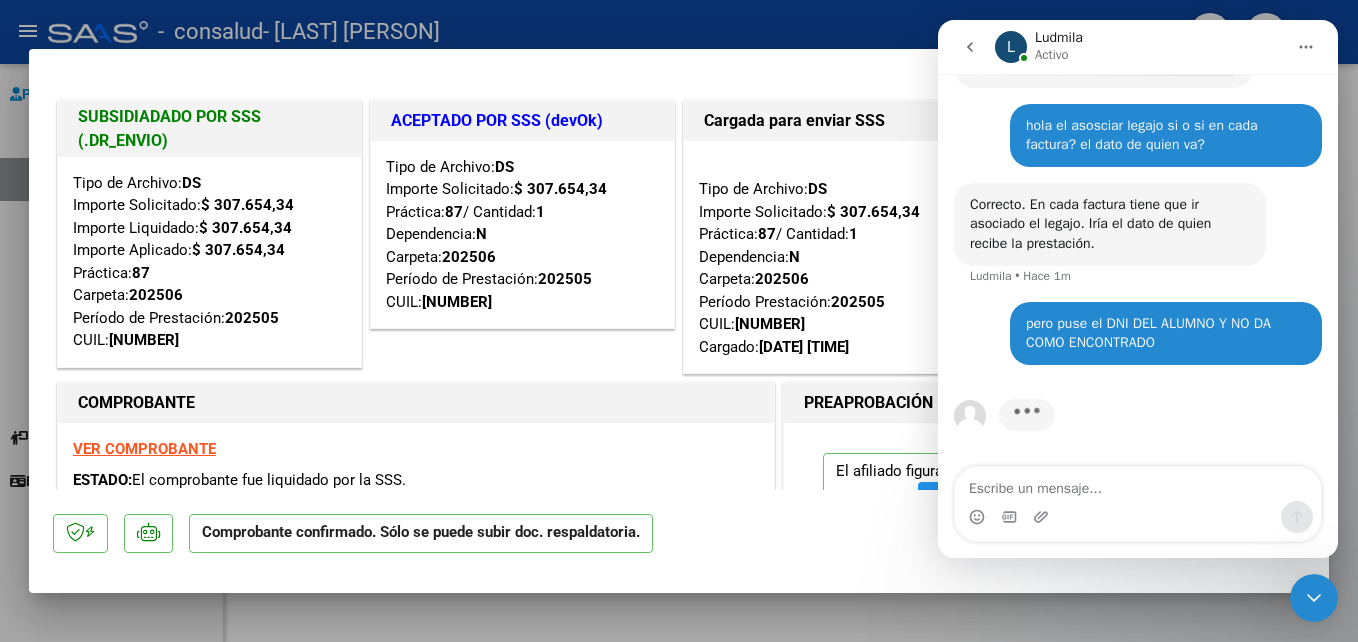 type 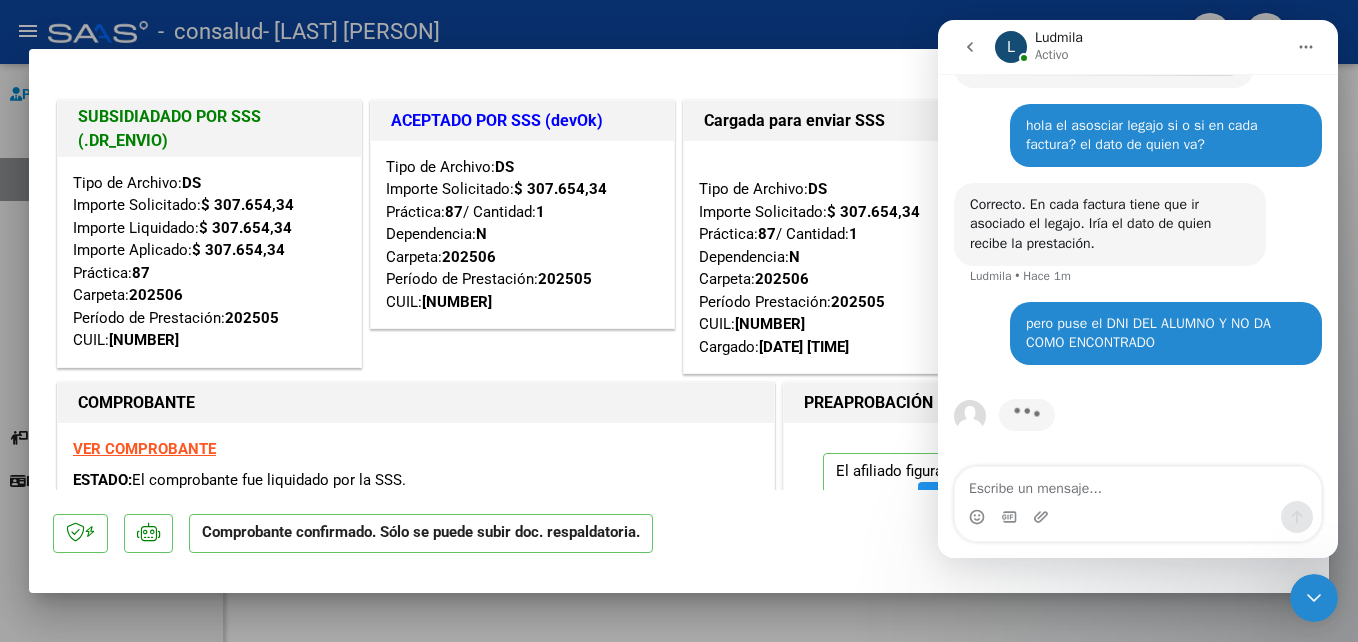type 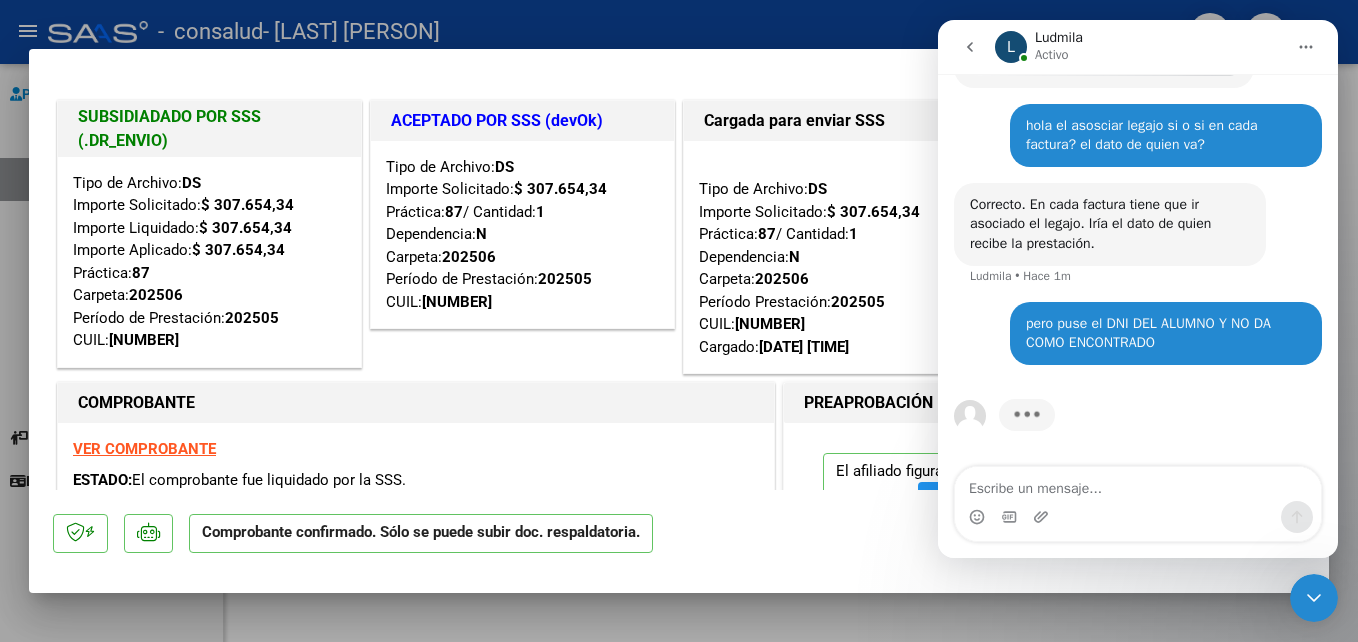 type 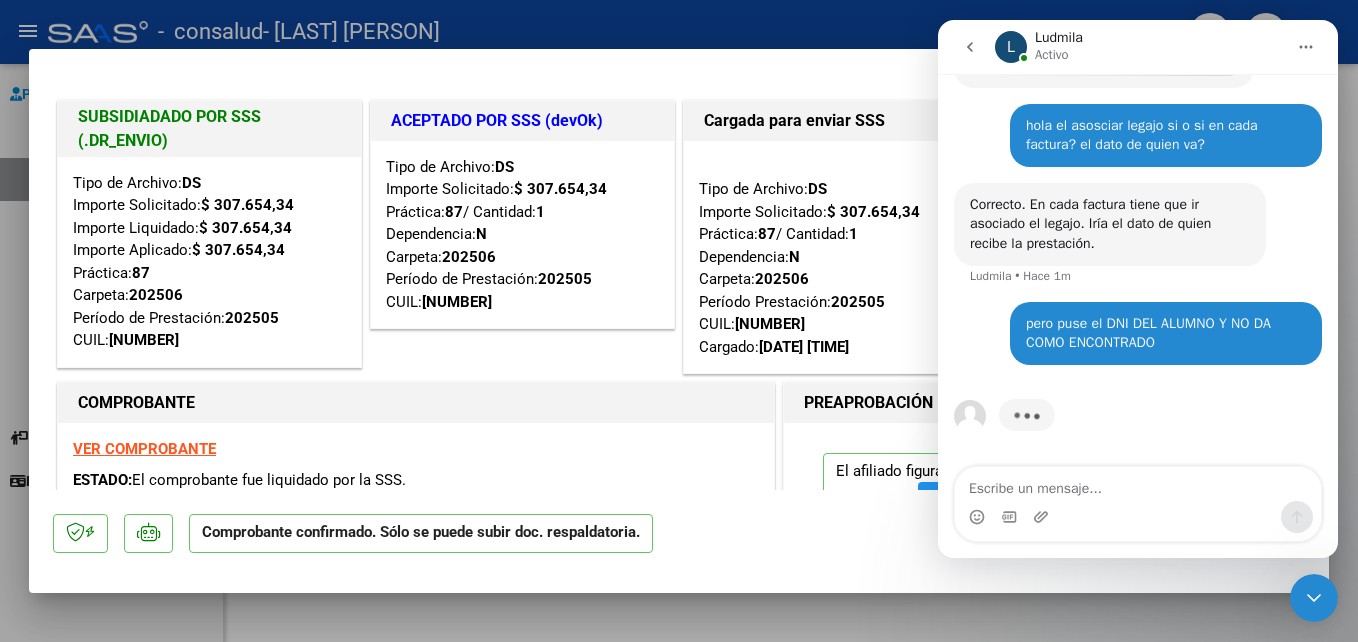 type on "$ 0,00" 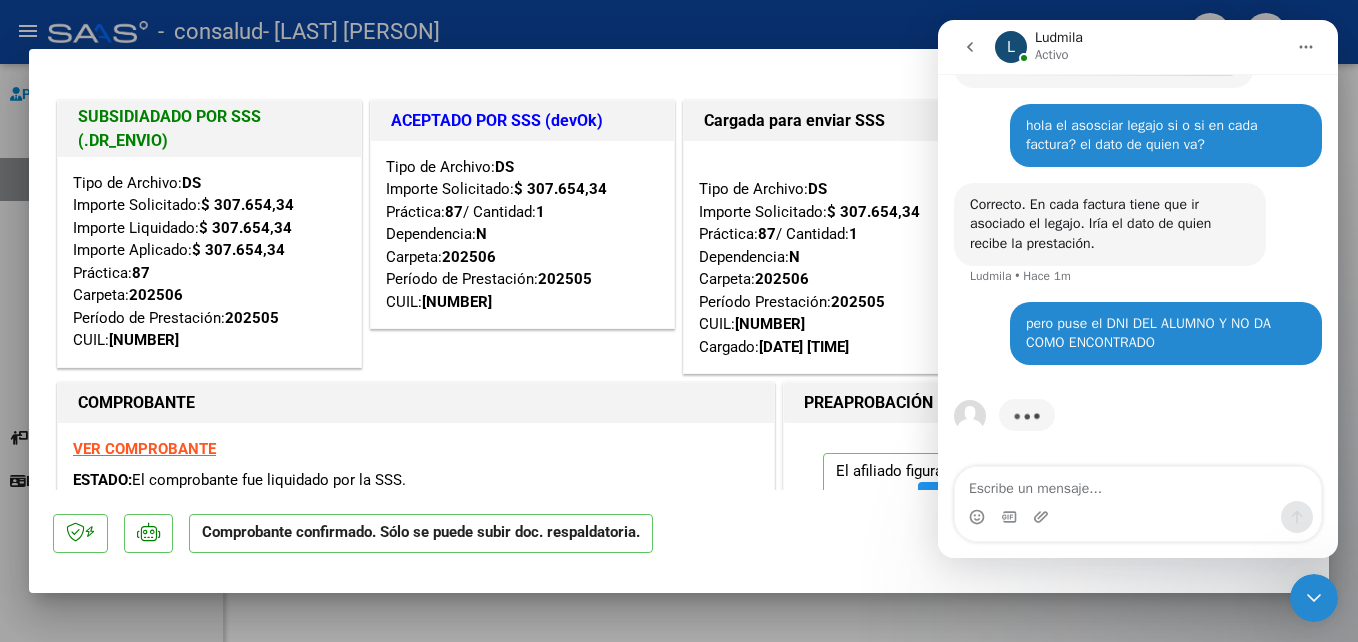 type 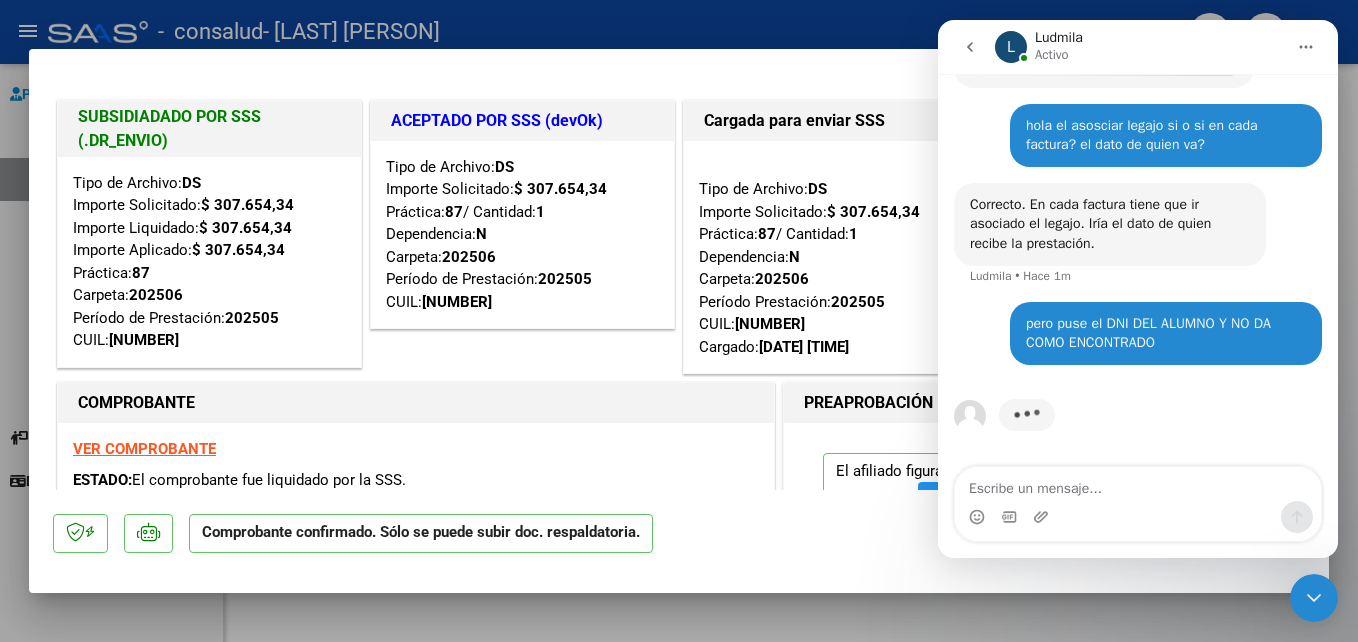 type 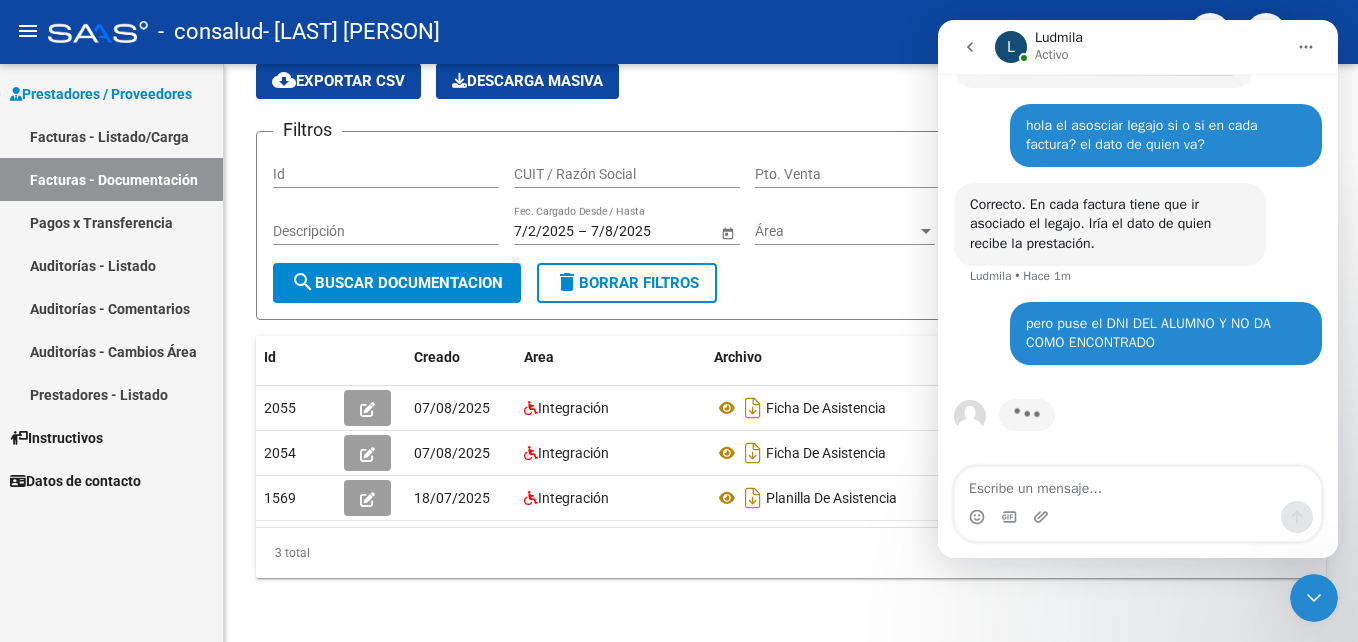 scroll, scrollTop: 105, scrollLeft: 0, axis: vertical 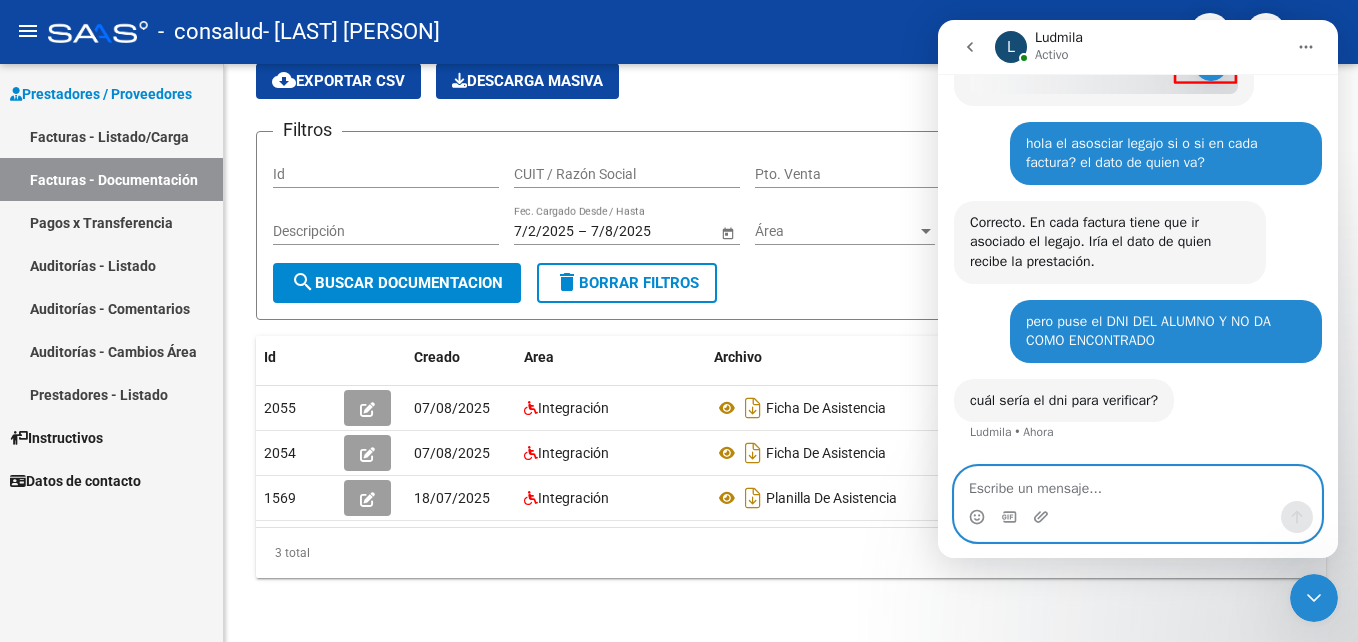 click at bounding box center [1138, 484] 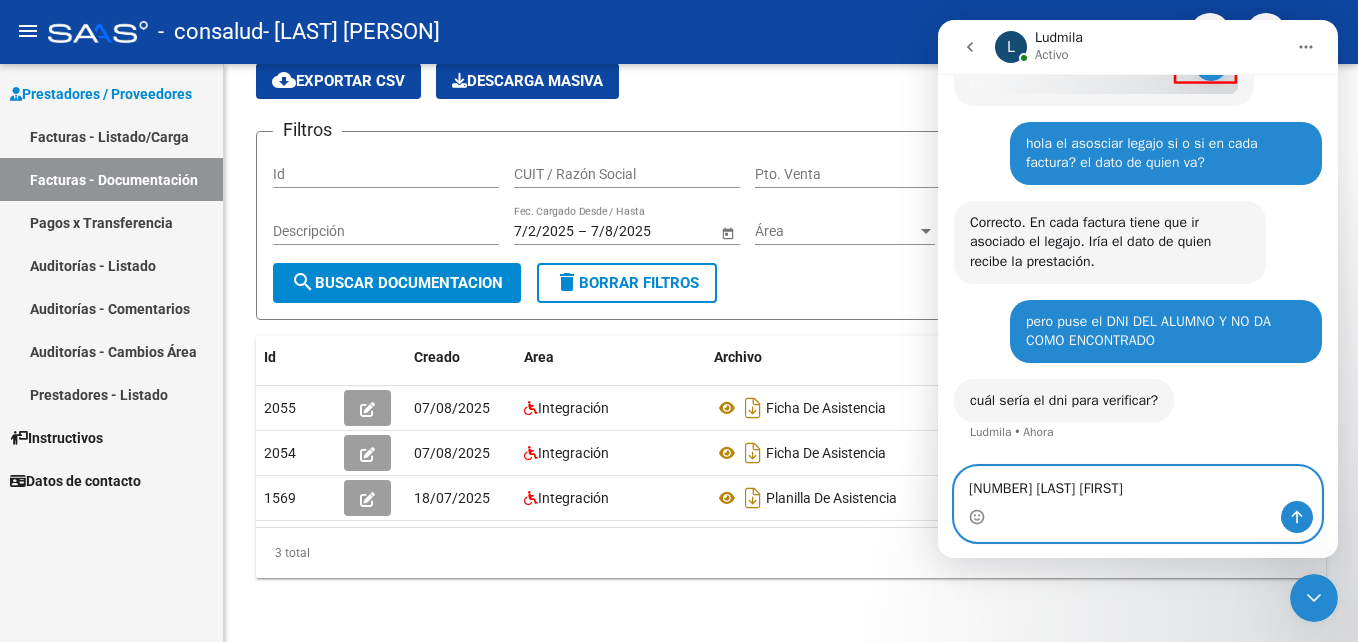 type on "[NUMBER] [LAST] [FIRST]" 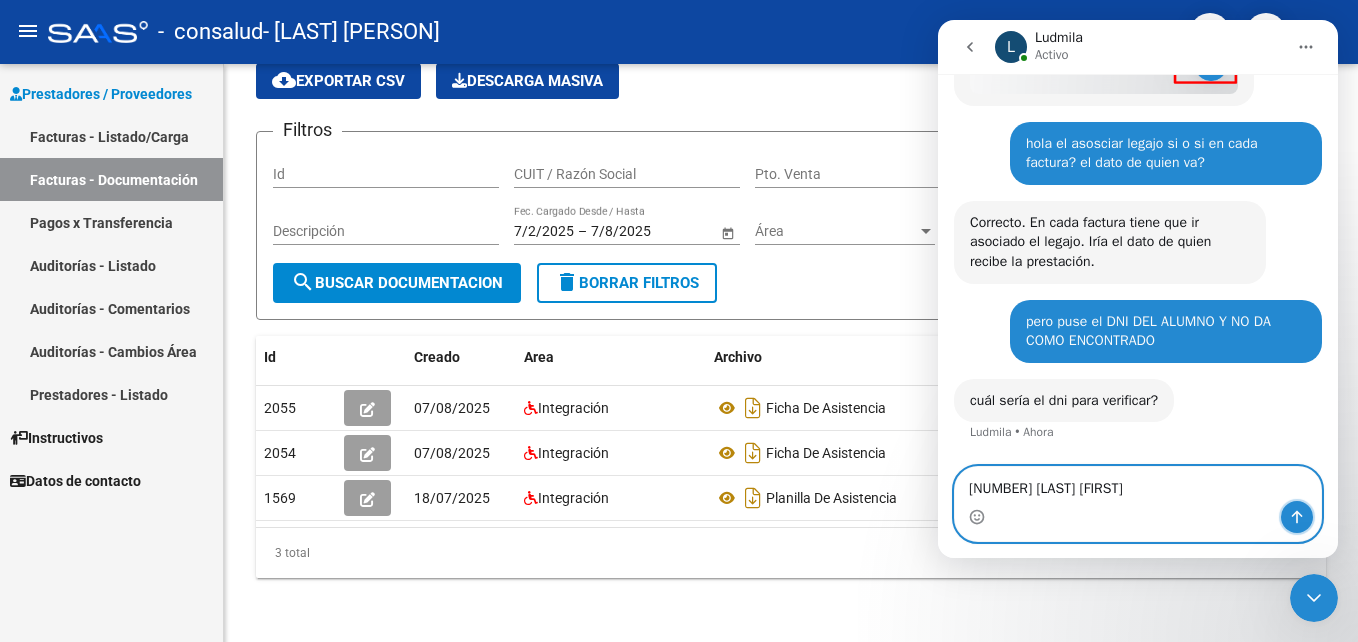 click 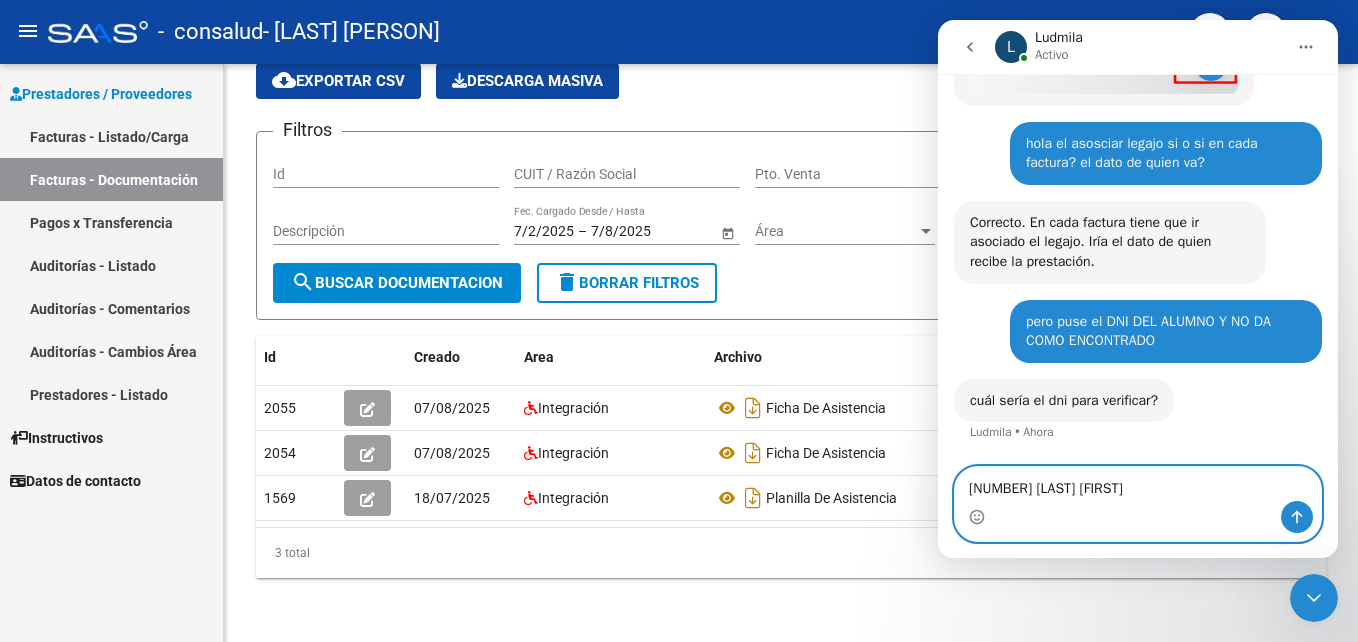 type 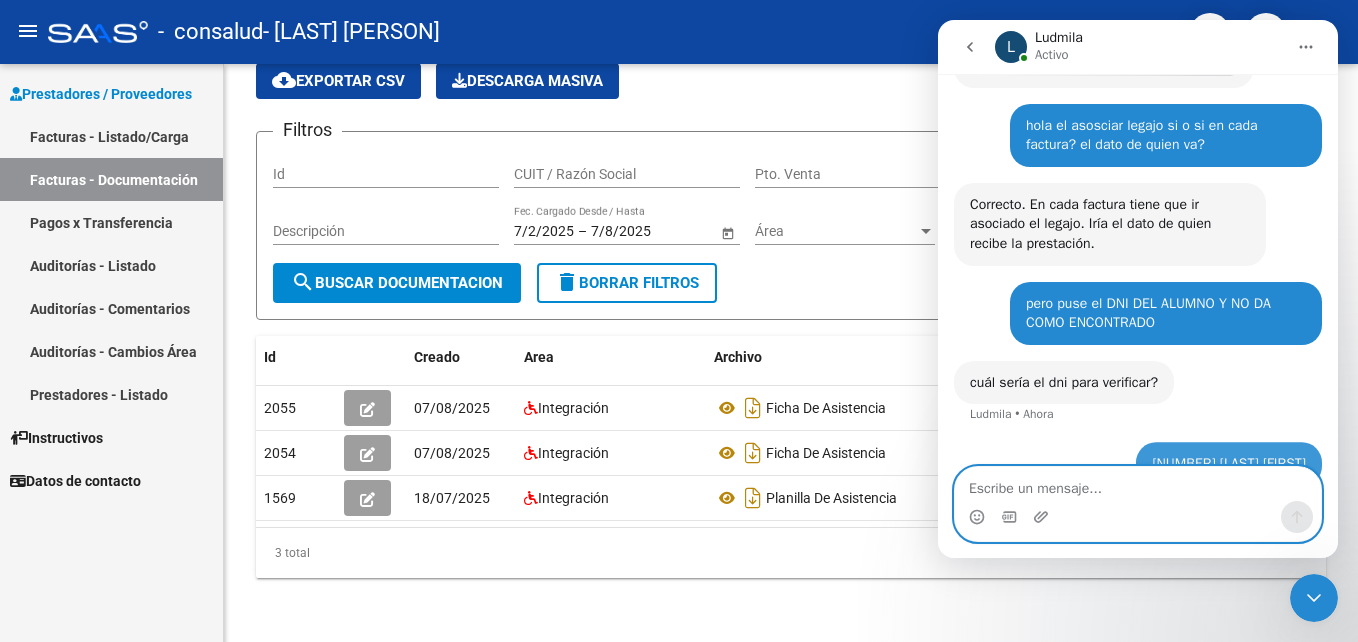 scroll, scrollTop: 978, scrollLeft: 0, axis: vertical 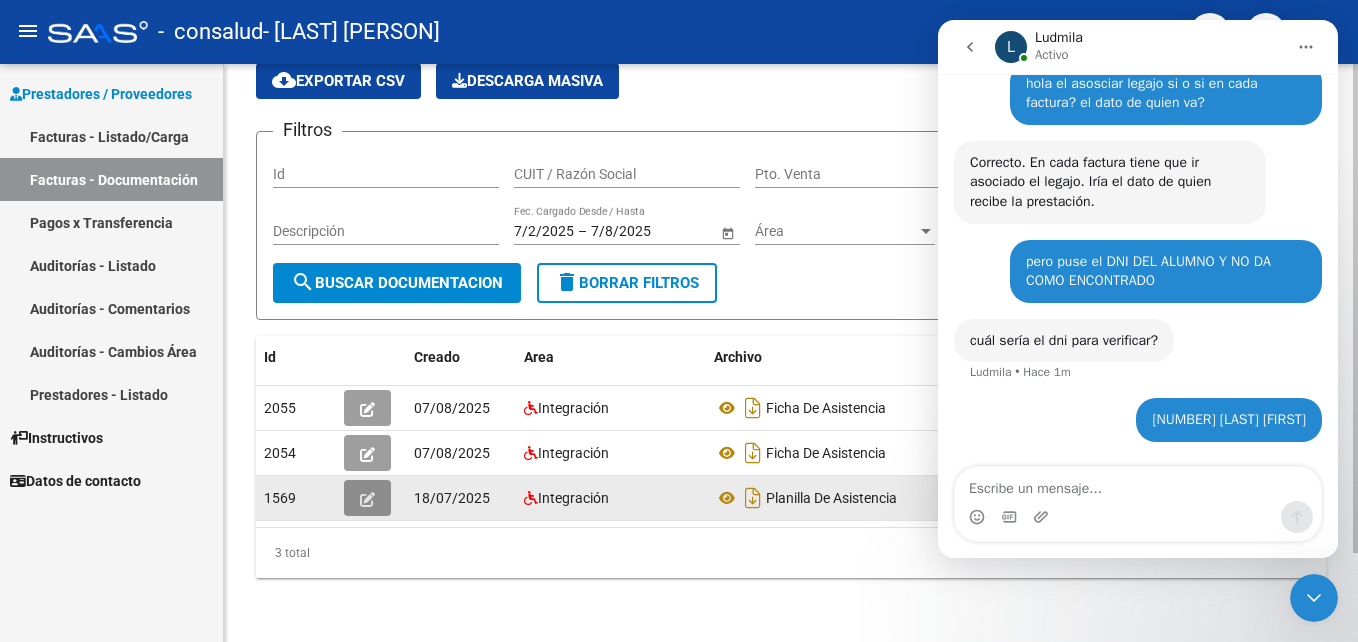 click 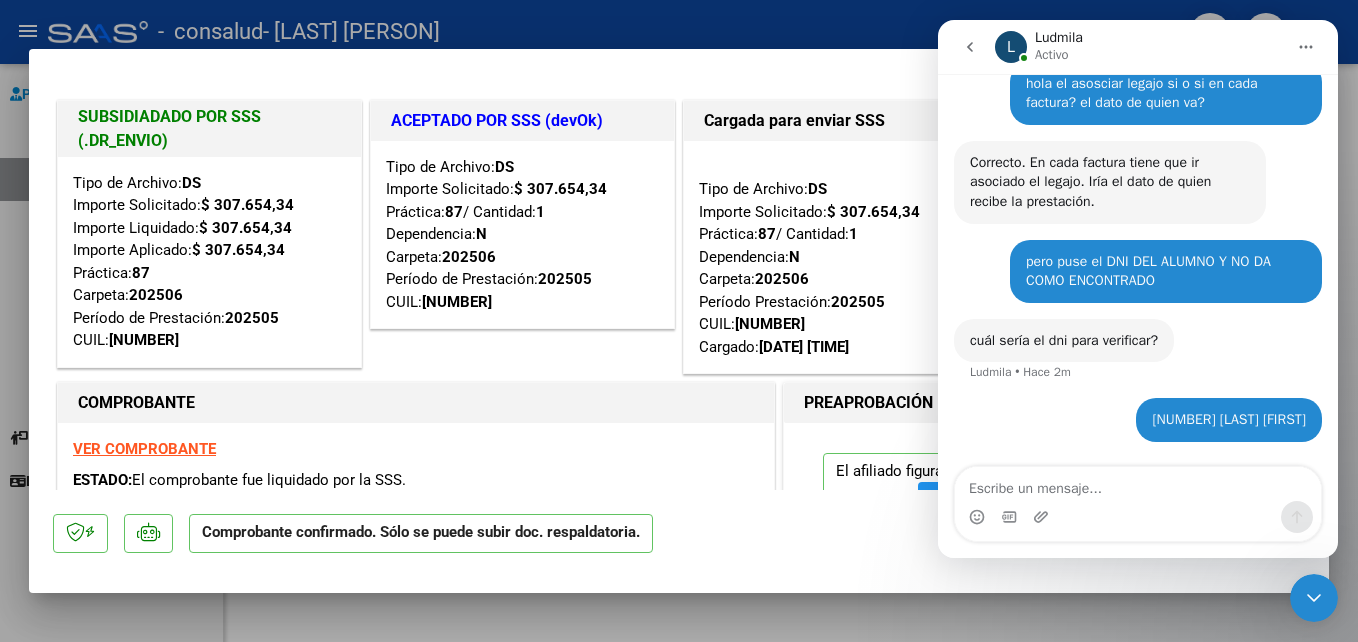 click on "VER COMPROBANTE       ESTADO:   El comprobante fue liquidado por la SSS." at bounding box center [416, 468] 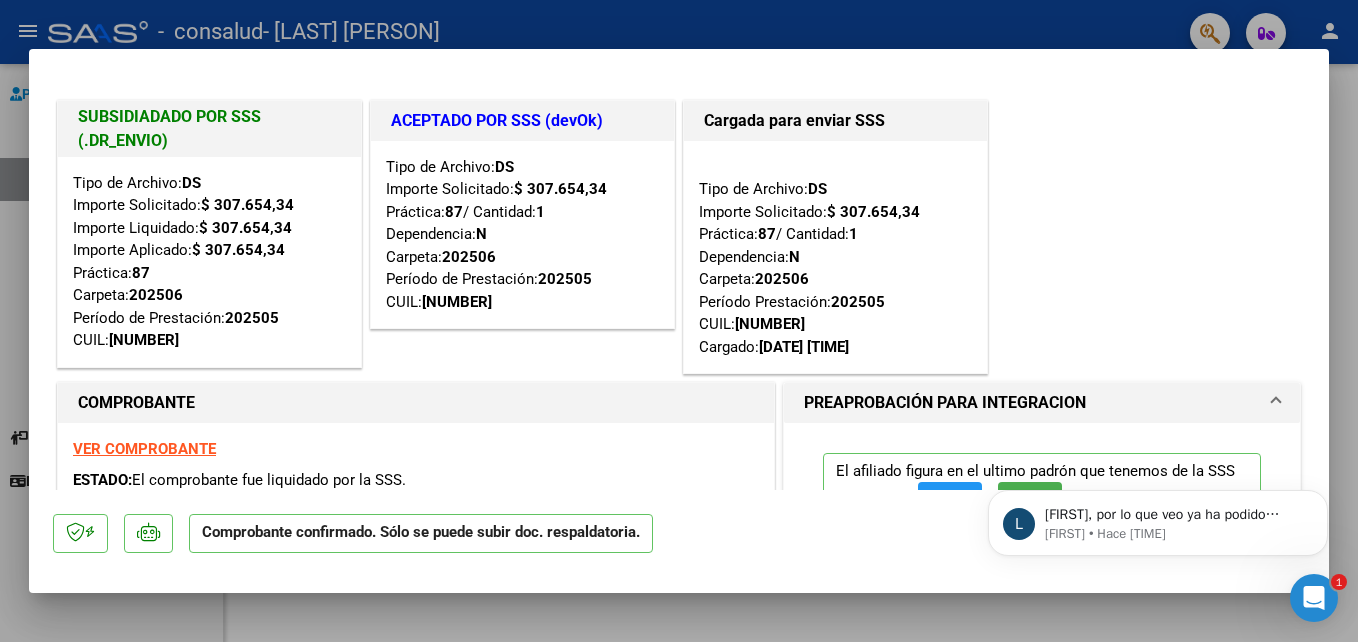 scroll, scrollTop: 0, scrollLeft: 0, axis: both 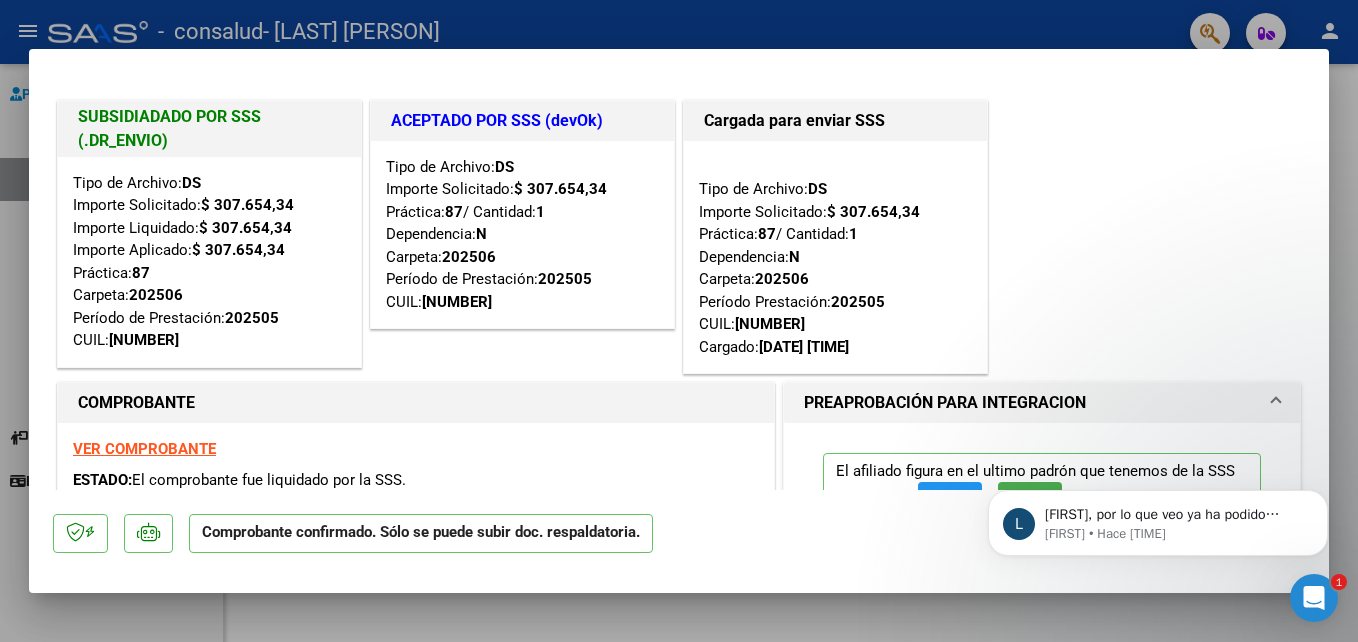 click on "L [FIRST], por lo que veo ya ha podido acceder. Aguardo su confirmación. Saludos! [FIRST] • Hace [TIME]" at bounding box center (1158, 518) 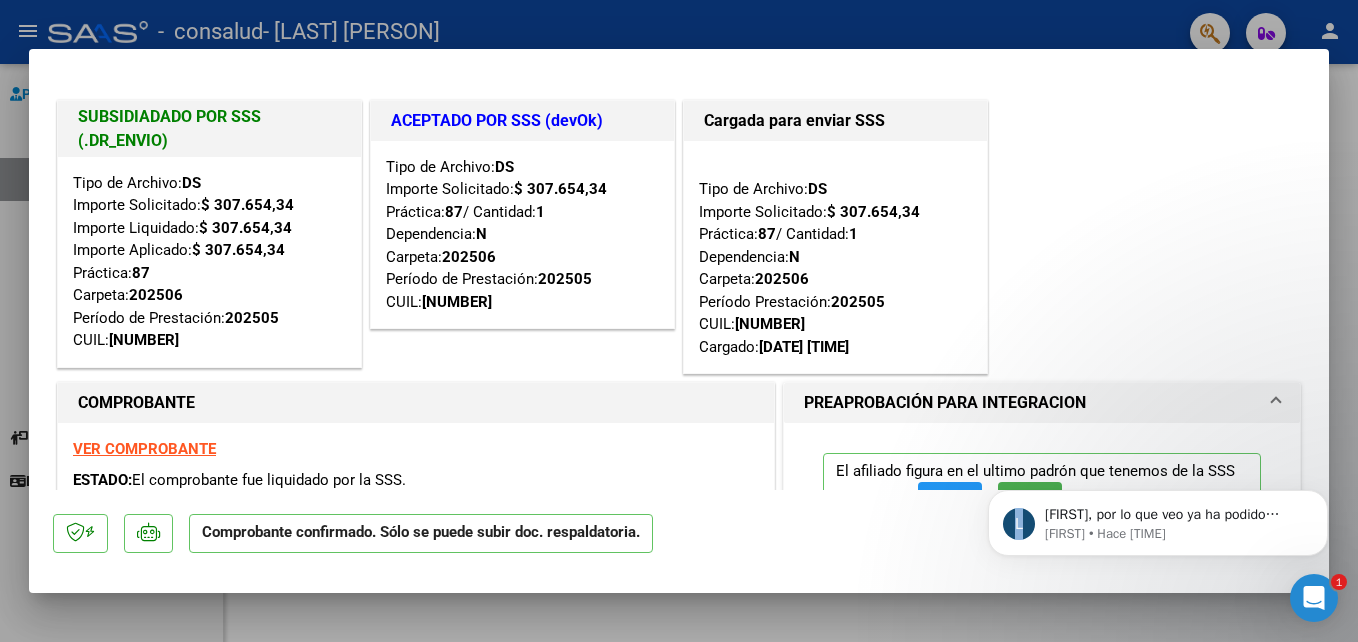 click on "L [FIRST], por lo que veo ya ha podido acceder. Aguardo su confirmación. Saludos! [FIRST] • Hace [TIME]" at bounding box center [1158, 518] 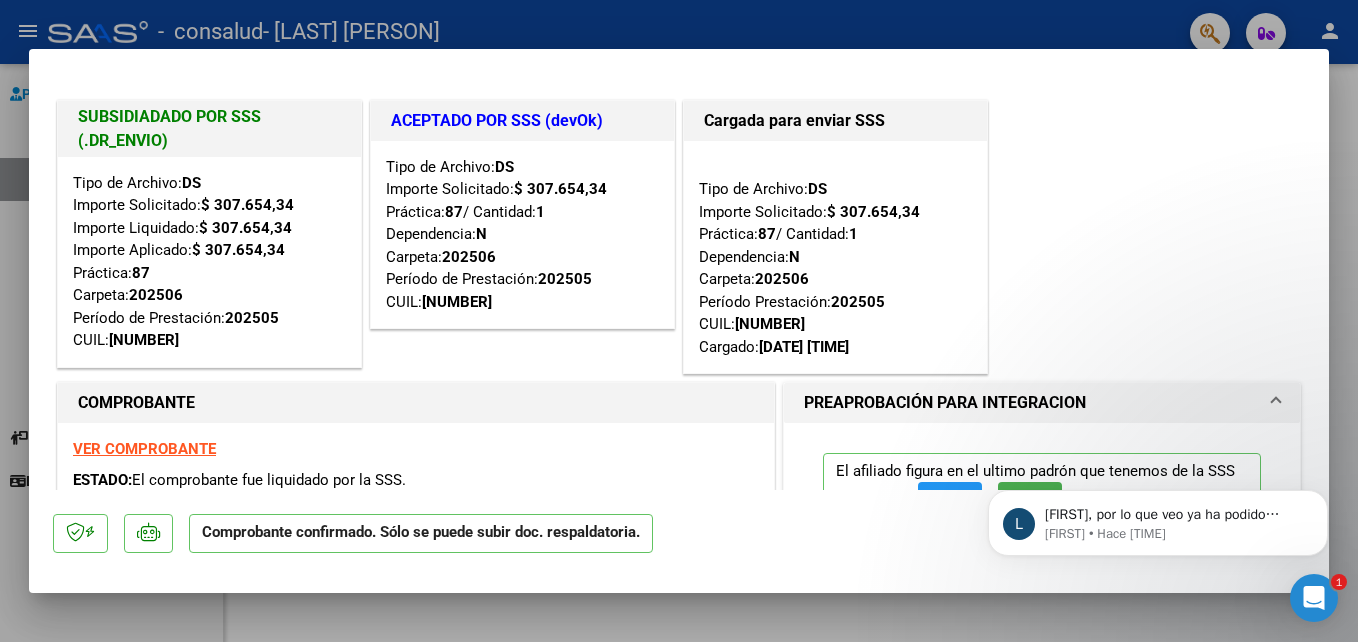click on "L [FIRST], por lo que veo ya ha podido acceder. Aguardo su confirmación. Saludos! [FIRST] • Hace [TIME]" at bounding box center (1158, 518) 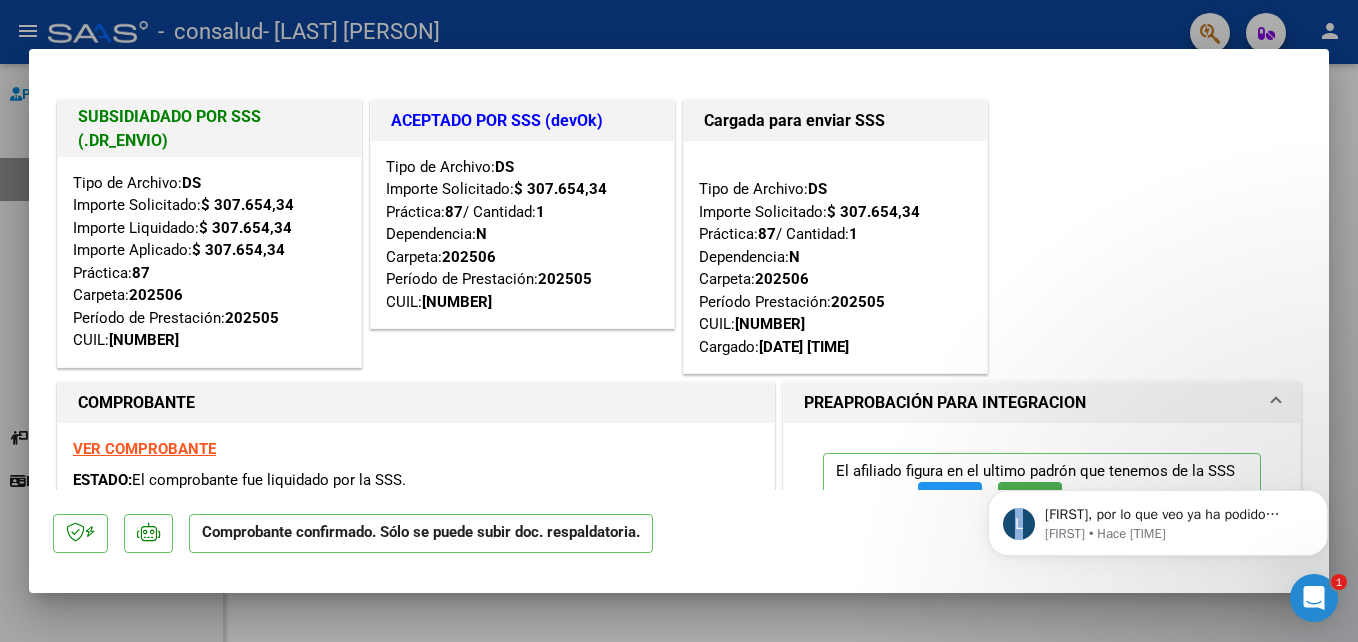 click on "L [FIRST], por lo que veo ya ha podido acceder. Aguardo su confirmación. Saludos! [FIRST] • Hace [TIME]" at bounding box center [1158, 518] 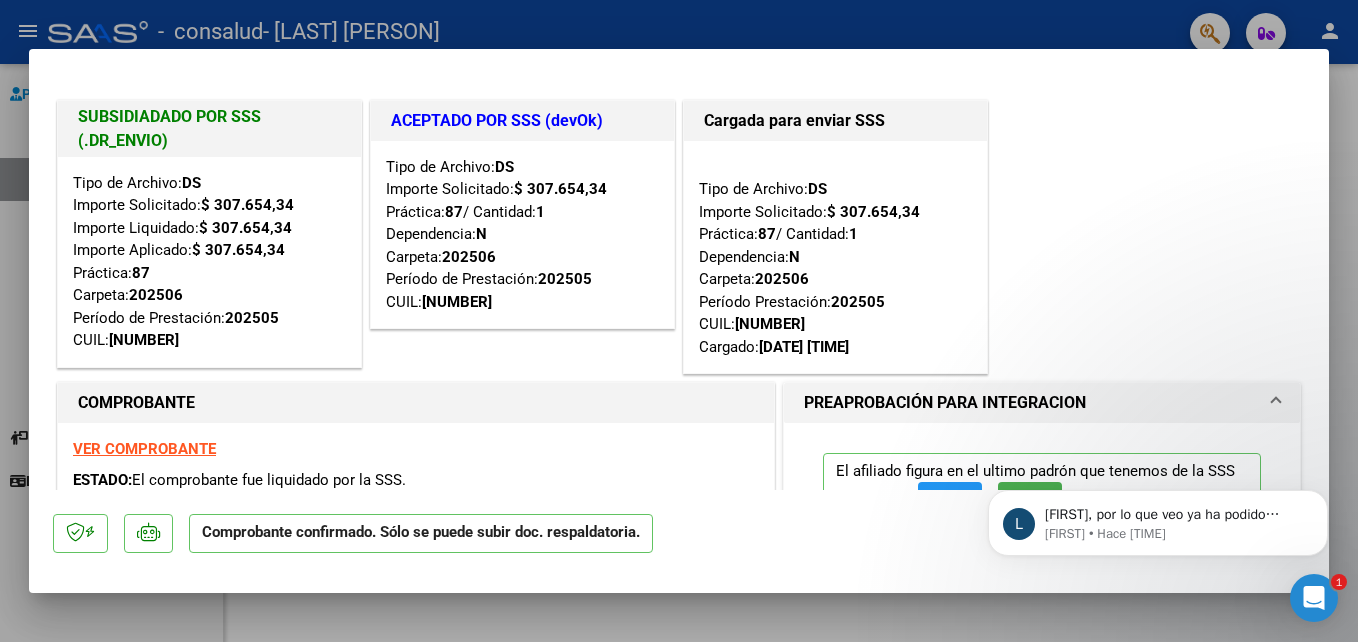 click on "L [FIRST], por lo que veo ya ha podido acceder. Aguardo su confirmación. Saludos! [FIRST] • Hace [TIME]" at bounding box center [1158, 518] 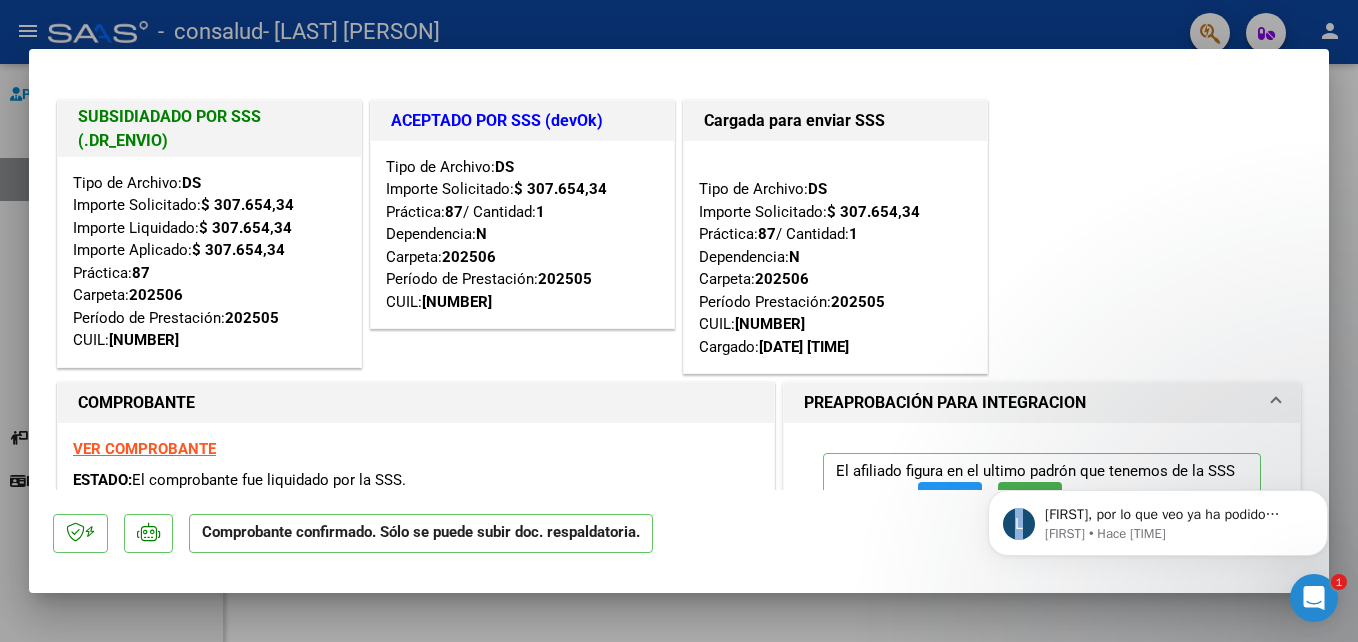 click on "L [FIRST], por lo que veo ya ha podido acceder. Aguardo su confirmación. Saludos! [FIRST] • Hace [TIME]" at bounding box center (1158, 518) 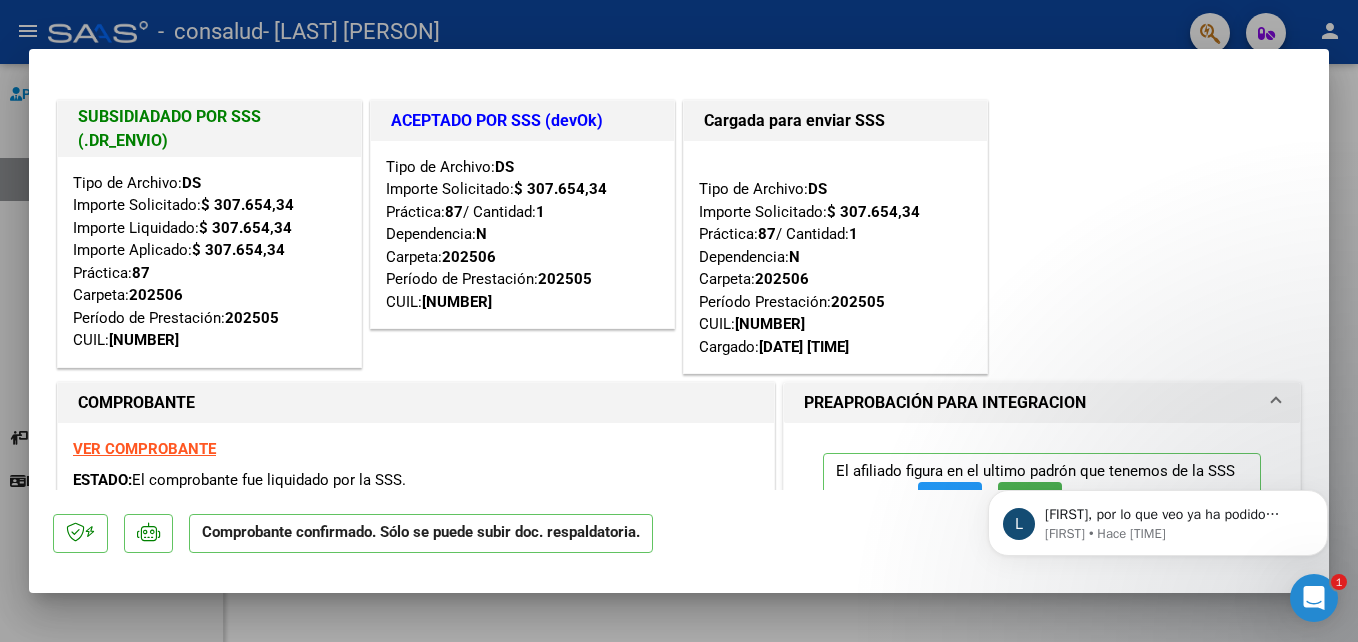 drag, startPoint x: 1317, startPoint y: 474, endPoint x: 1313, endPoint y: 462, distance: 12.649111 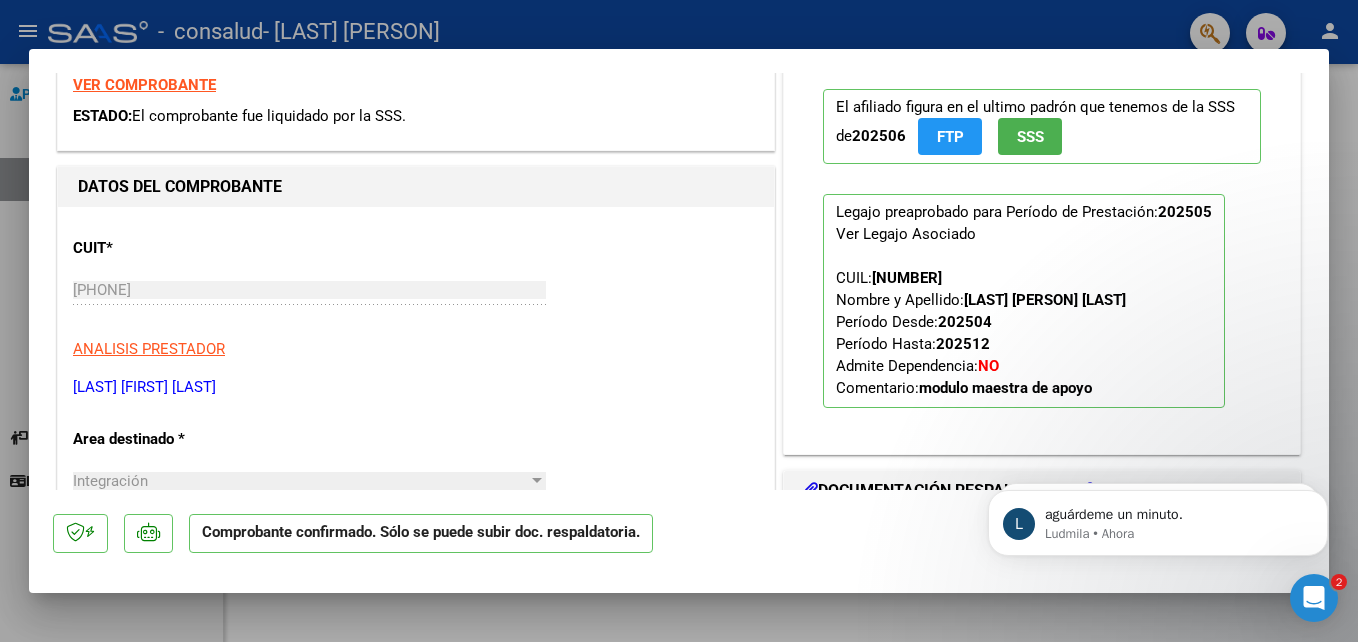 scroll, scrollTop: 1038, scrollLeft: 0, axis: vertical 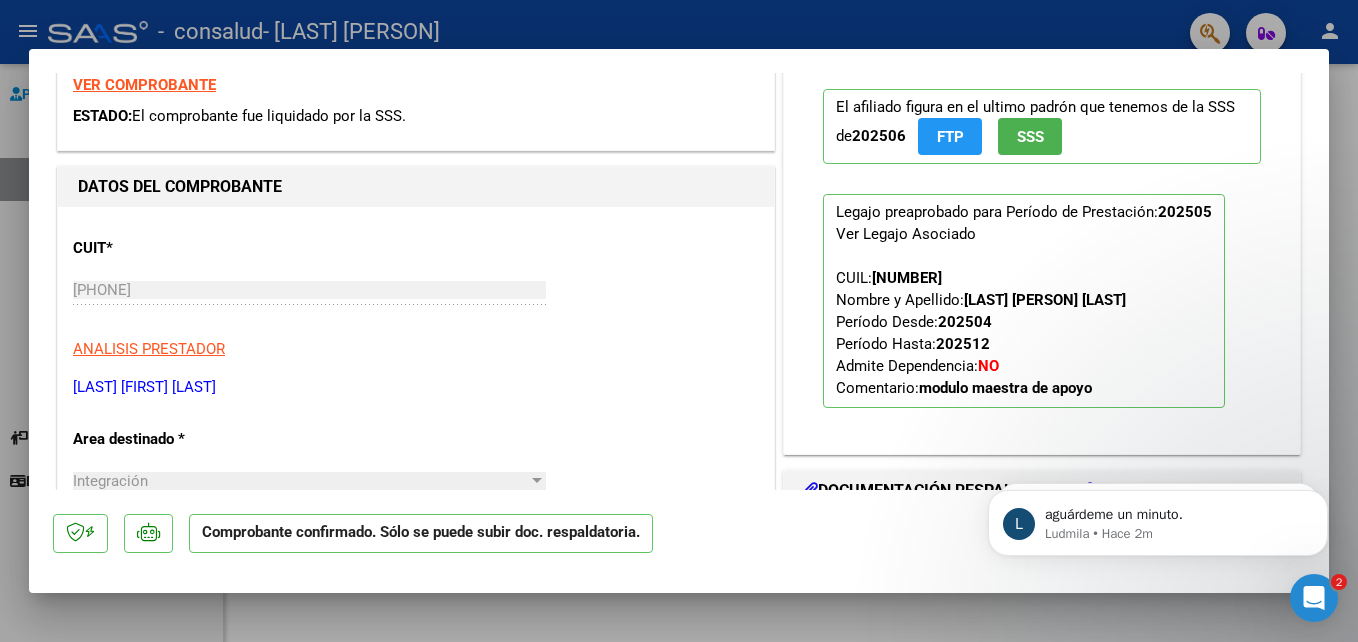 click 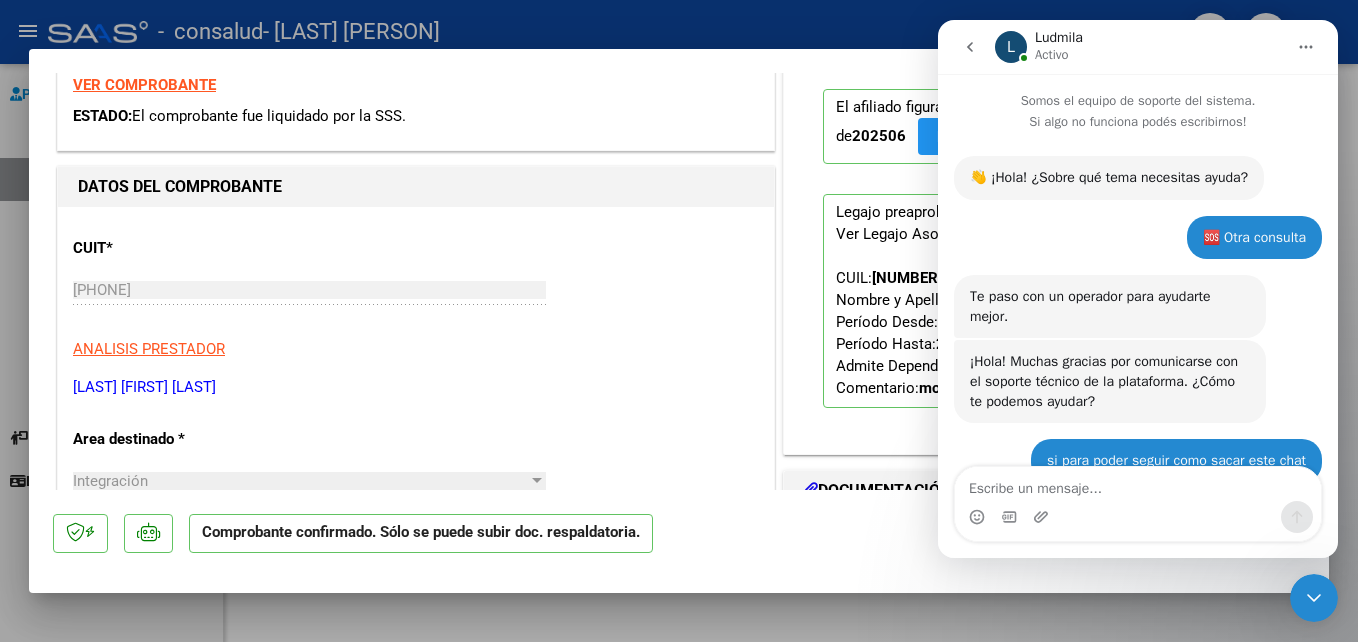 scroll, scrollTop: 186, scrollLeft: 0, axis: vertical 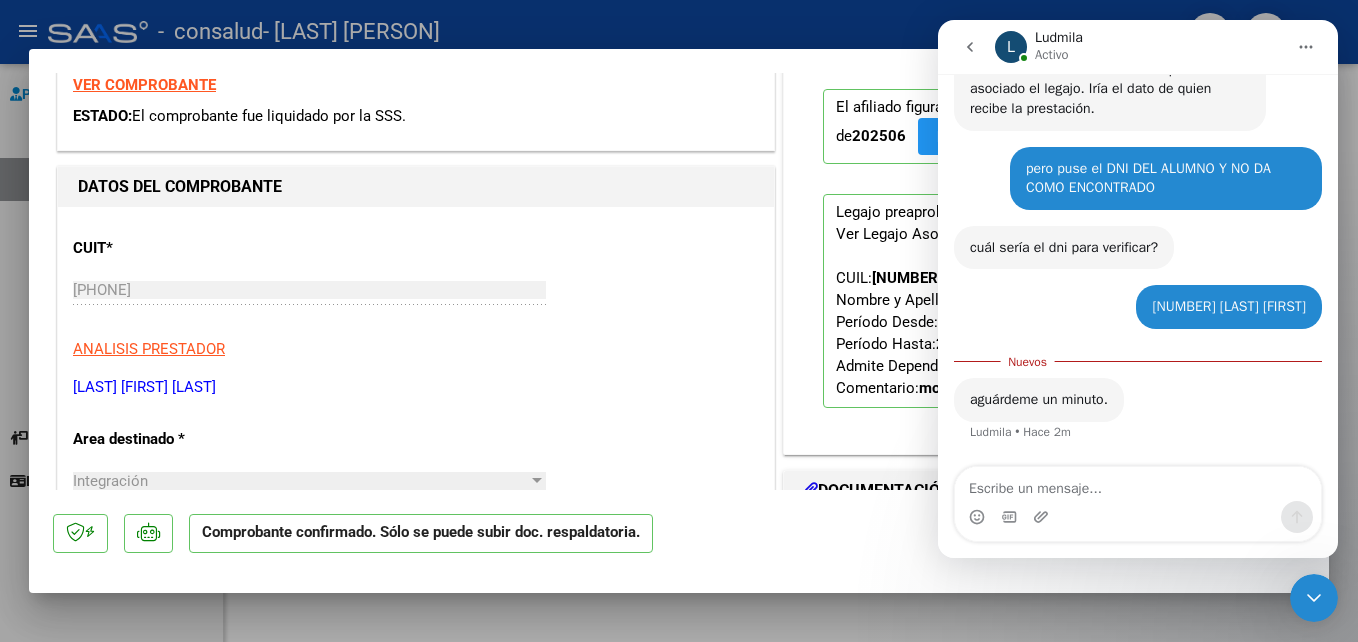 click at bounding box center [1138, 517] 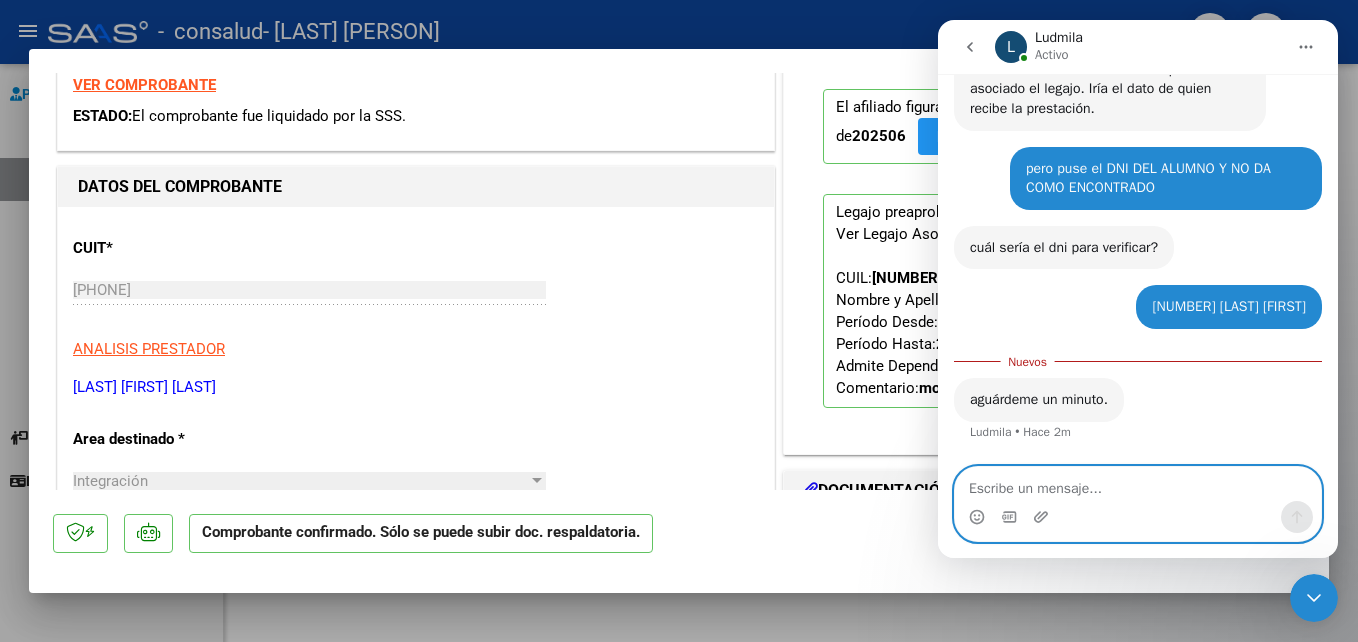 click at bounding box center [1138, 484] 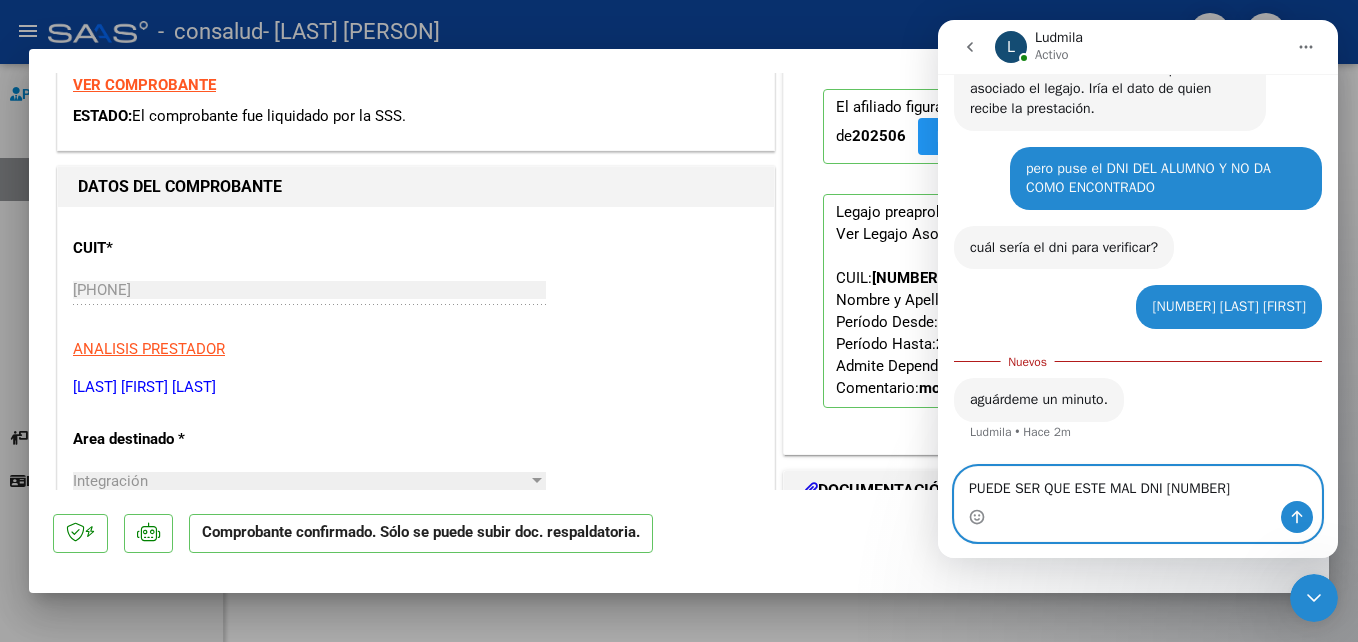 type on "PUEDE SER QUE ESTE MAL DNI [NUMBER]" 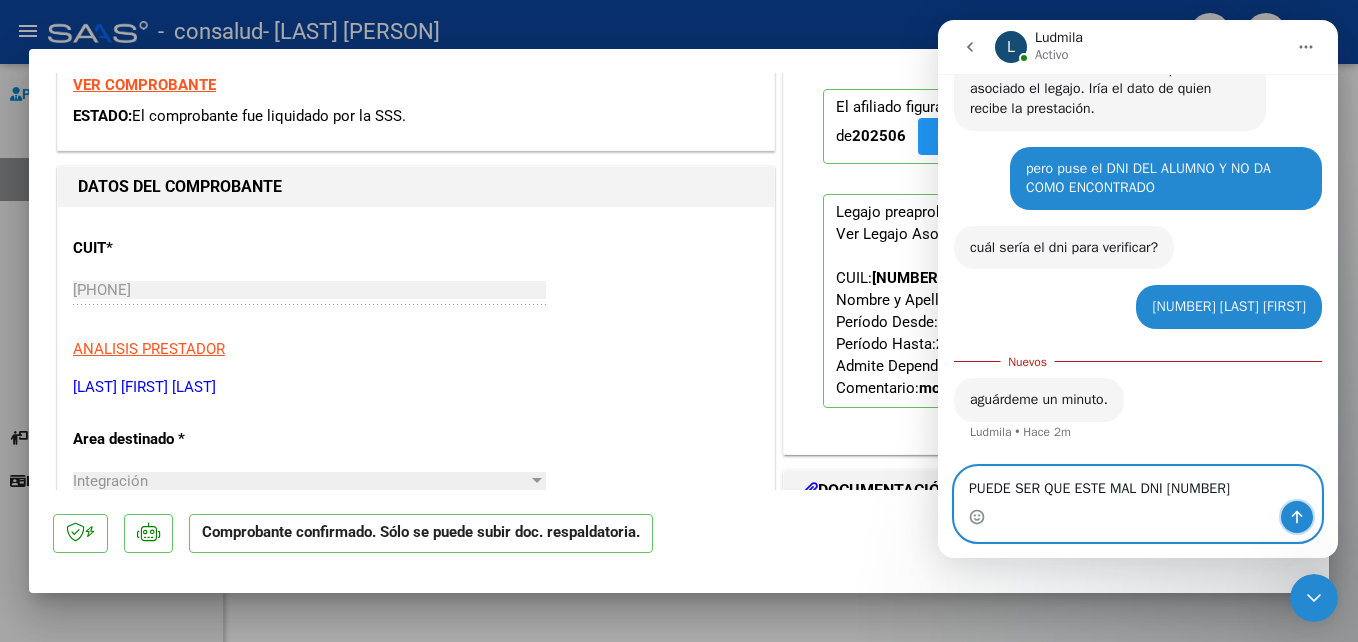 click 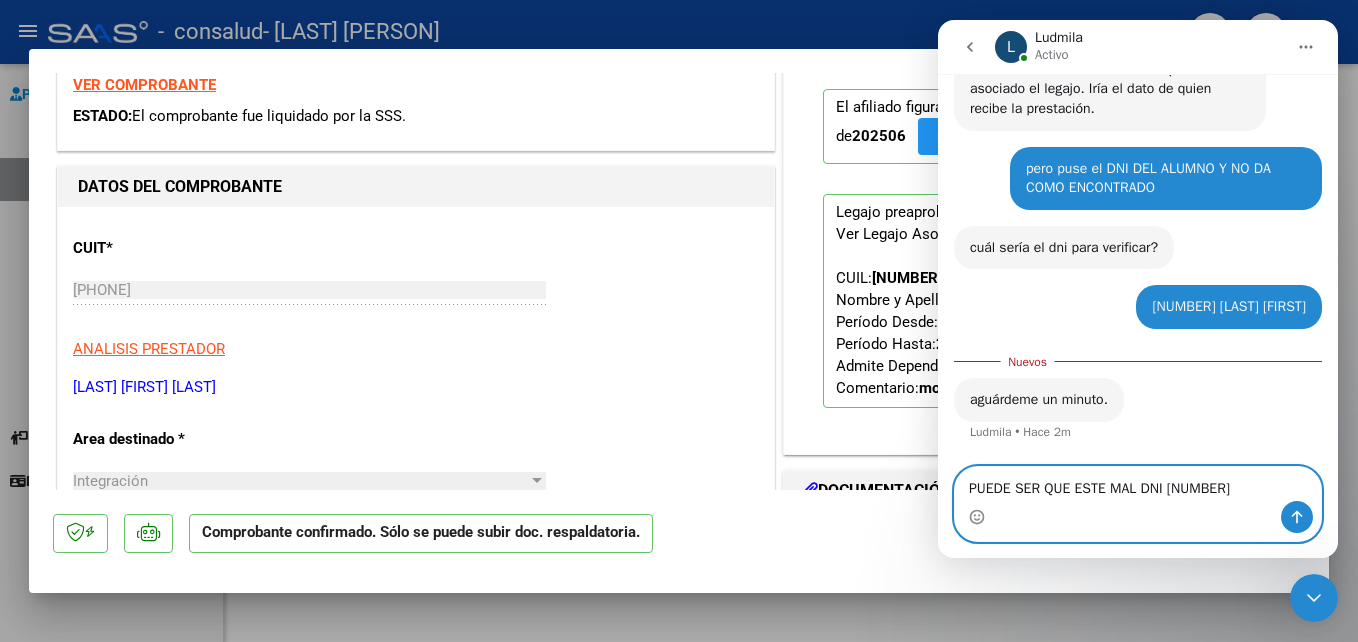 type 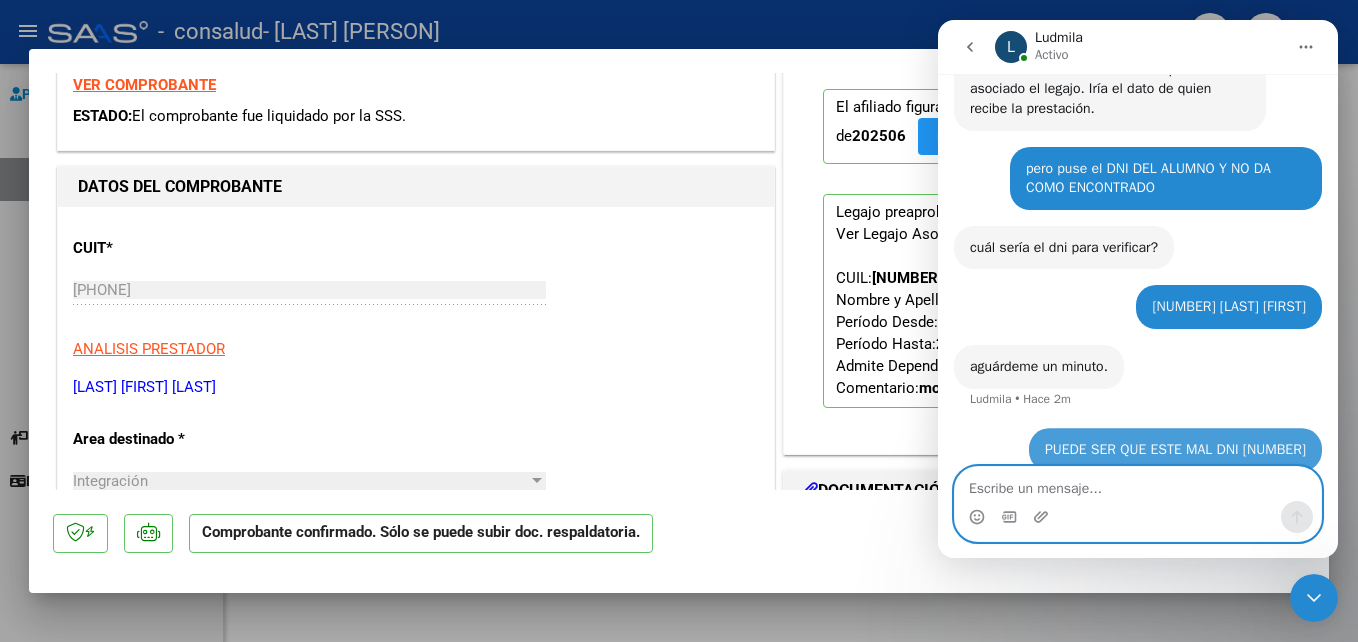 scroll, scrollTop: 1097, scrollLeft: 0, axis: vertical 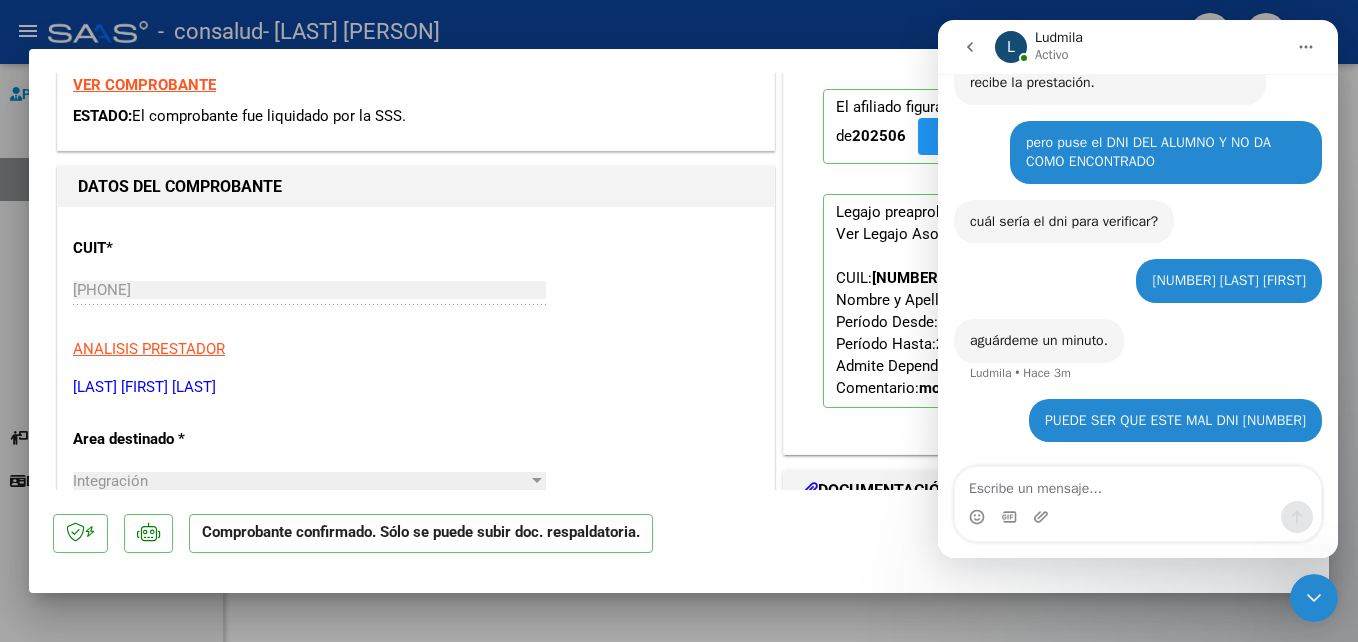 click at bounding box center (1314, 598) 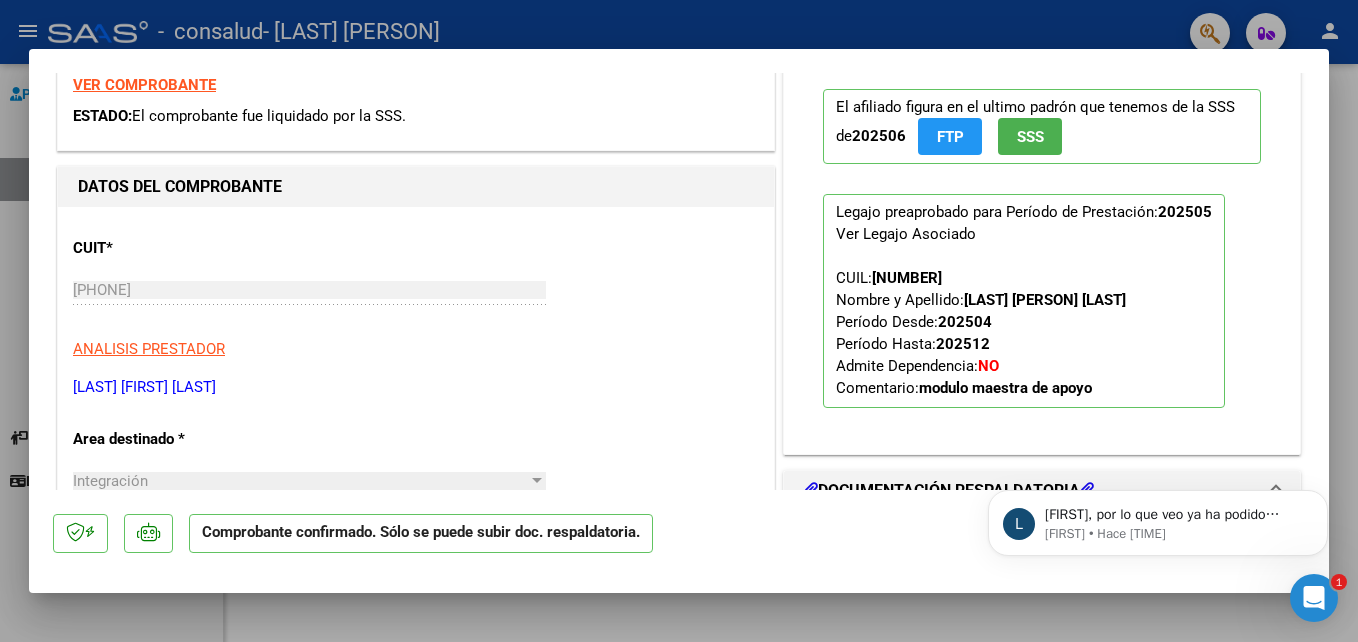 scroll, scrollTop: 0, scrollLeft: 0, axis: both 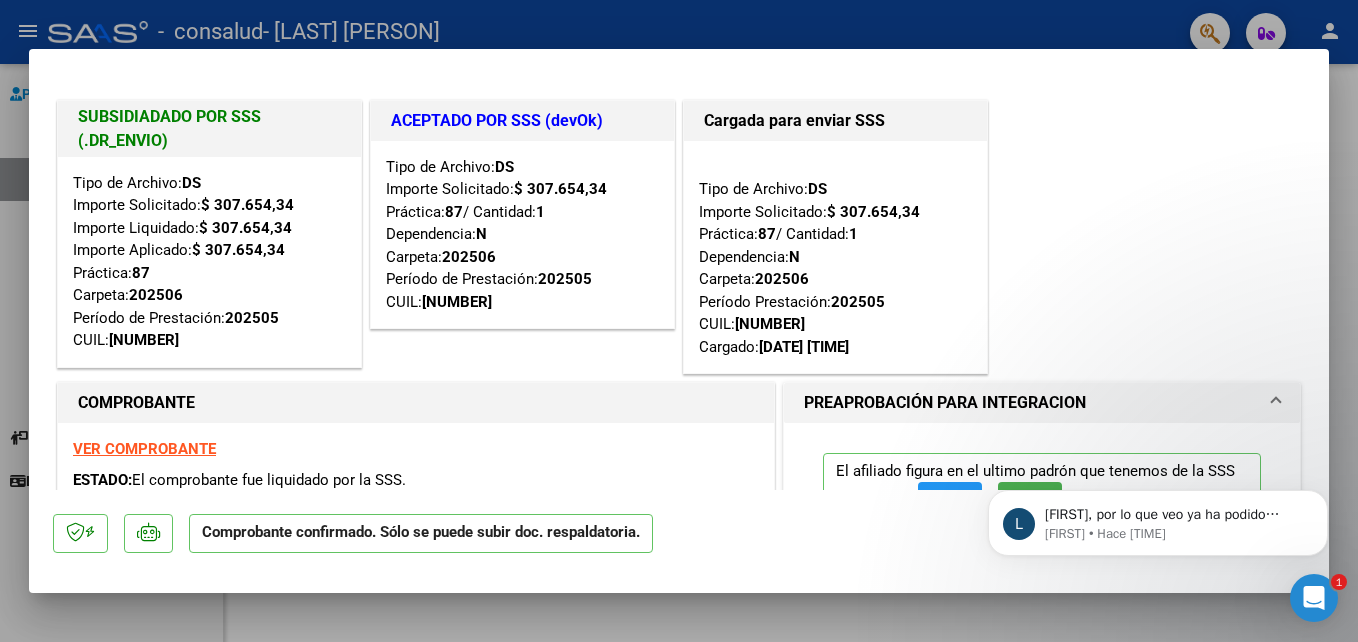click at bounding box center (679, 321) 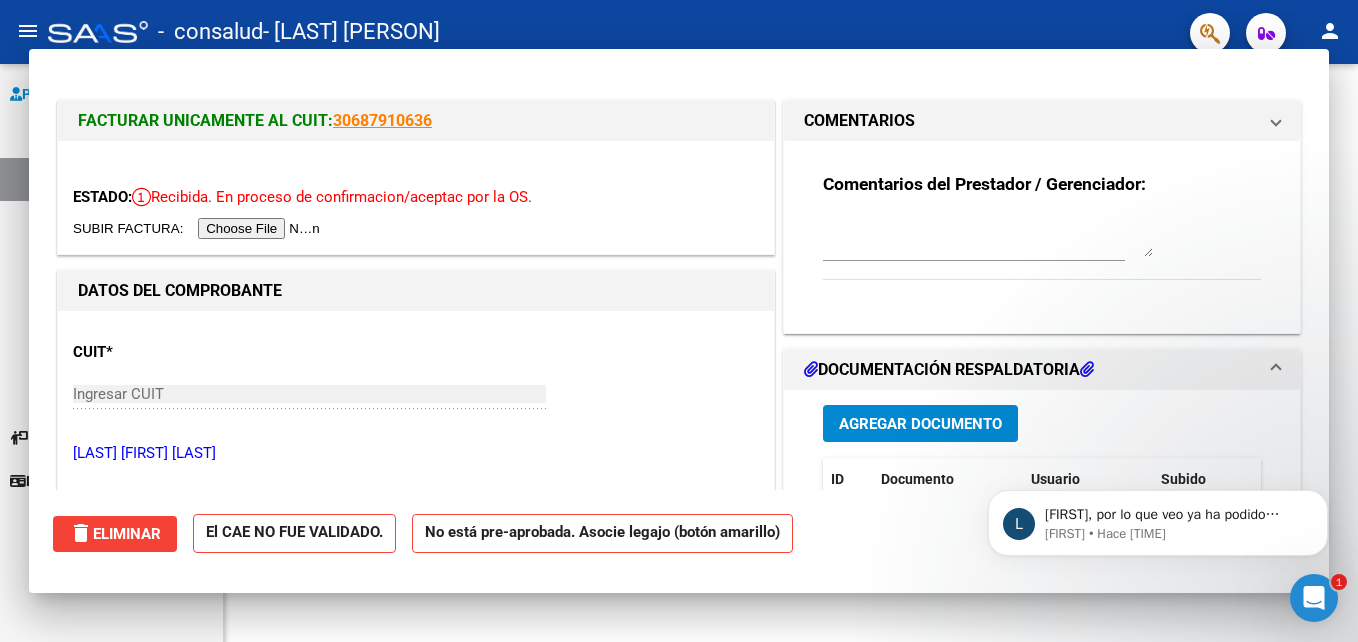 scroll, scrollTop: 105, scrollLeft: 0, axis: vertical 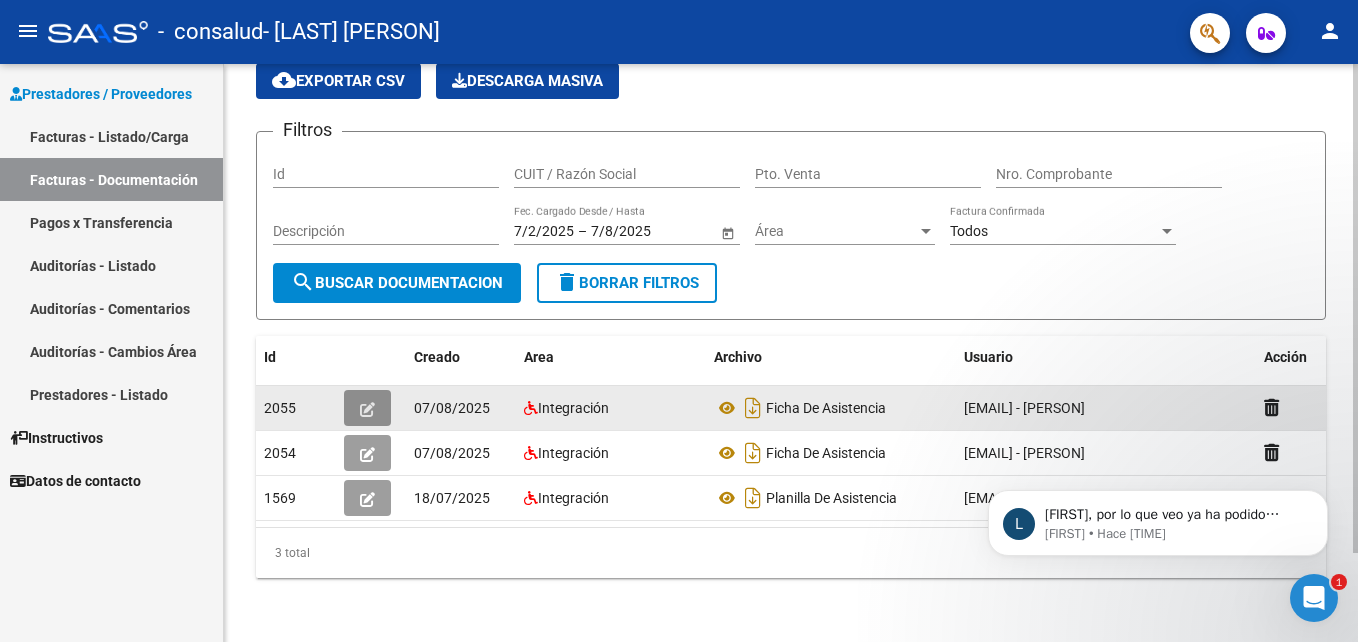 click 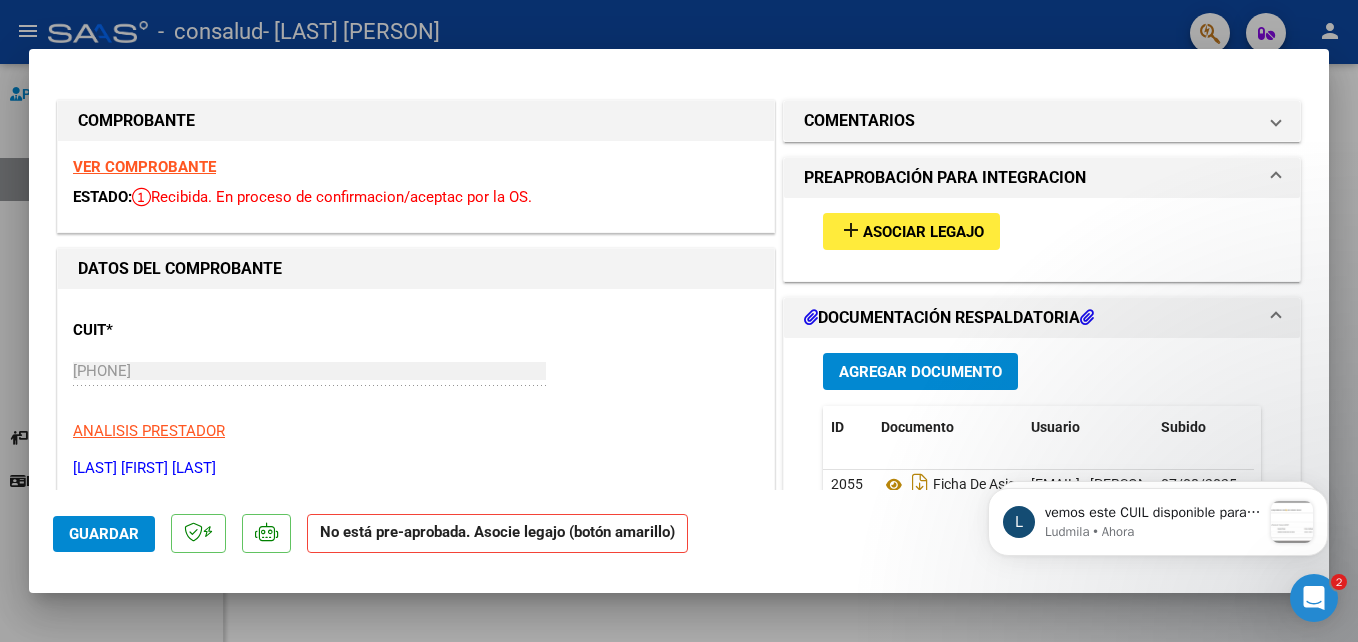 scroll, scrollTop: 1380, scrollLeft: 0, axis: vertical 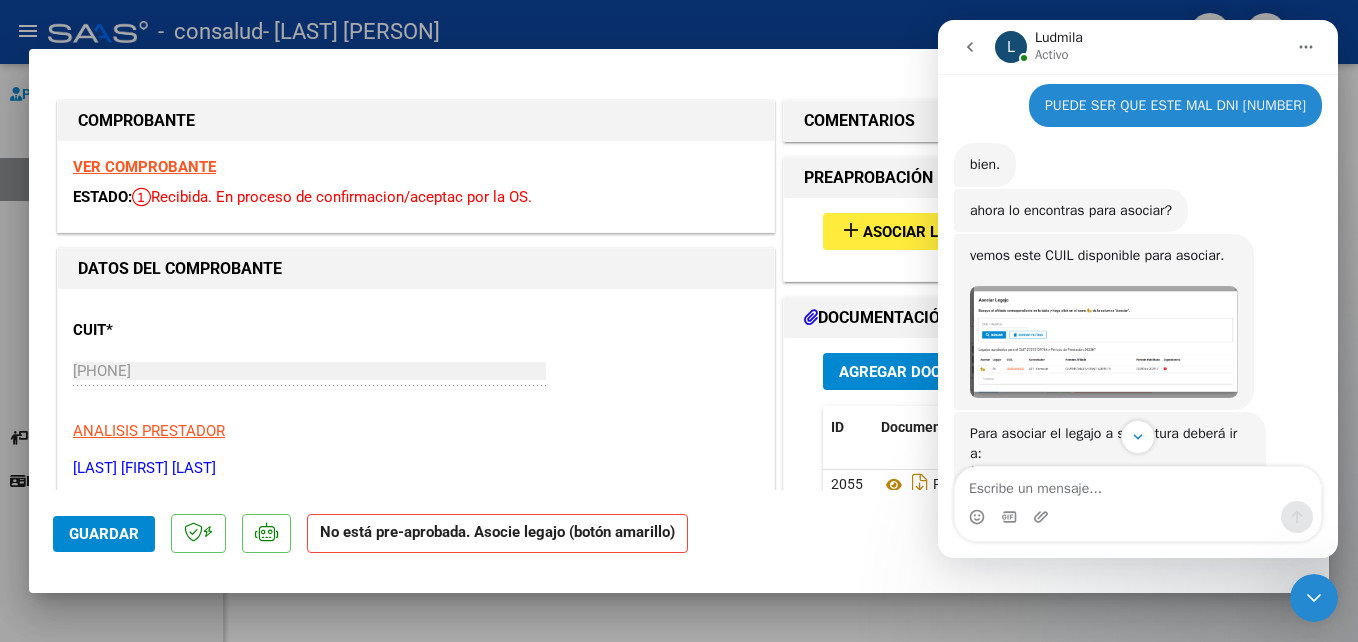 click at bounding box center (1138, 517) 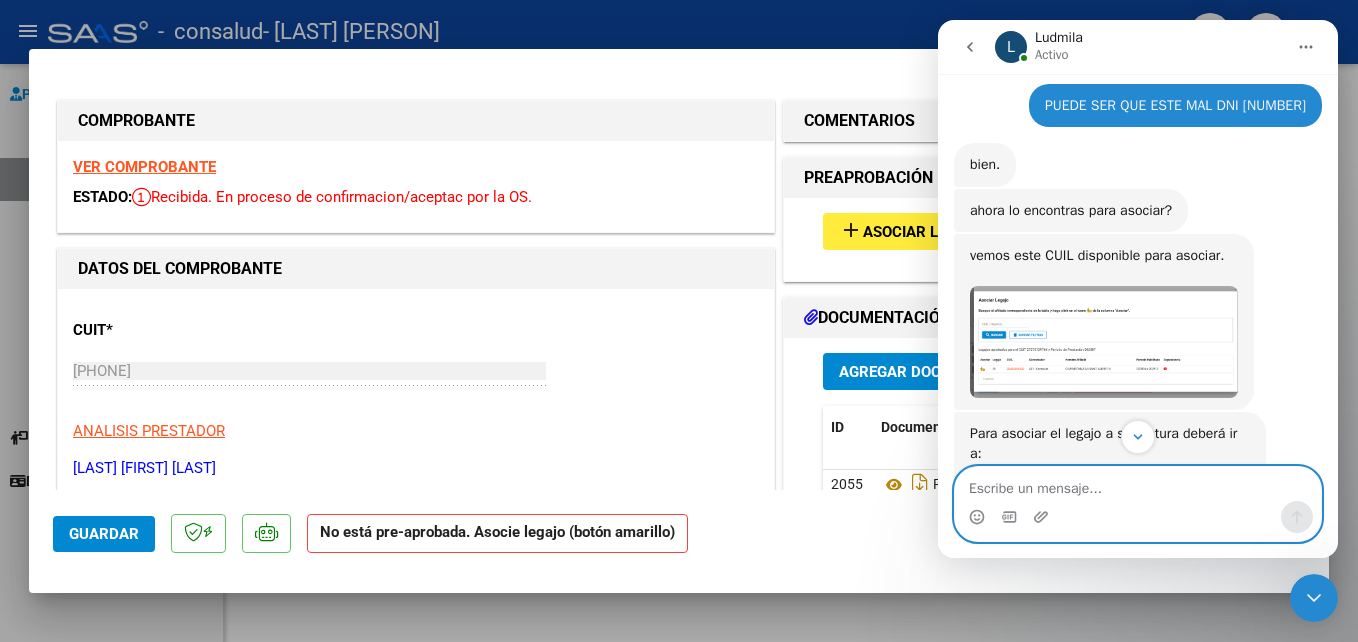 click at bounding box center [1138, 484] 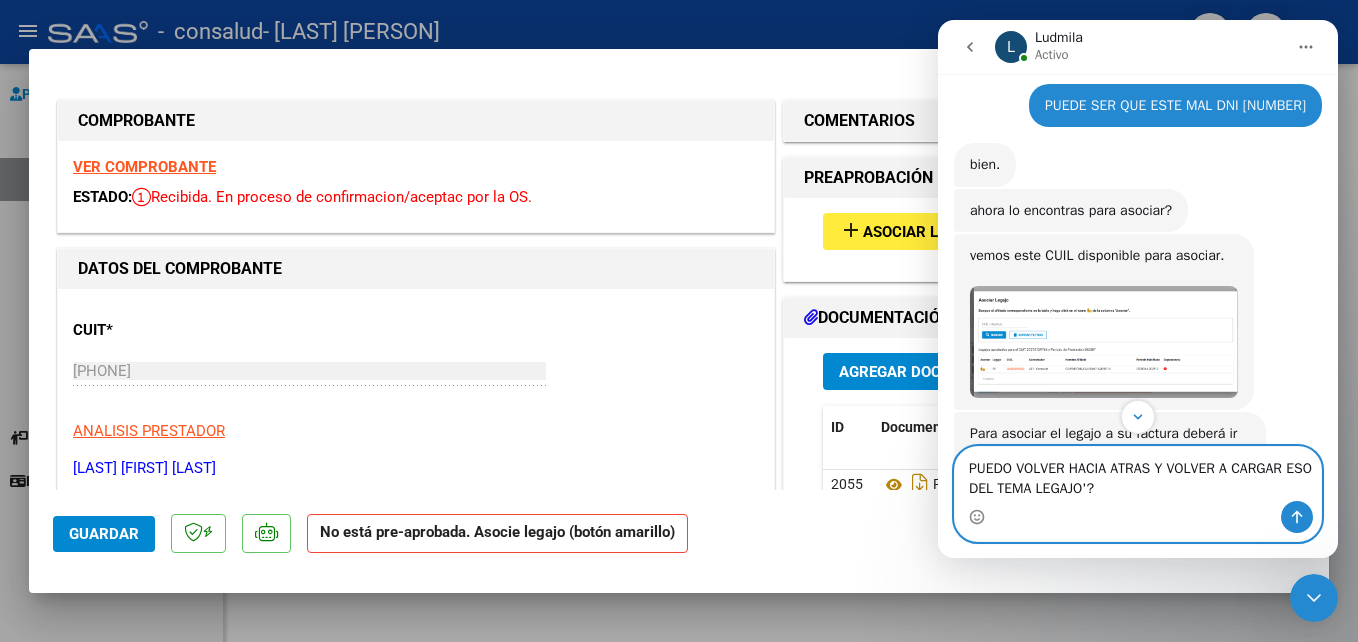 drag, startPoint x: 1143, startPoint y: 464, endPoint x: 1141, endPoint y: 493, distance: 29.068884 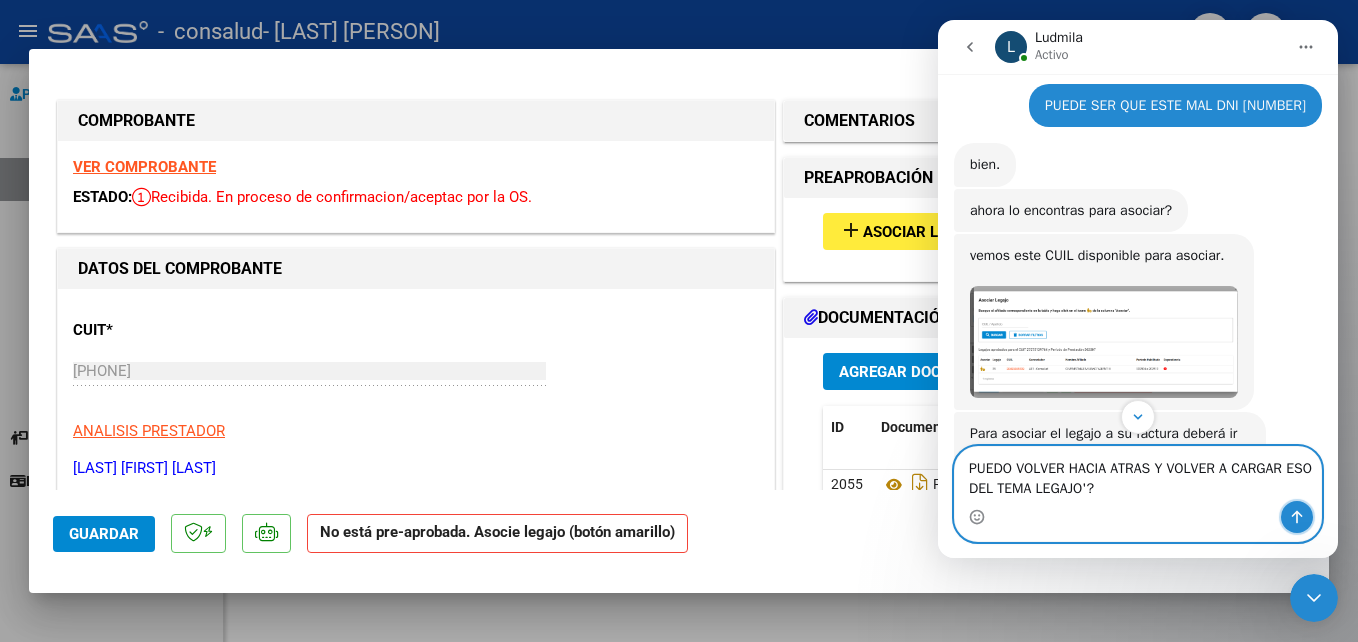 click 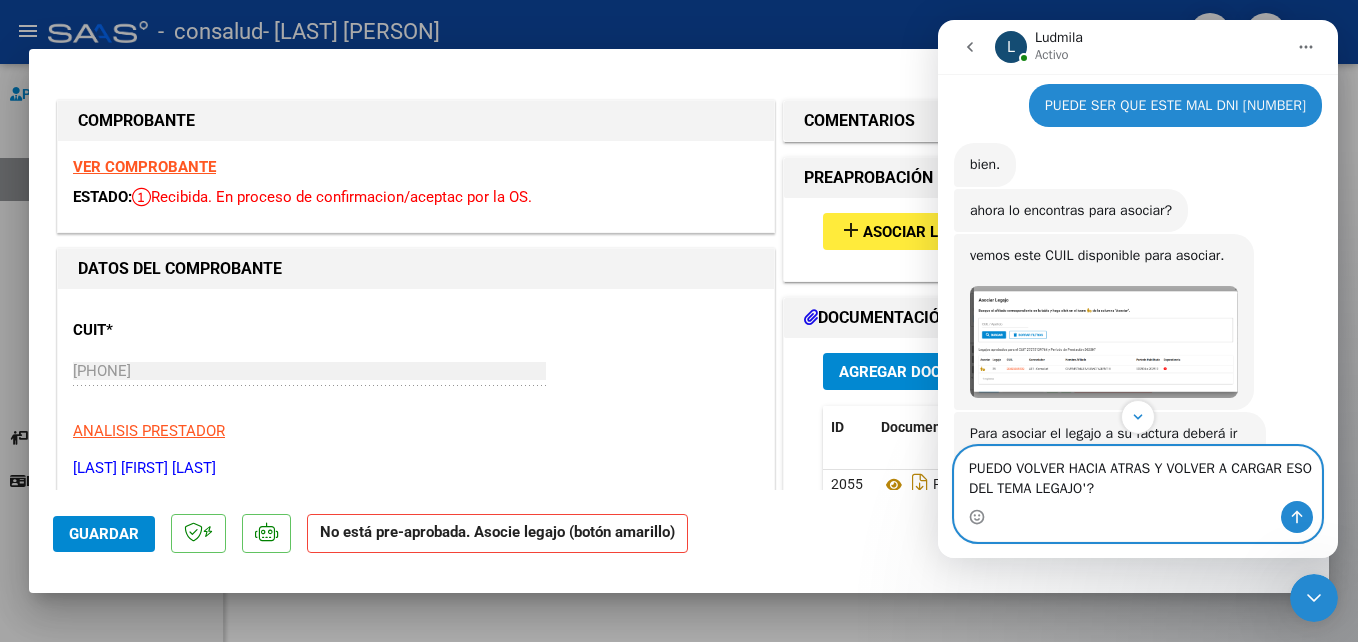 type 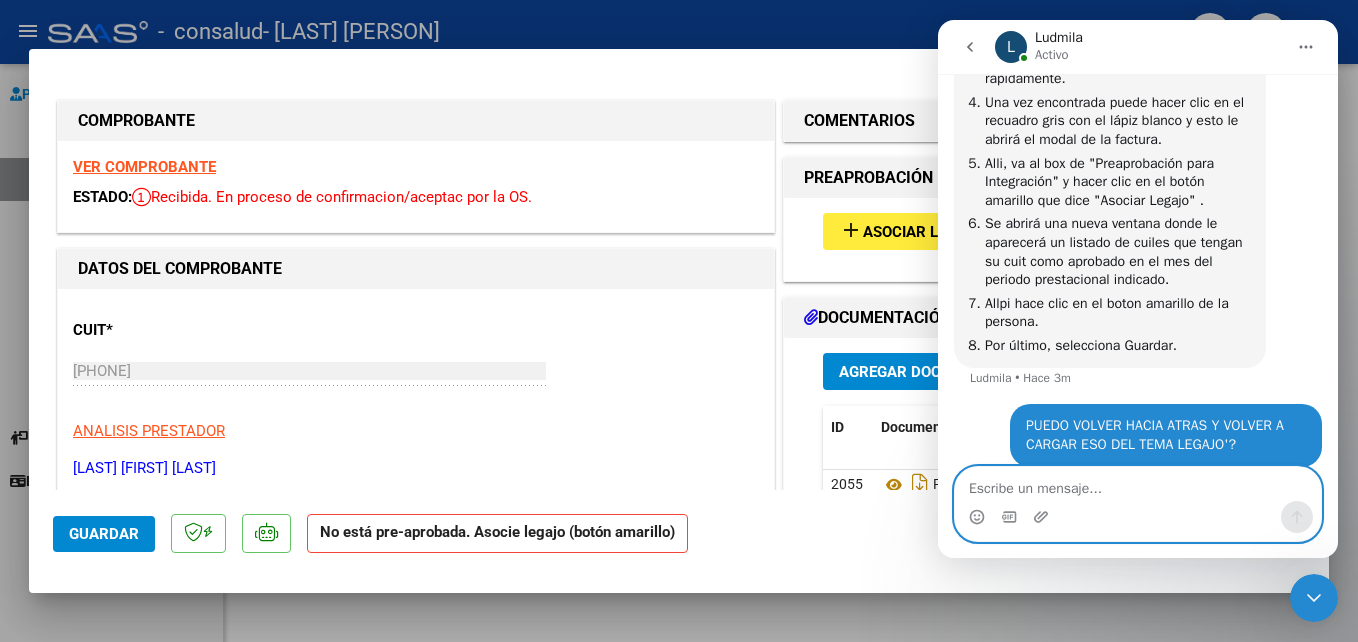 scroll, scrollTop: 1893, scrollLeft: 0, axis: vertical 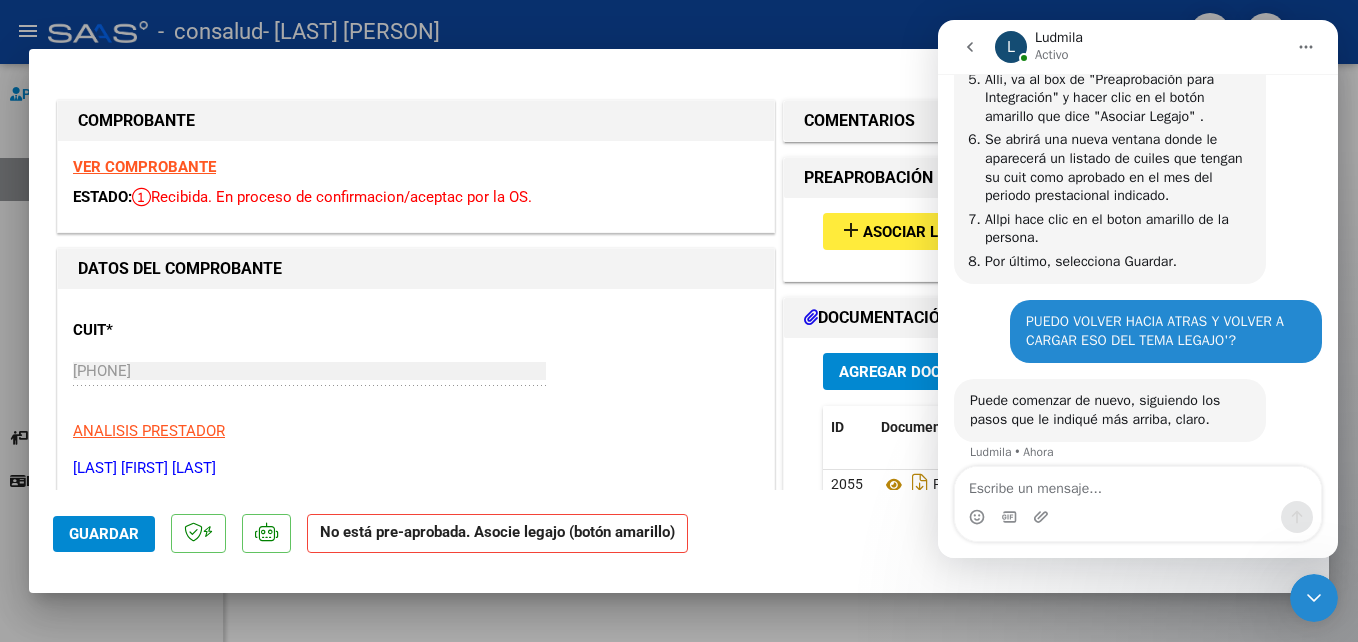 click 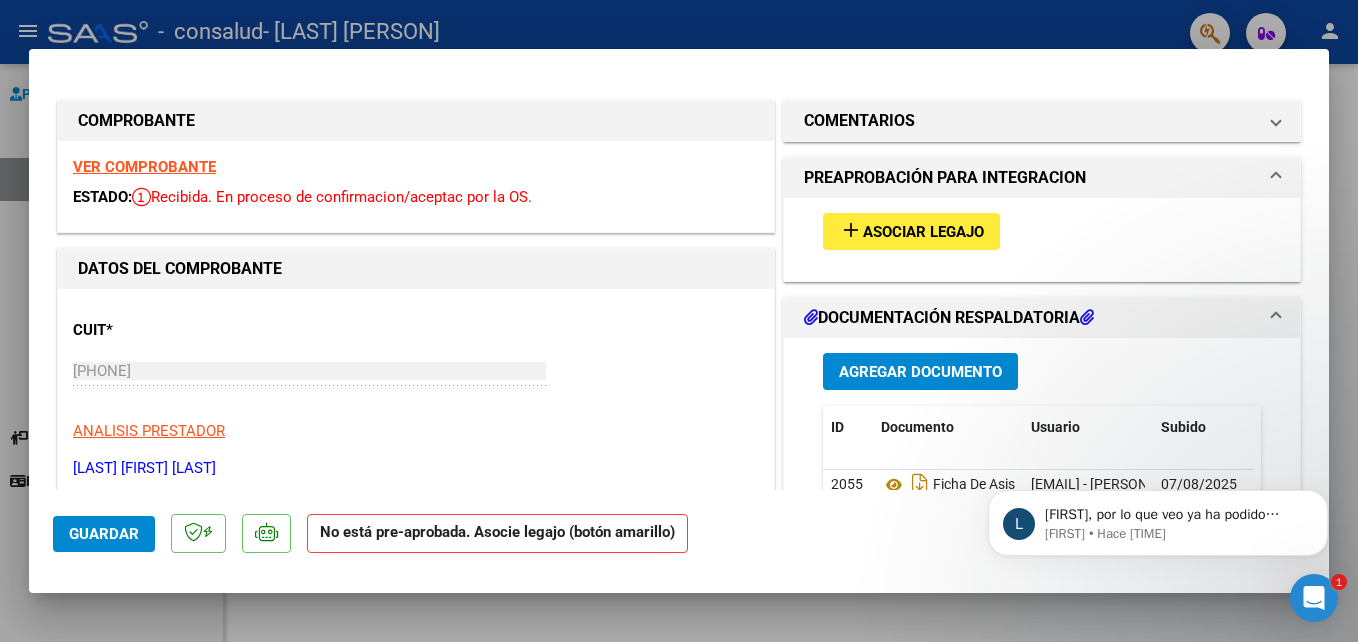 scroll, scrollTop: 0, scrollLeft: 0, axis: both 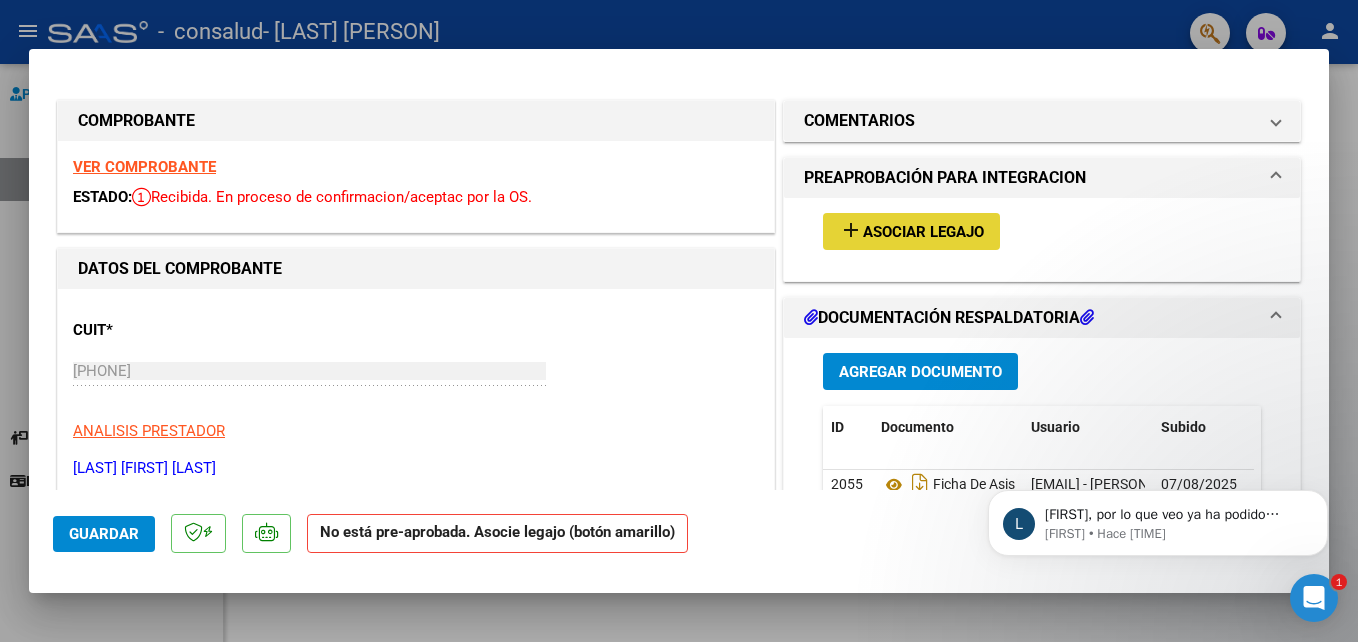 click on "Asociar Legajo" at bounding box center [923, 232] 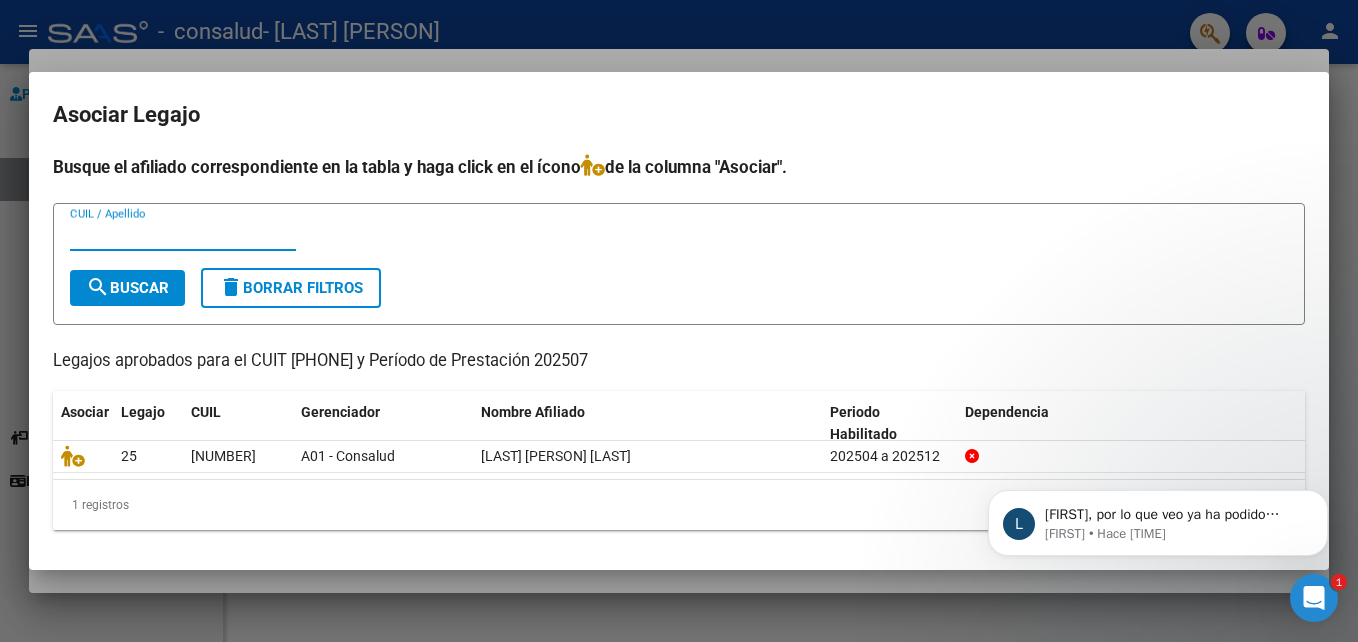 click on "CUIL / Apellido" at bounding box center [183, 235] 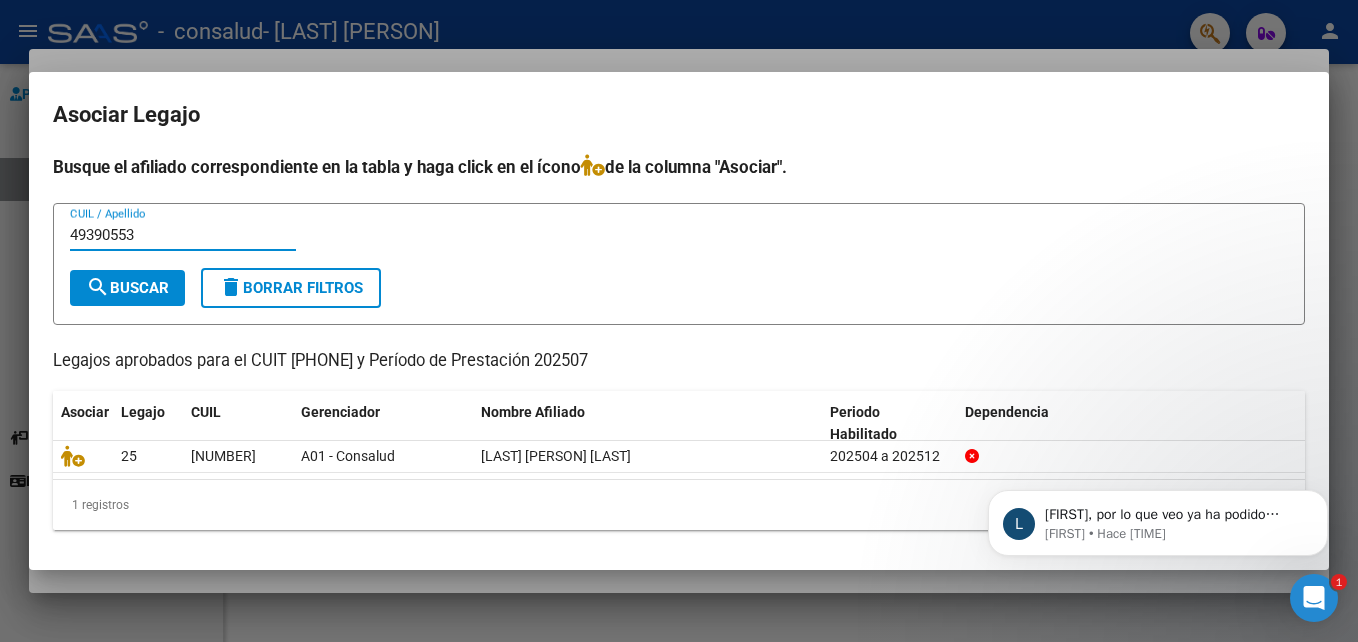 type on "49390553" 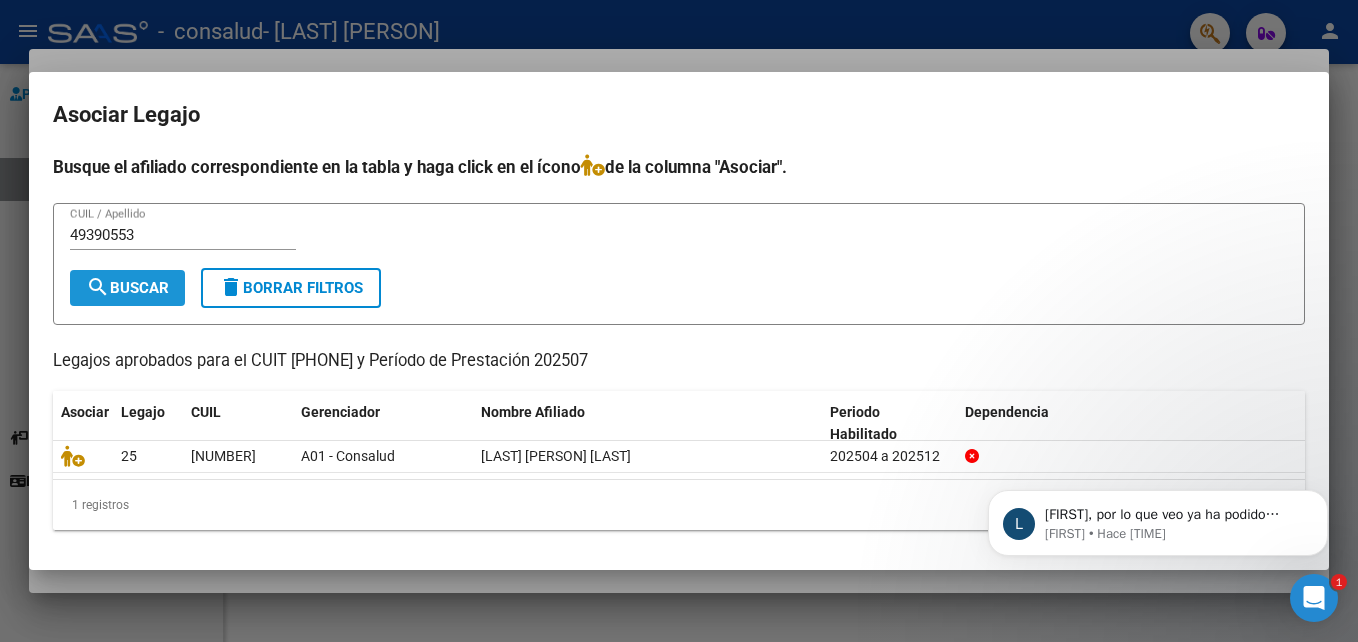 click on "search  Buscar" at bounding box center [127, 288] 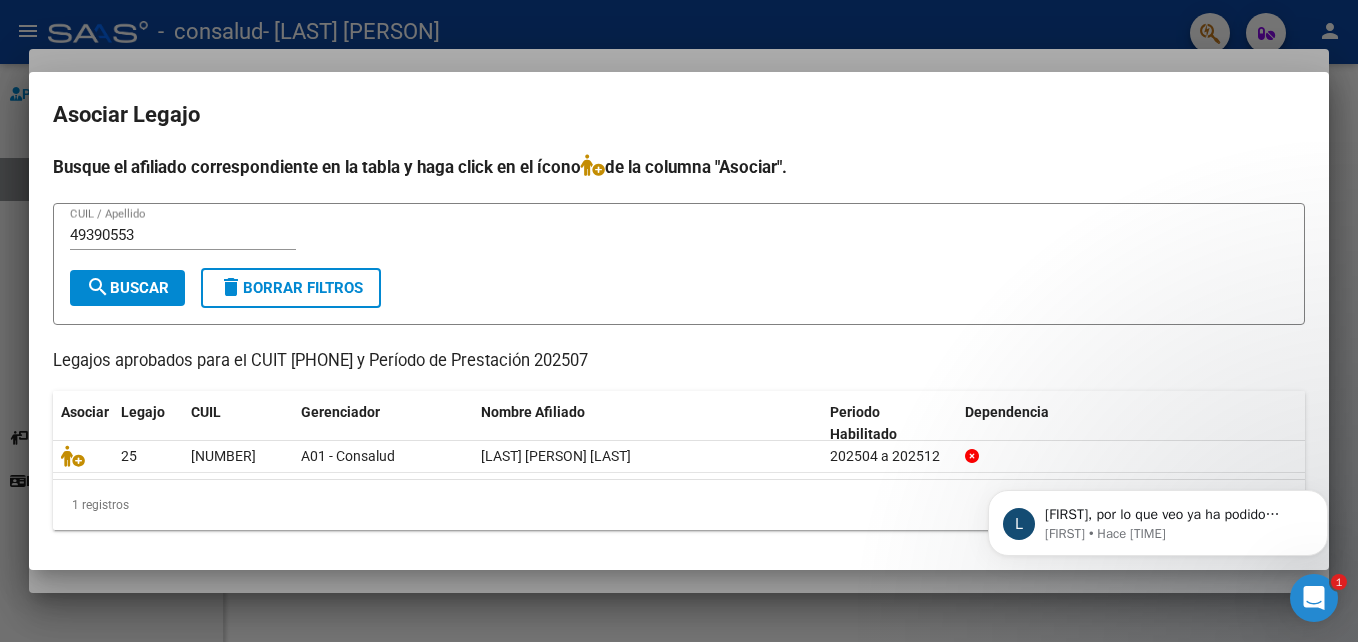 click at bounding box center (679, 321) 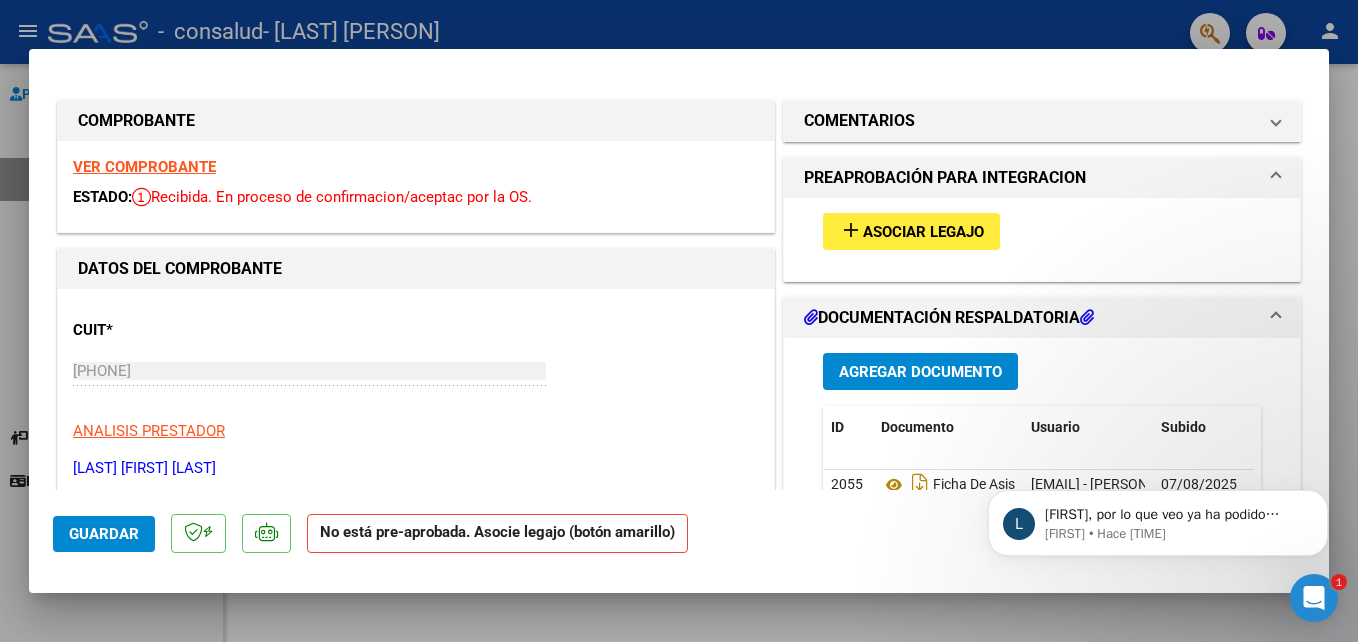 click at bounding box center [679, 321] 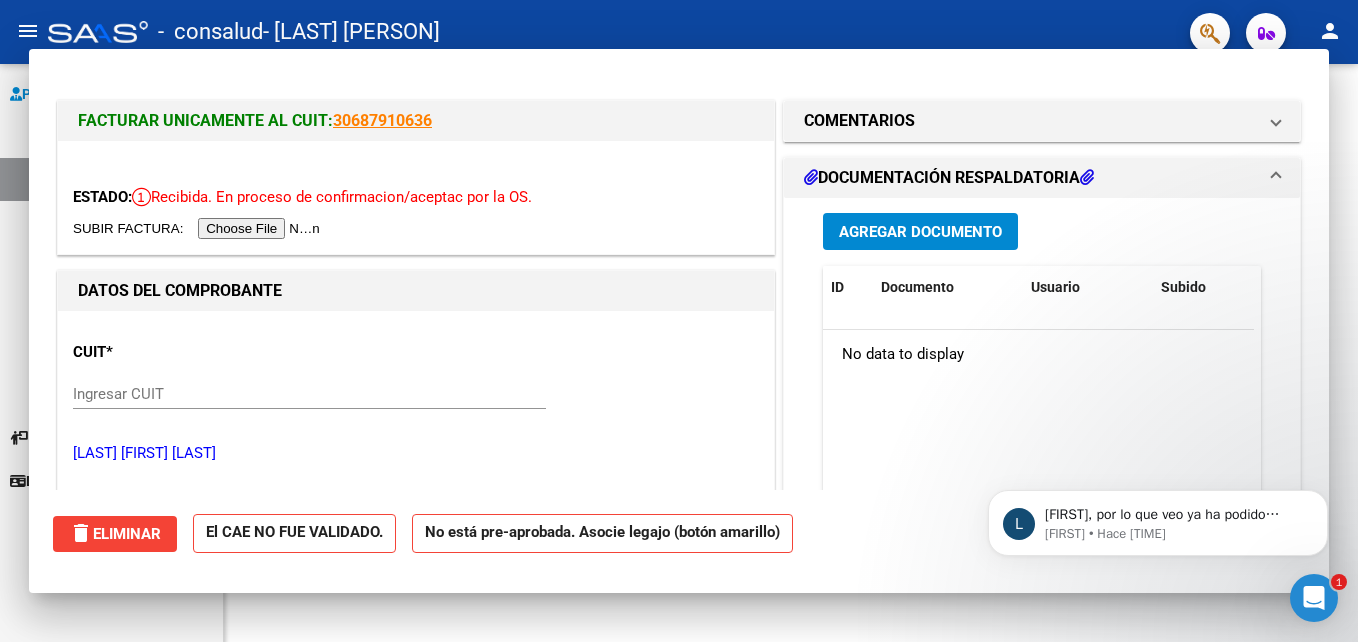 scroll, scrollTop: 105, scrollLeft: 0, axis: vertical 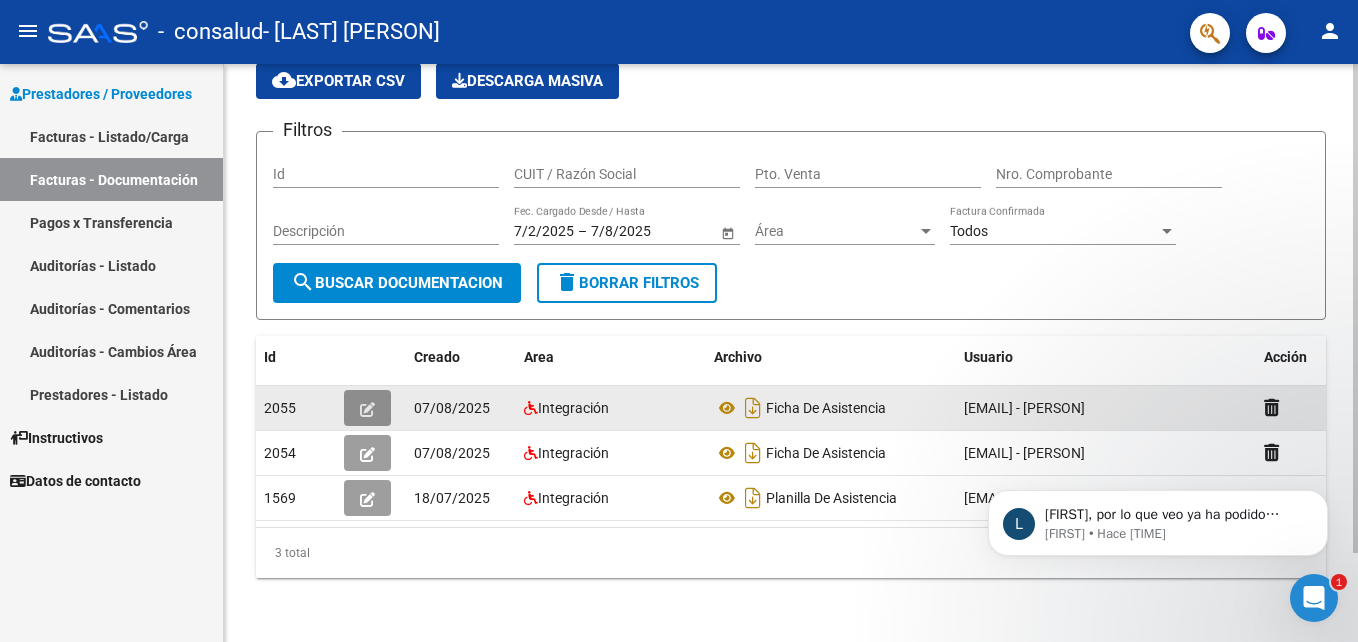 click 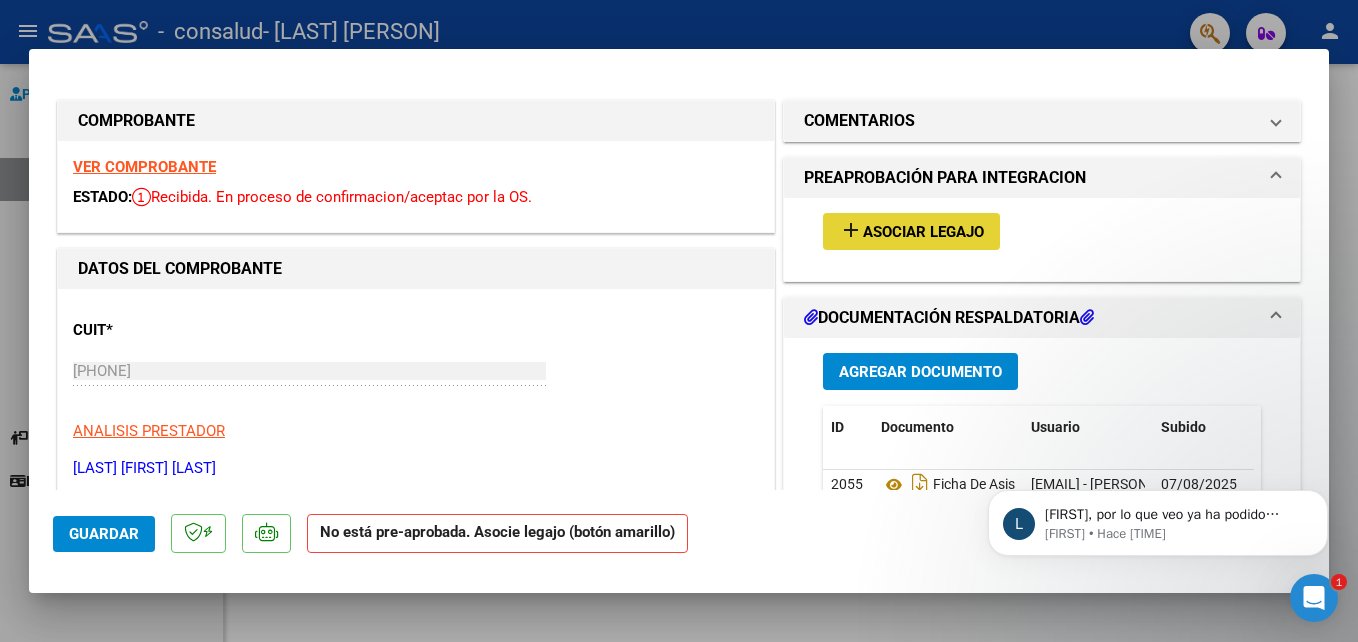 click on "add Asociar Legajo" at bounding box center (911, 231) 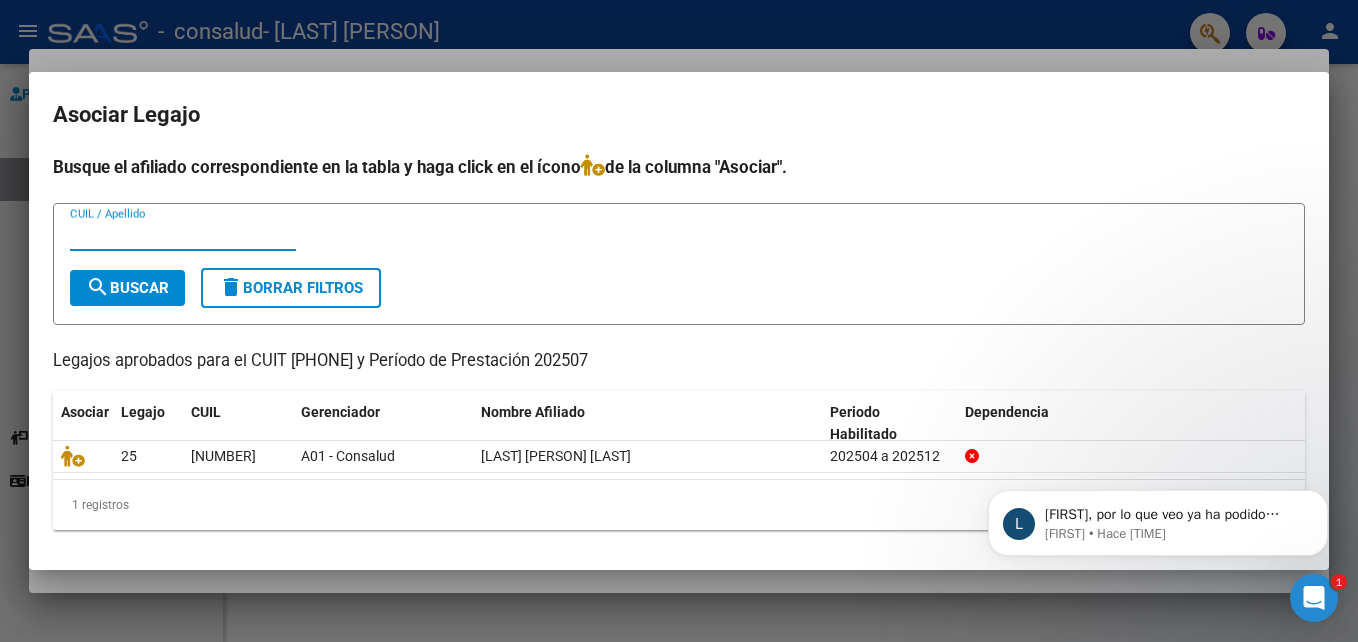 click on "CUIL / Apellido" at bounding box center [183, 235] 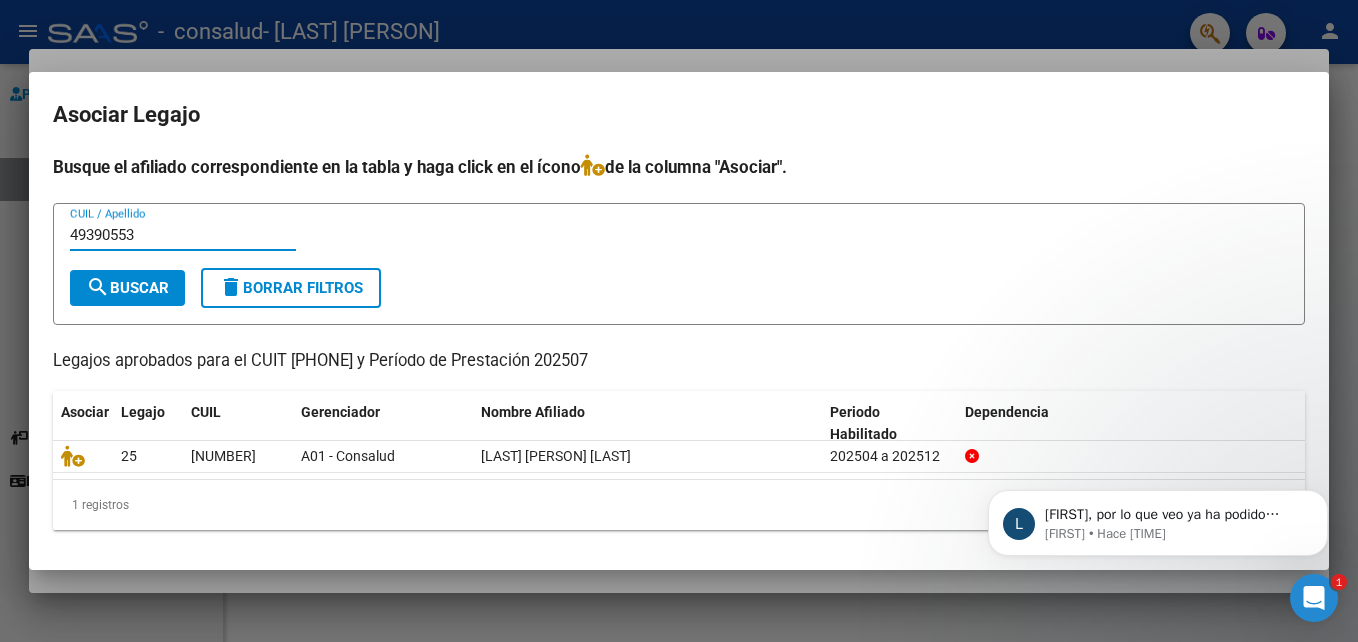 type on "49390553" 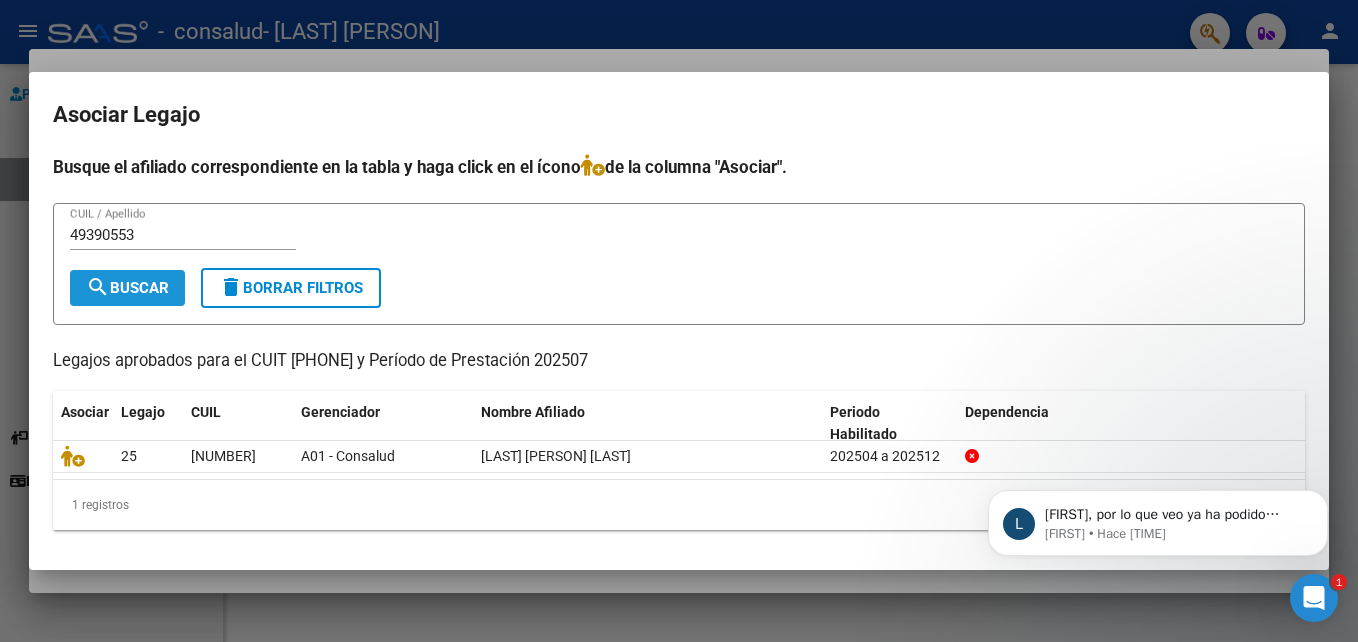 click on "search  Buscar" at bounding box center [127, 288] 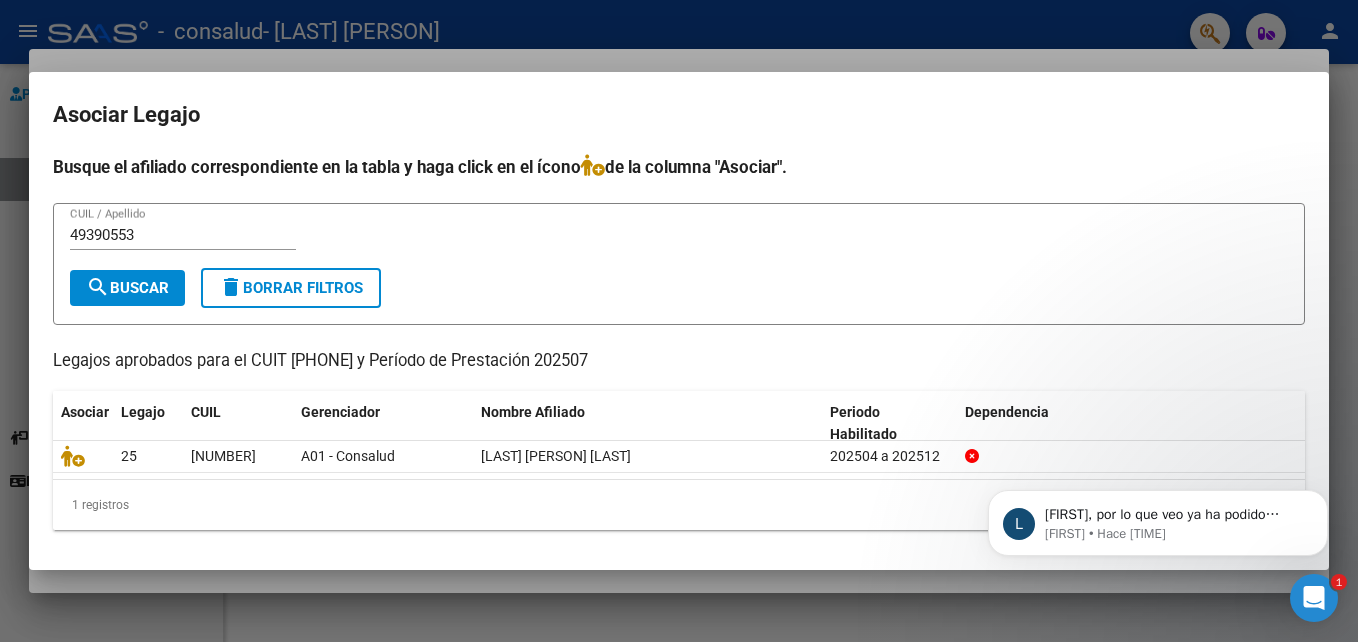click at bounding box center (679, 321) 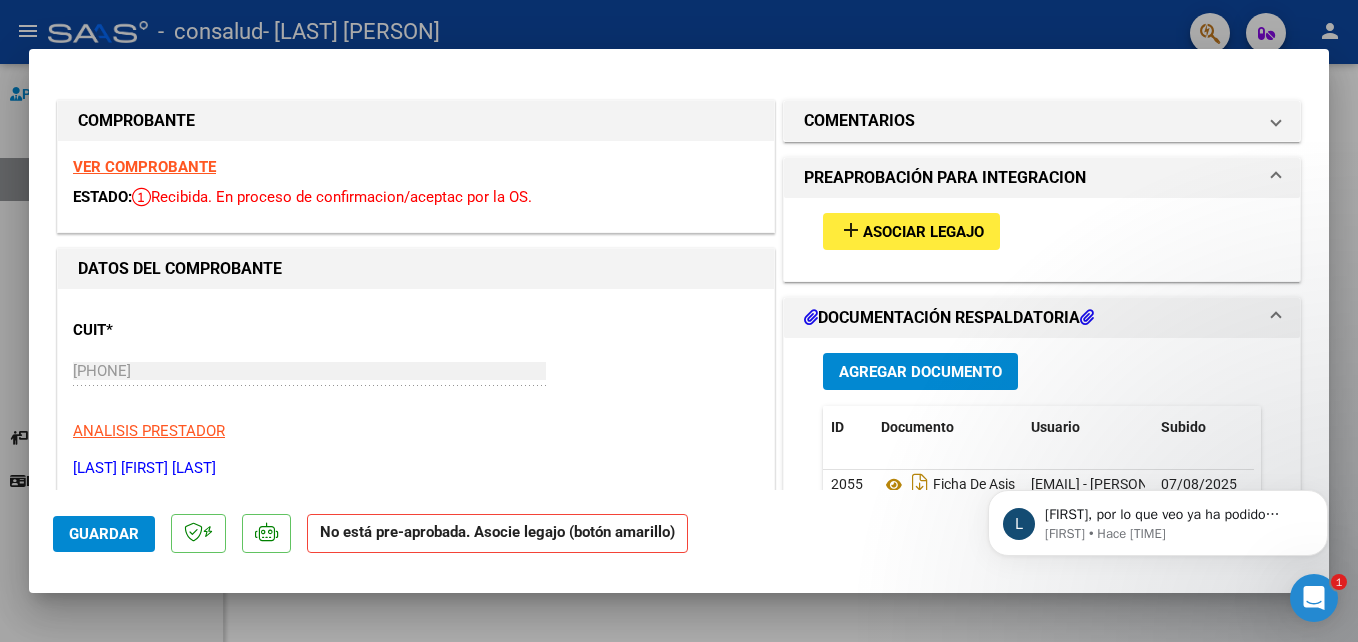 click at bounding box center (679, 321) 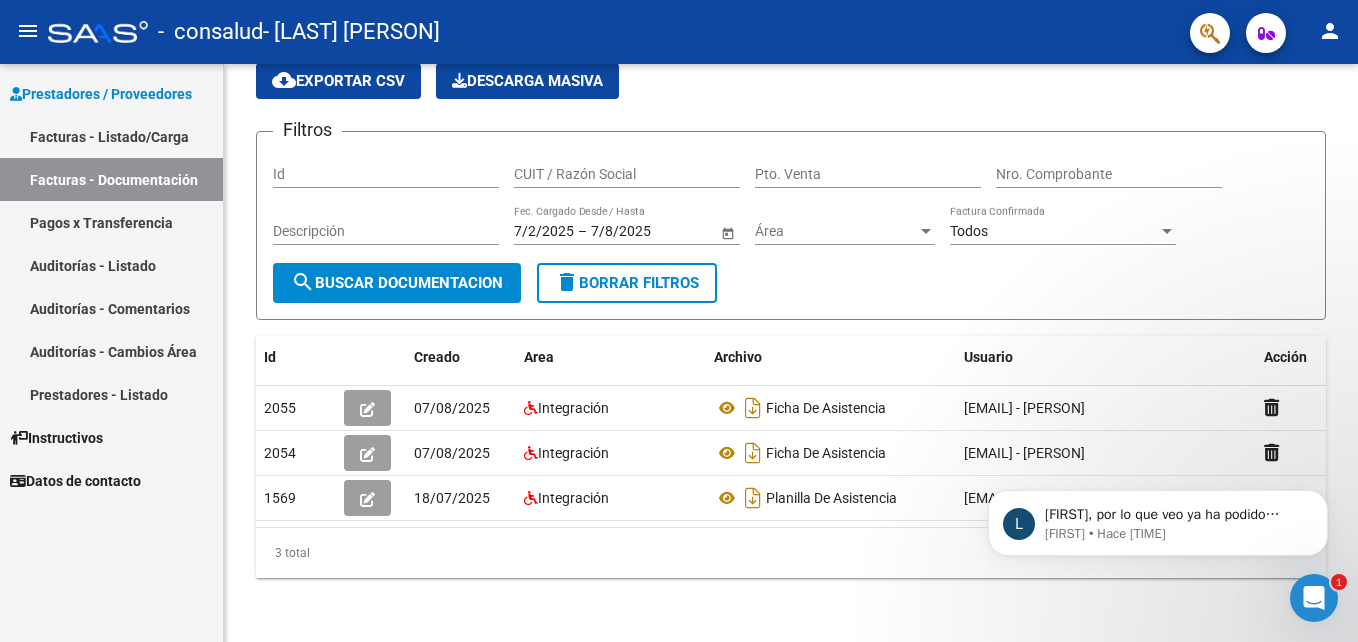 scroll, scrollTop: 105, scrollLeft: 0, axis: vertical 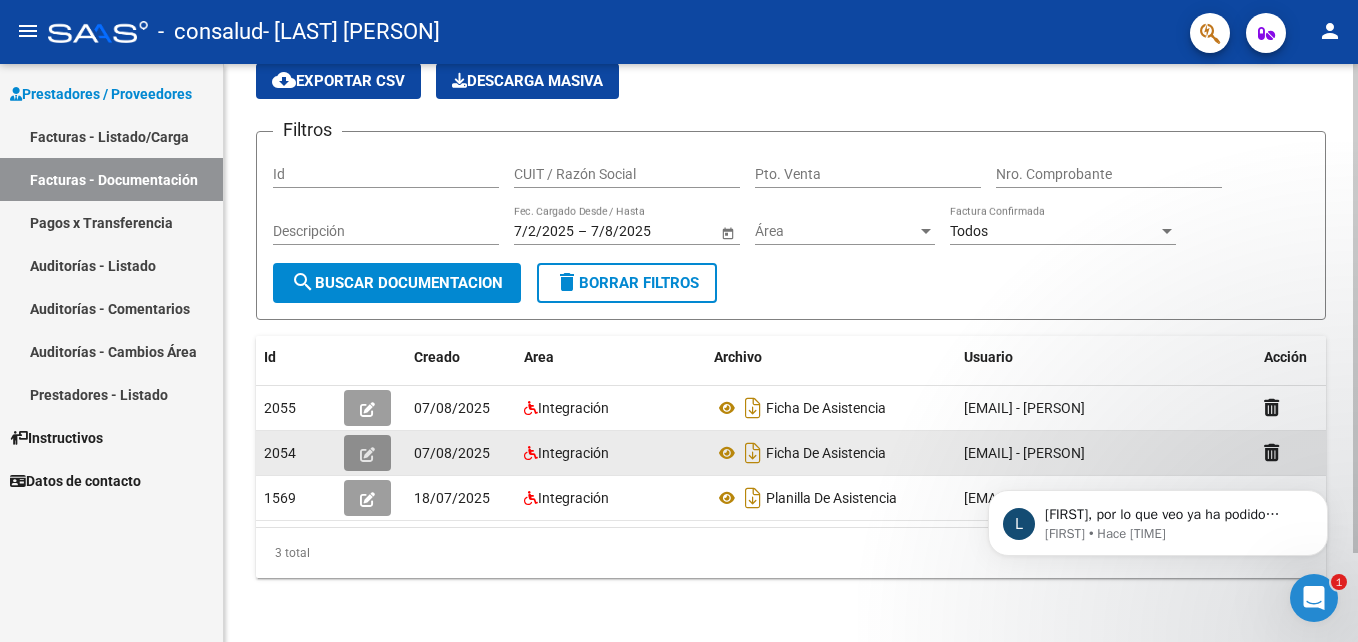 click 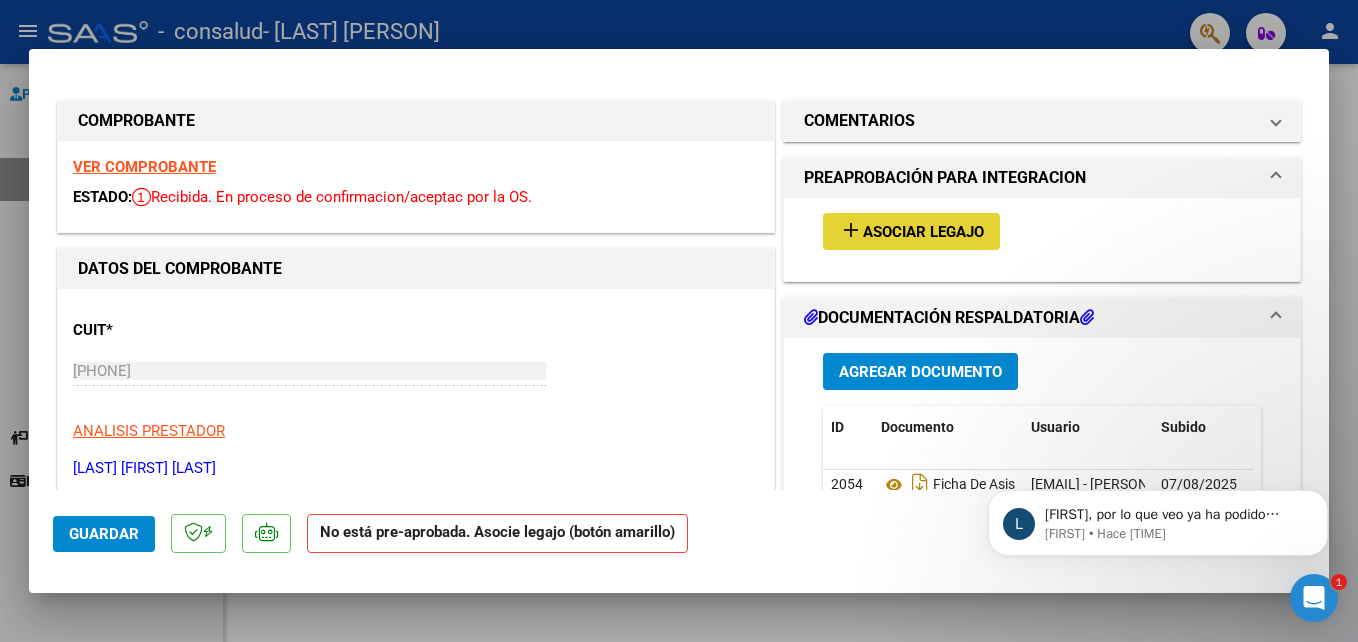 click on "Asociar Legajo" at bounding box center [923, 232] 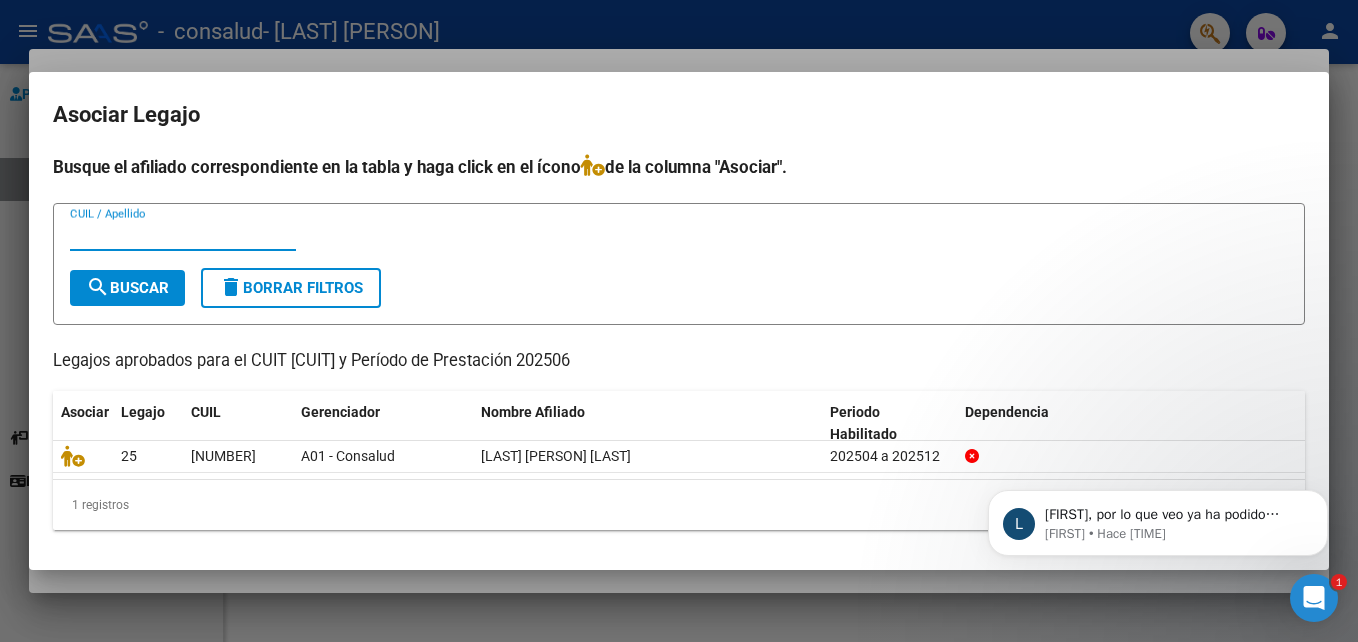 click on "CUIL / Apellido" at bounding box center [183, 235] 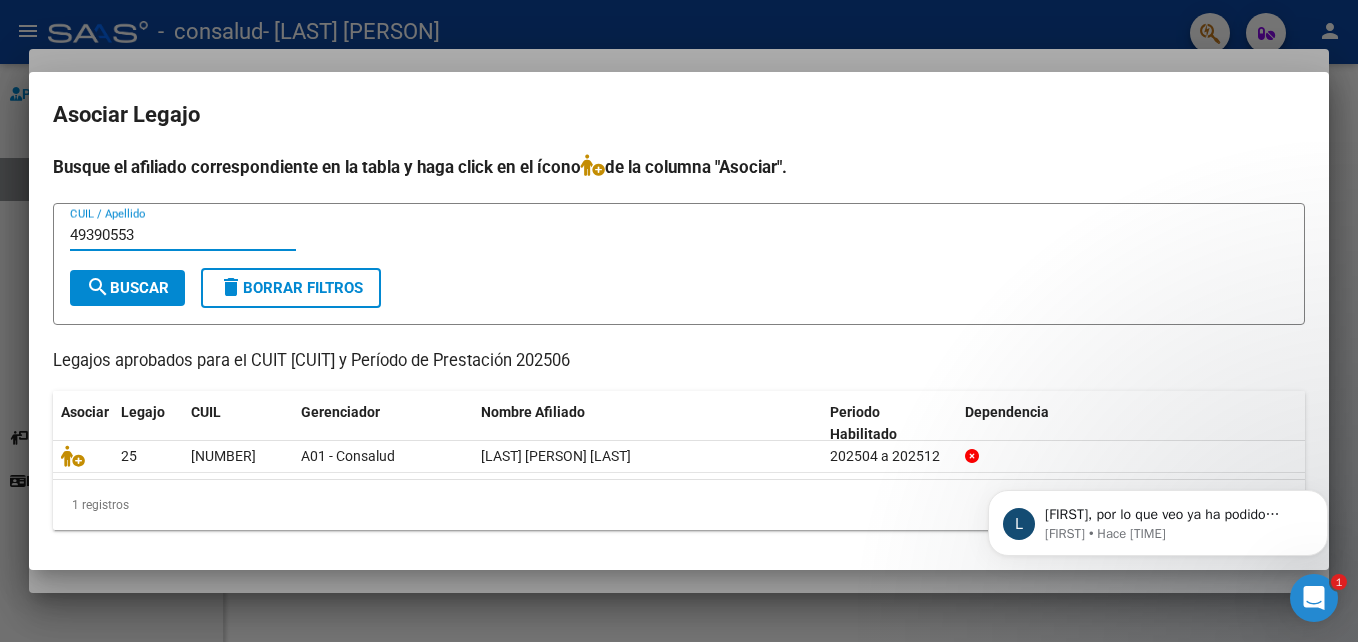 type on "49390553" 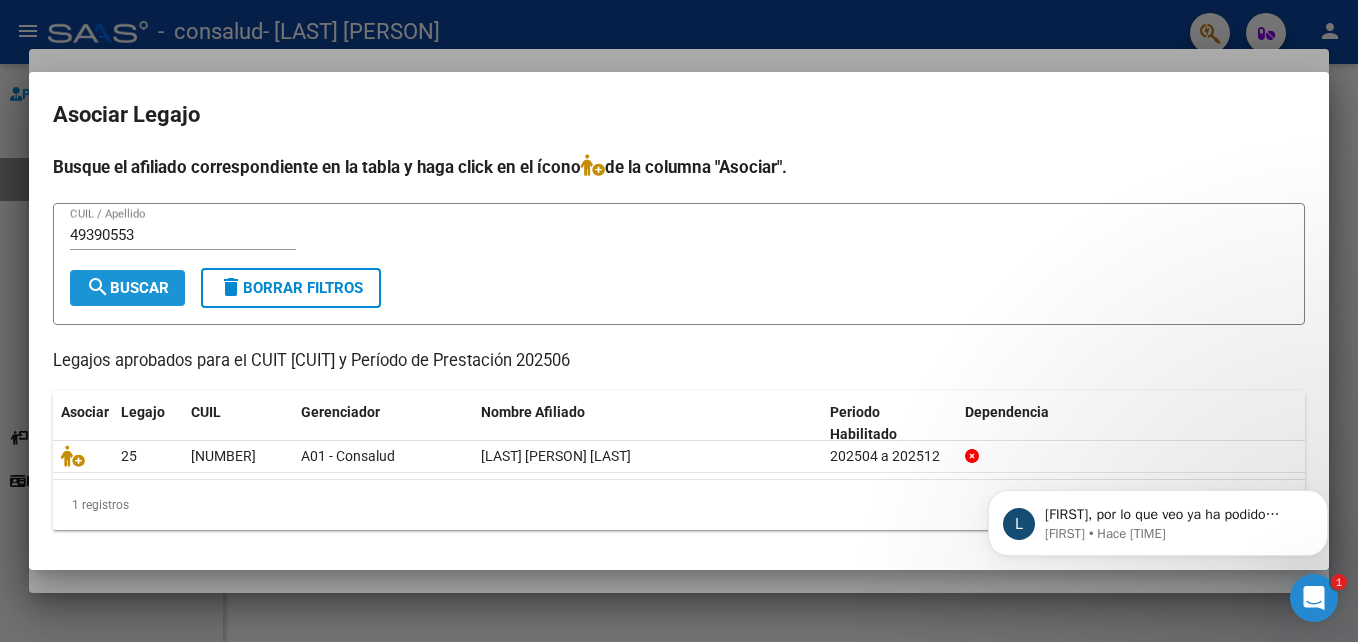 click on "search  Buscar" at bounding box center (127, 288) 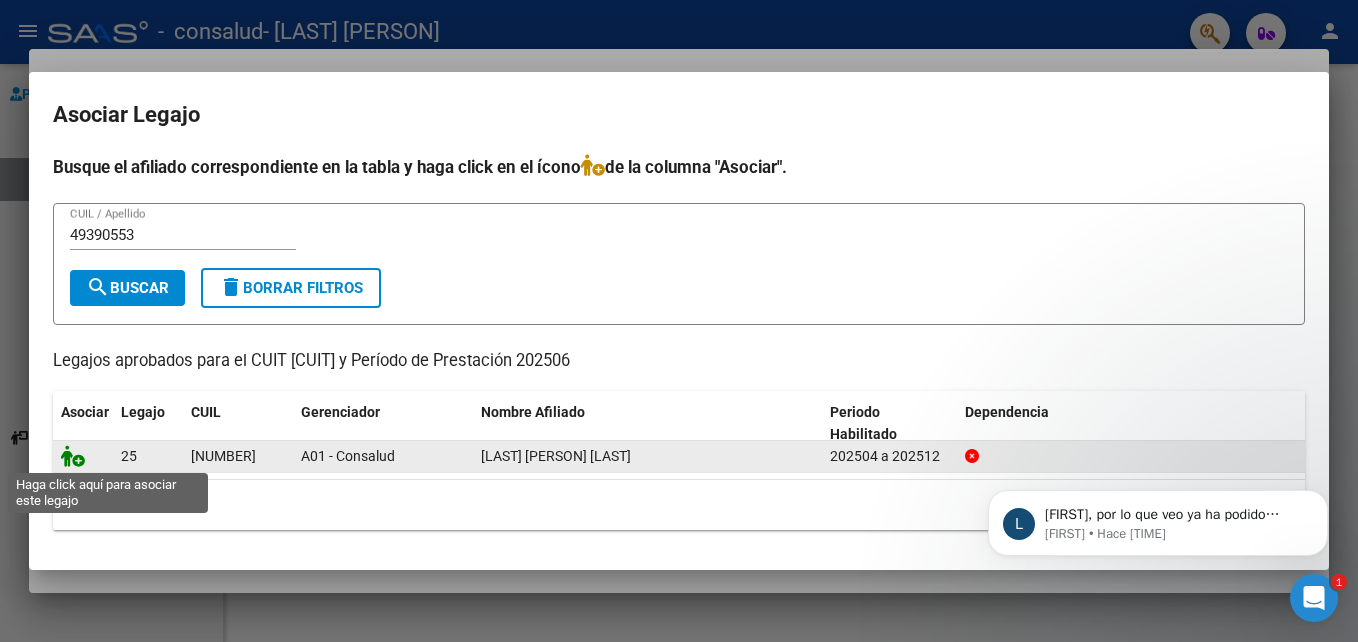 click 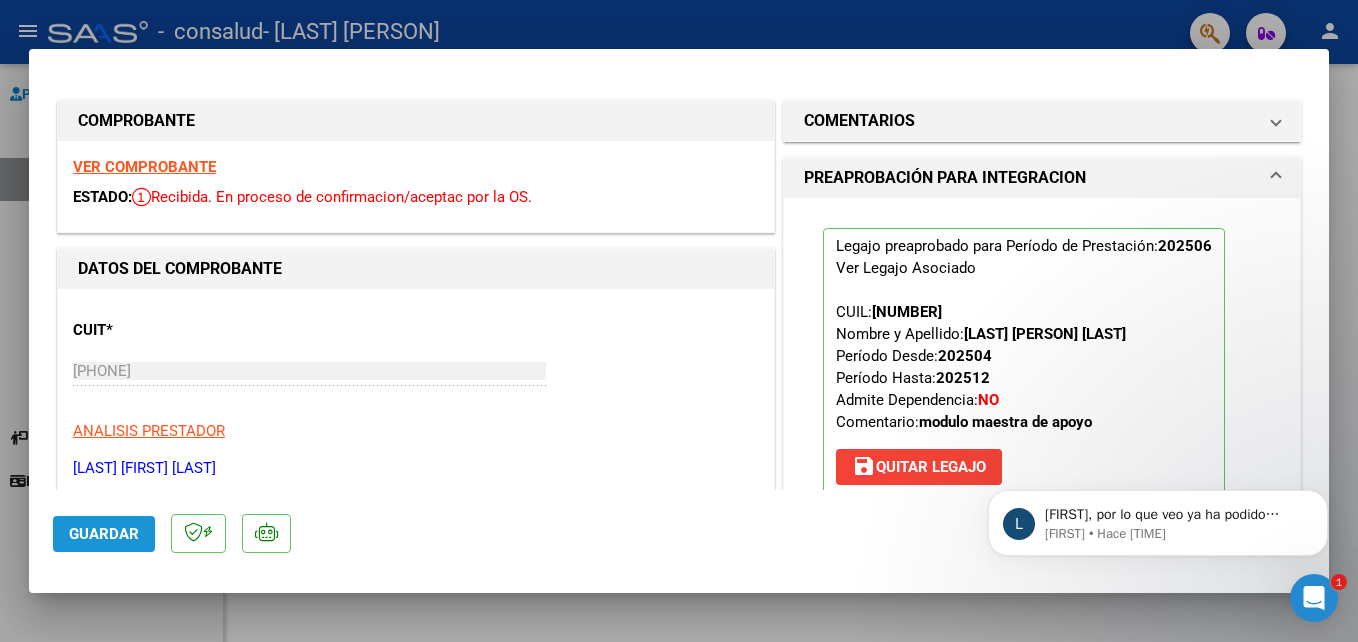 click on "Guardar" 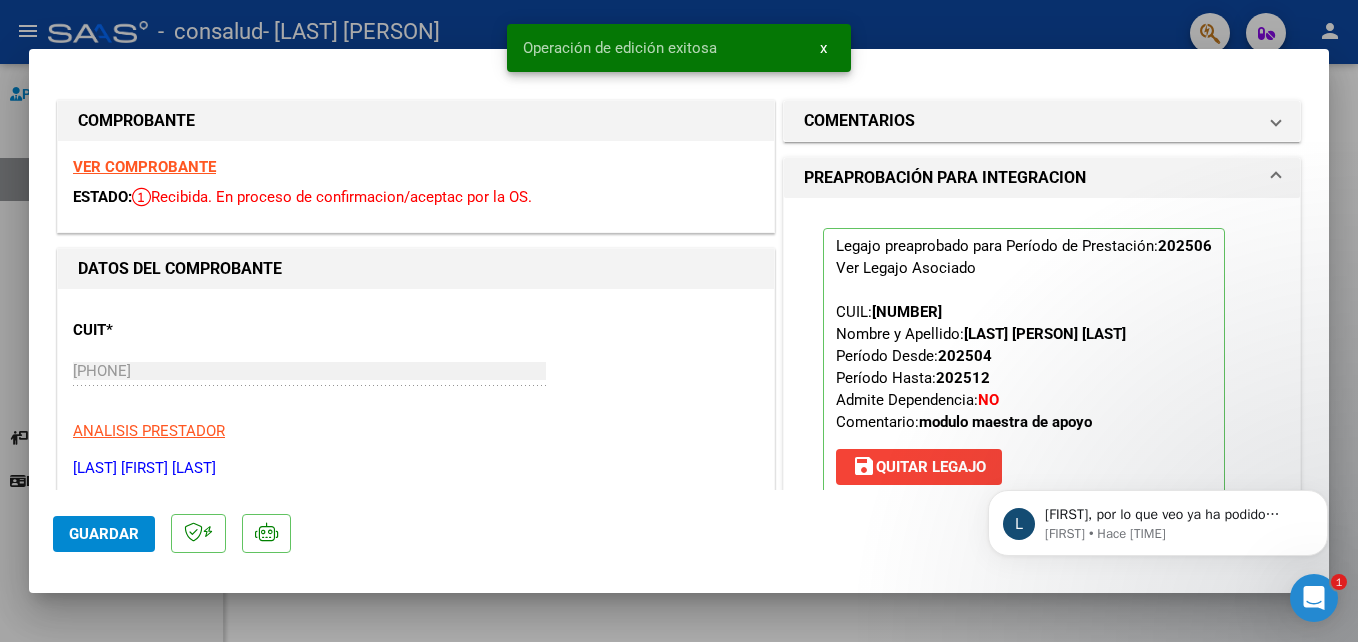 click at bounding box center [679, 321] 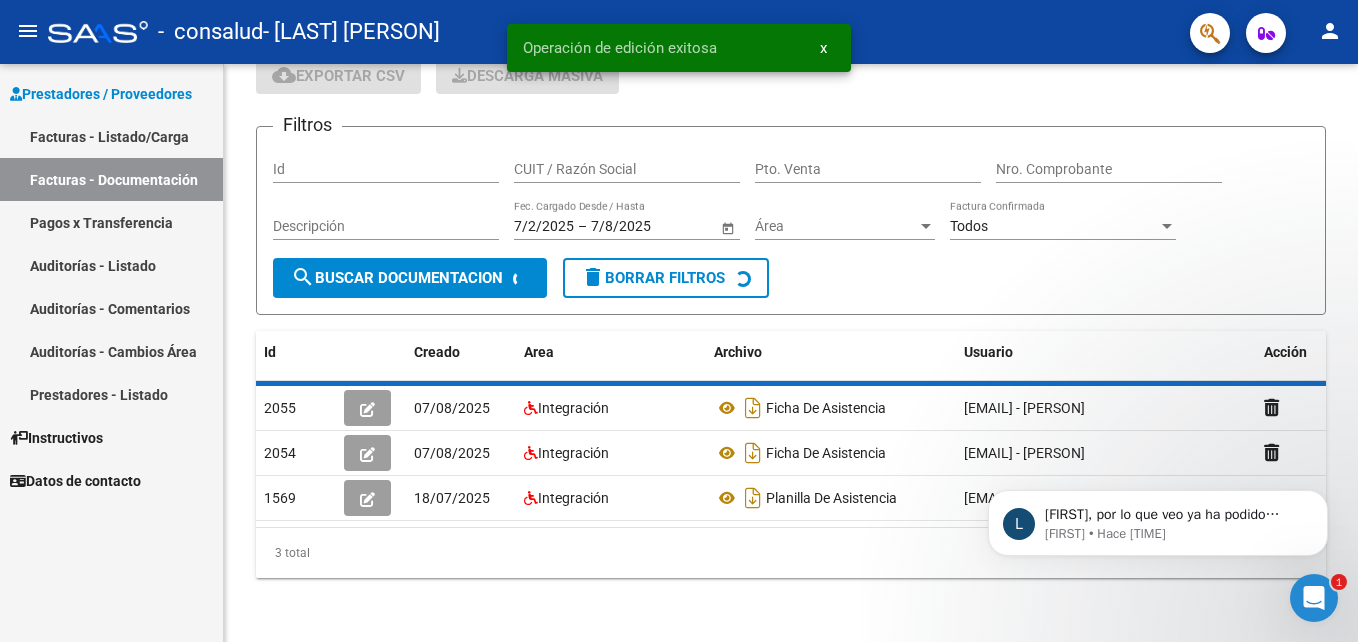 scroll, scrollTop: 105, scrollLeft: 0, axis: vertical 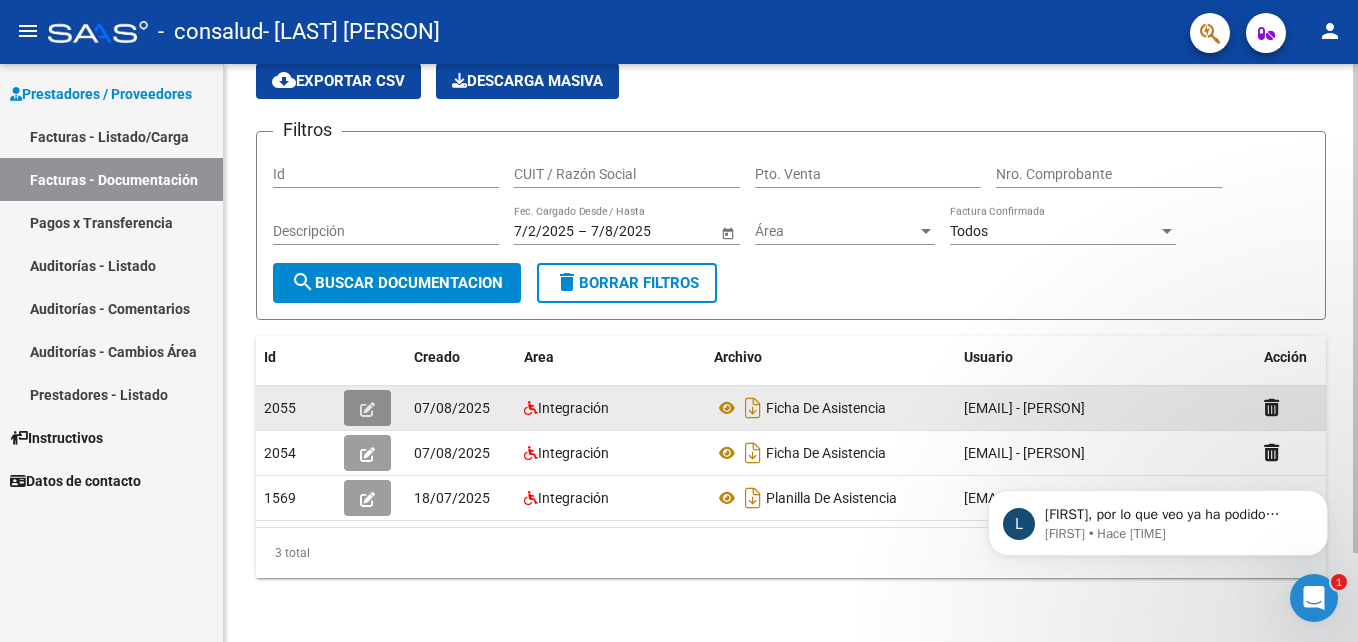 click 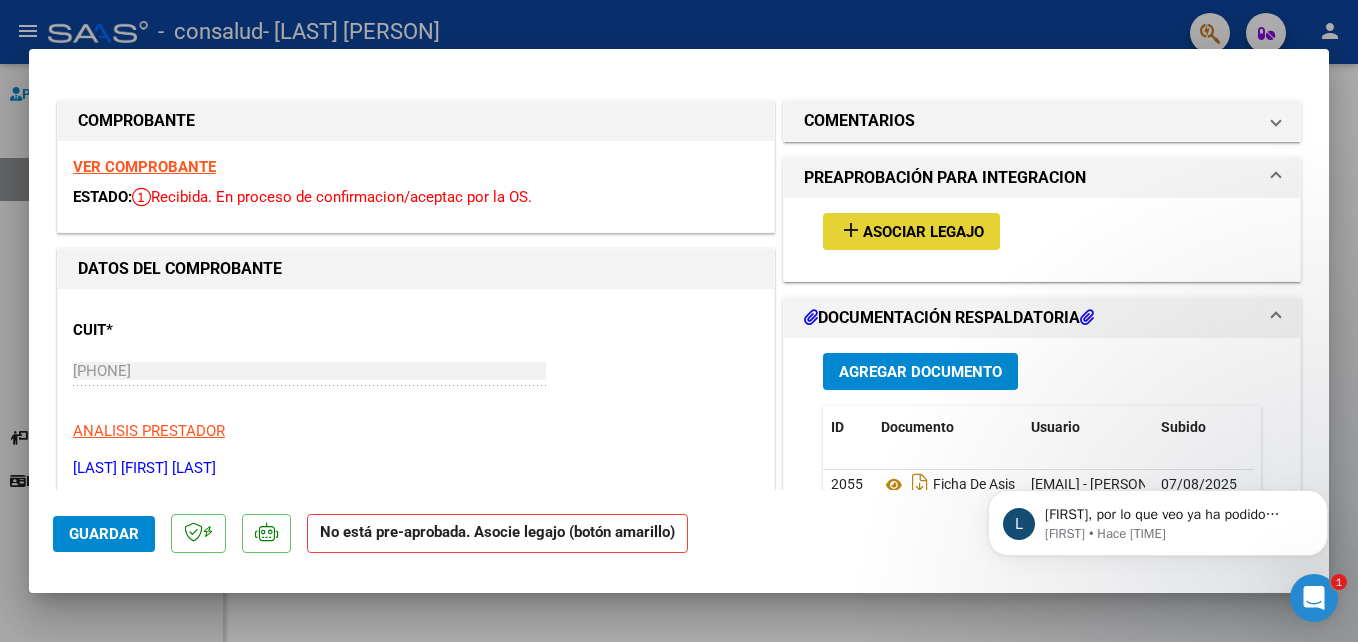 click on "Asociar Legajo" at bounding box center (923, 232) 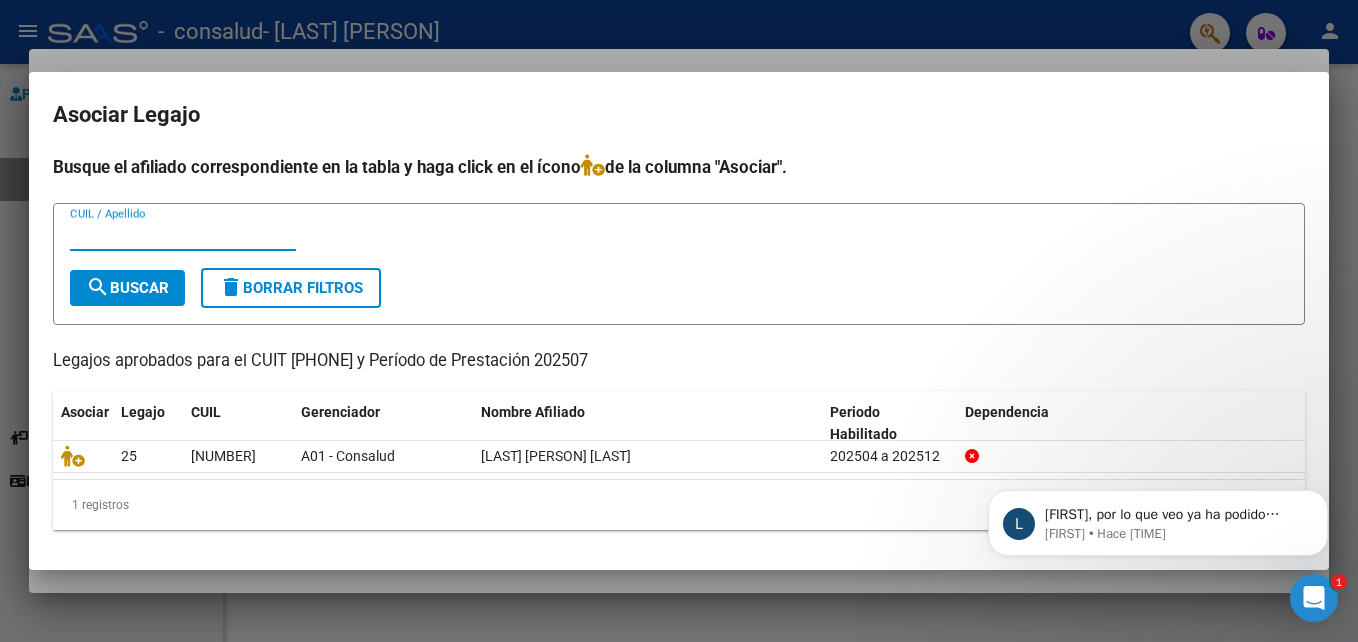 click on "CUIL / Apellido" at bounding box center (183, 235) 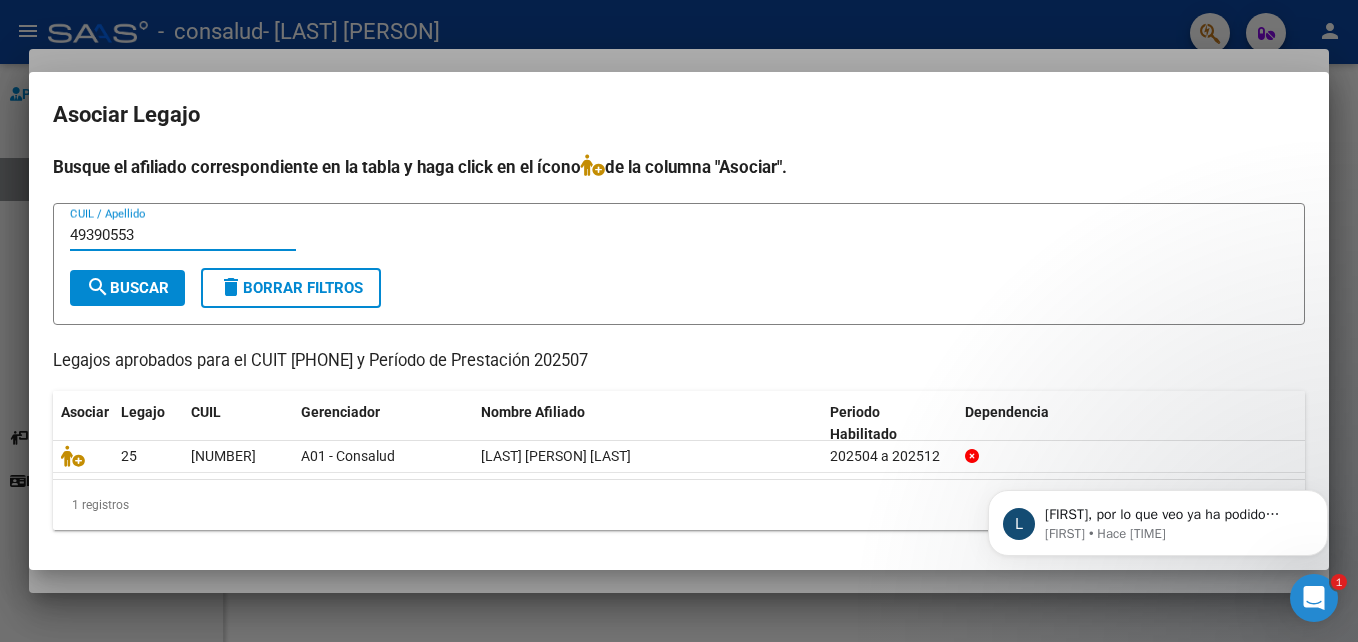 type on "49390553" 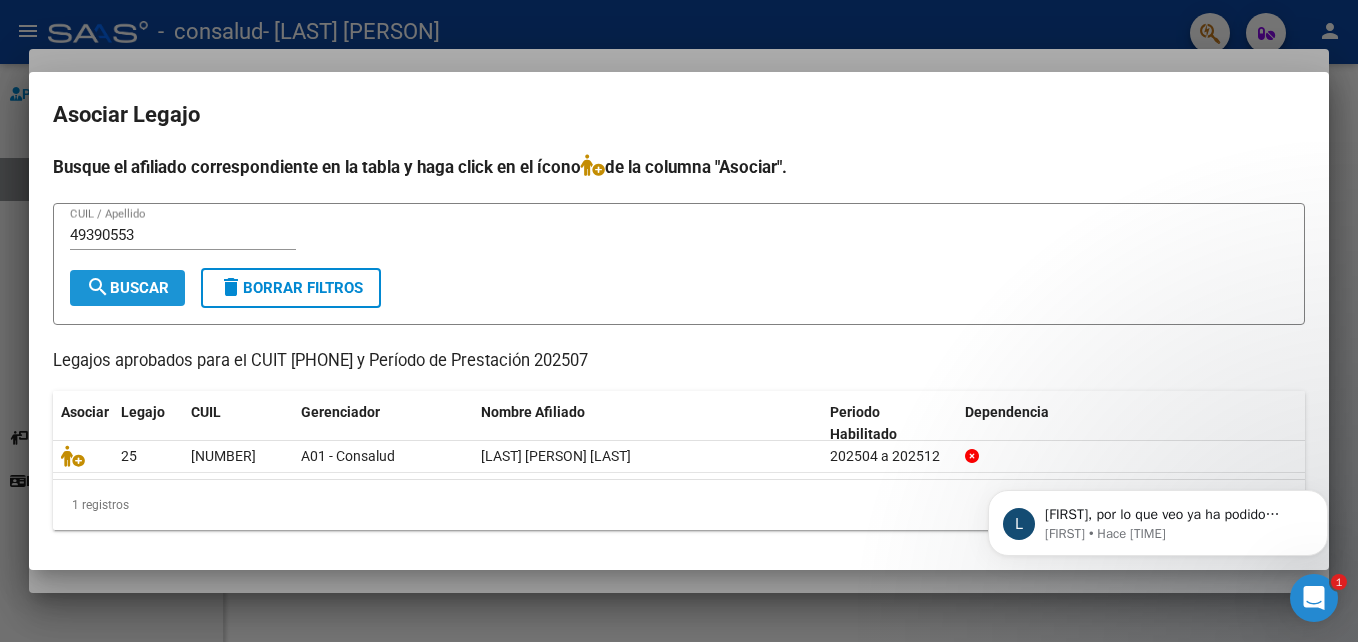 click on "search  Buscar" at bounding box center (127, 288) 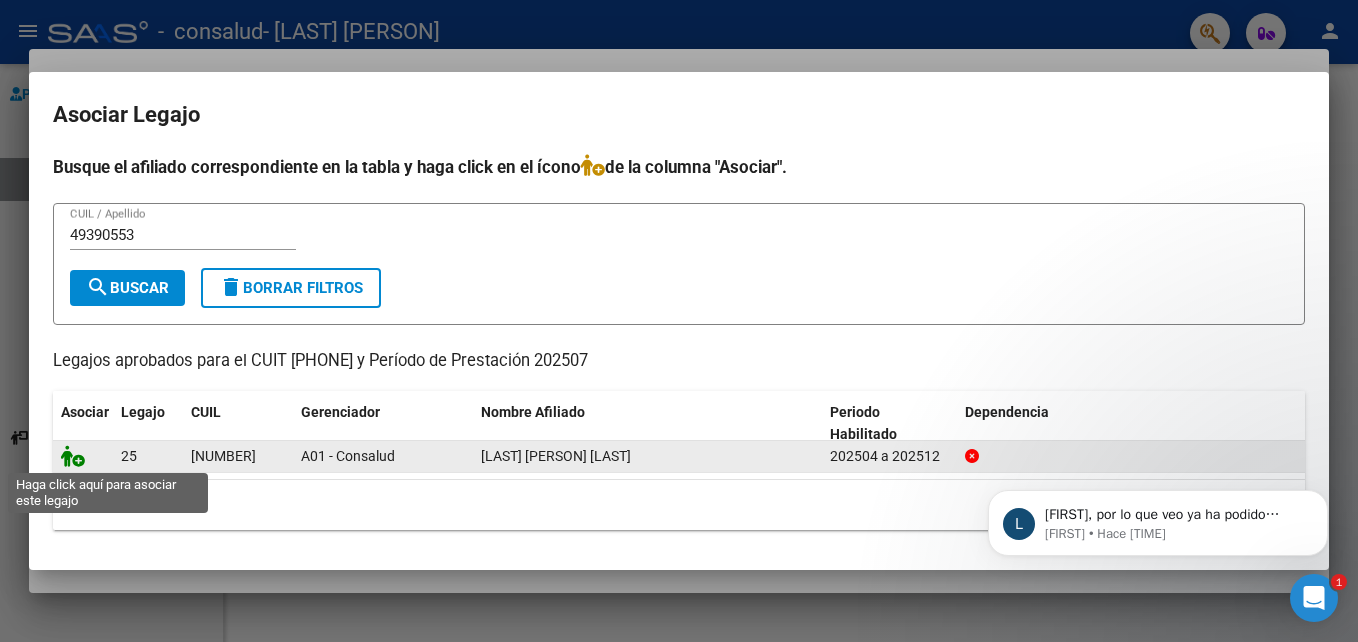 click 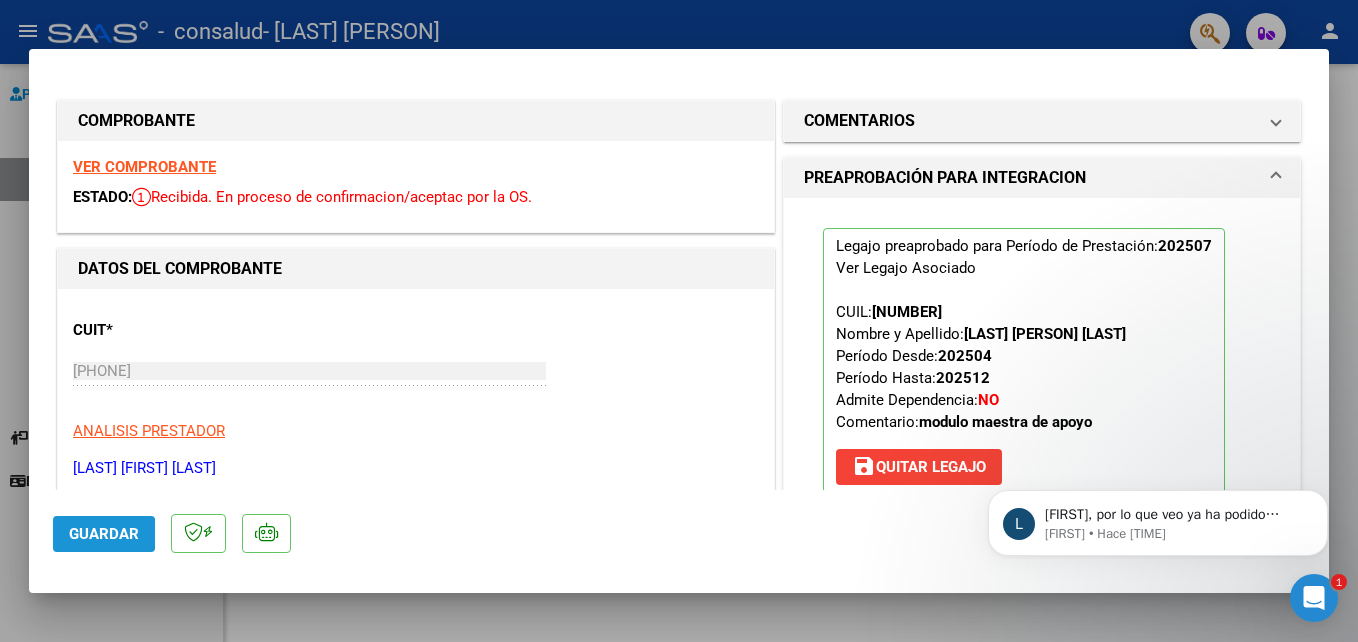 click on "Guardar" 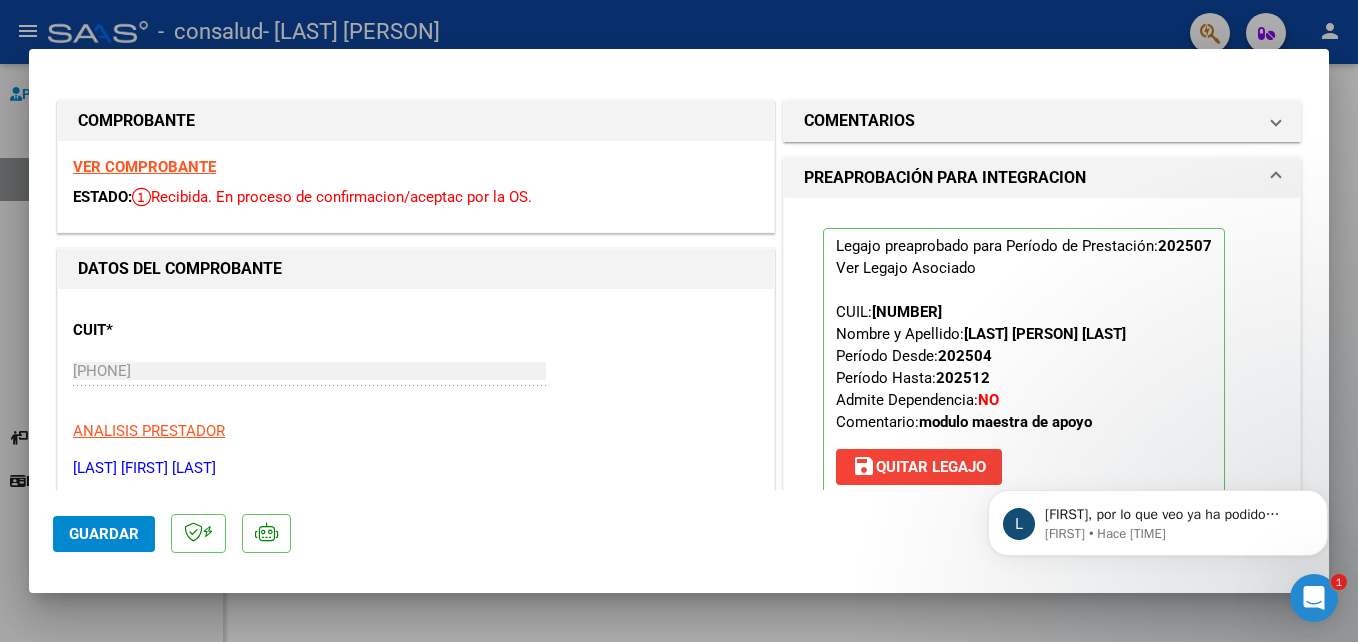 click at bounding box center (679, 321) 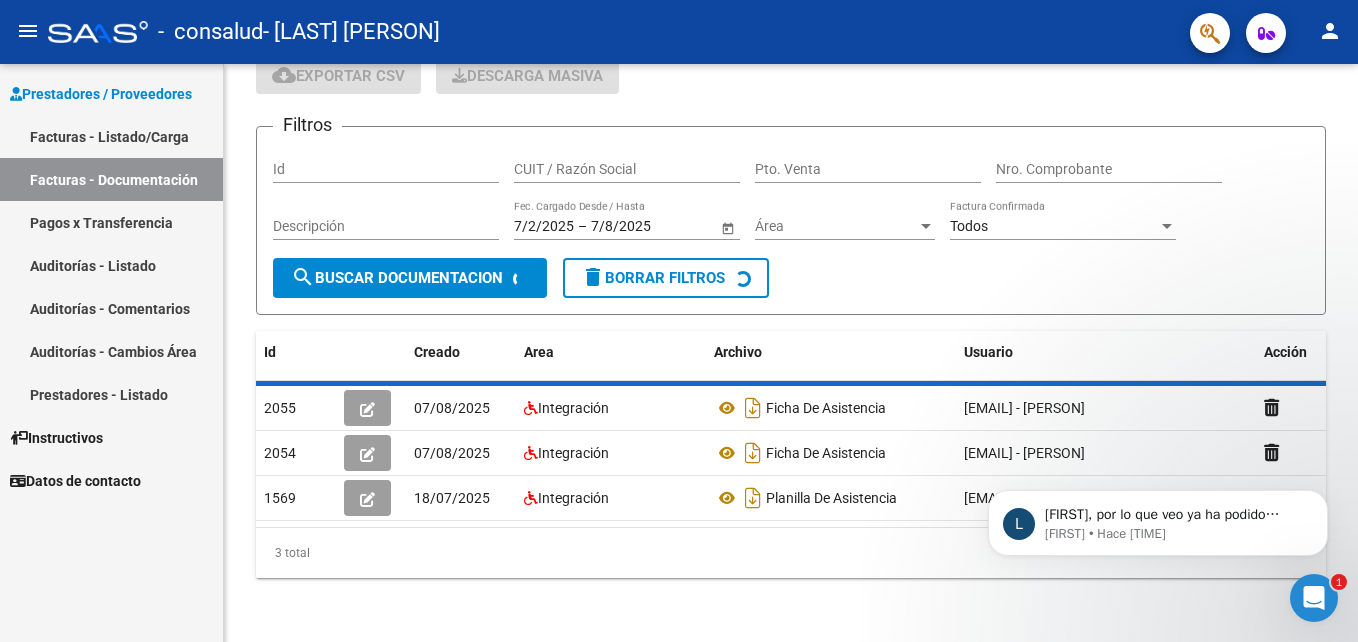 scroll, scrollTop: 105, scrollLeft: 0, axis: vertical 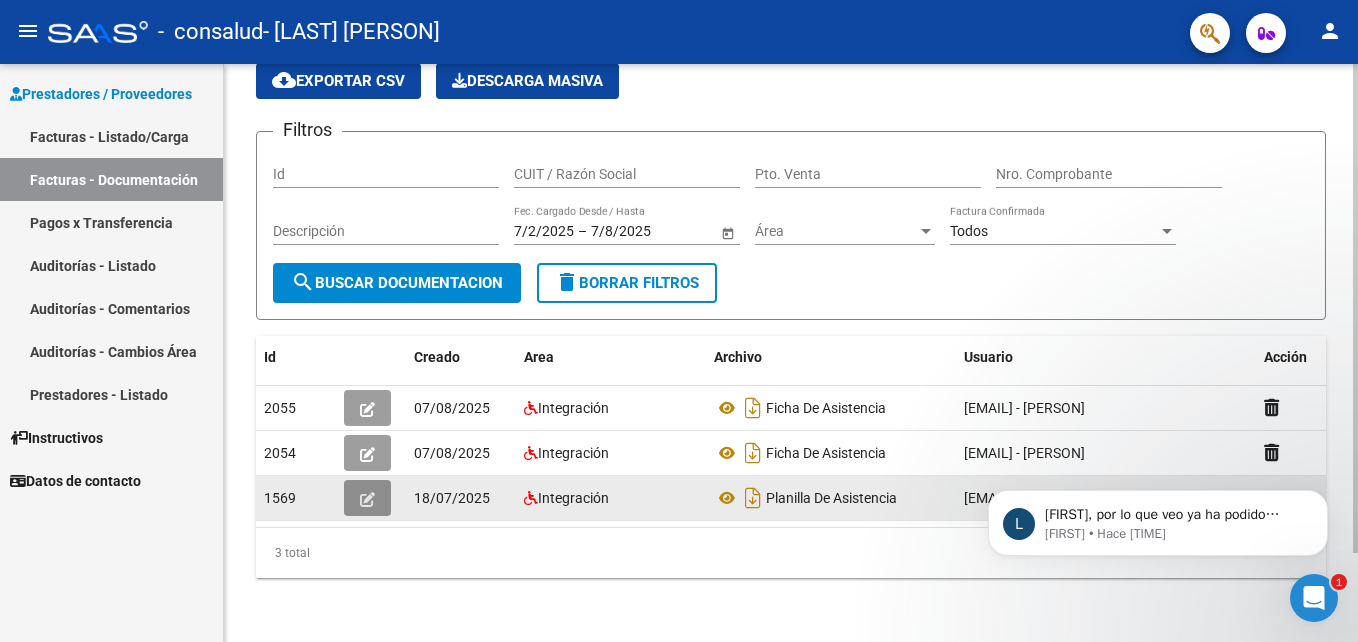 click 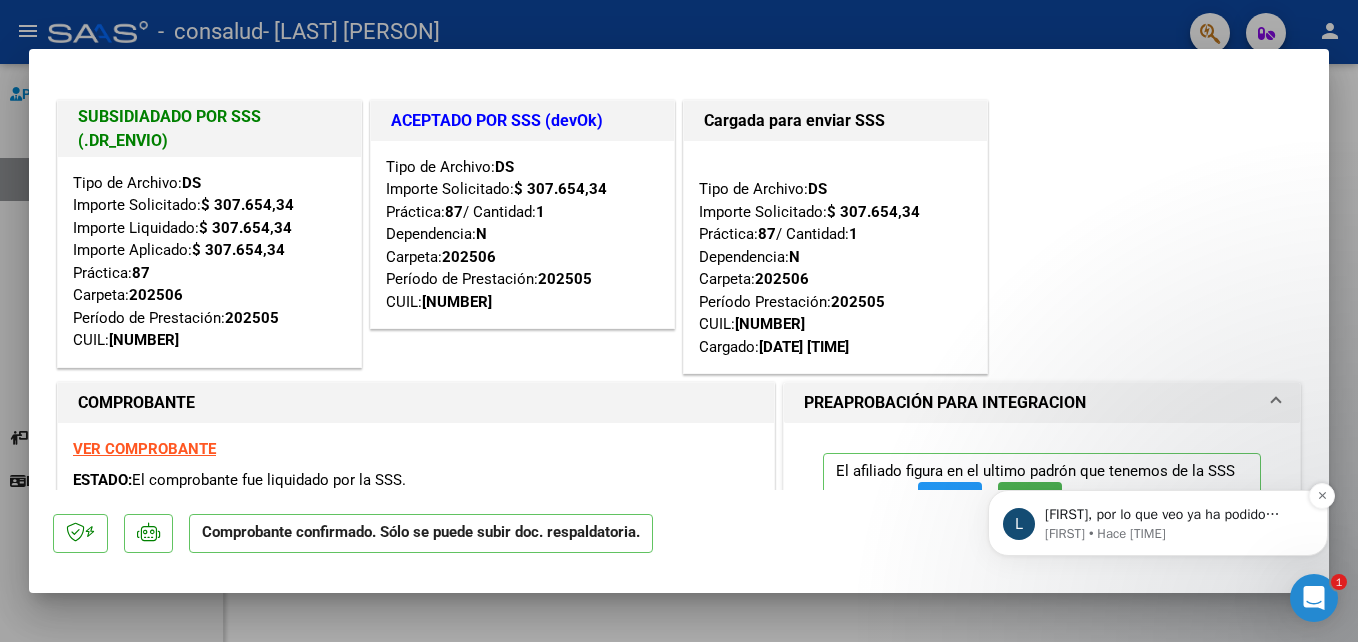 scroll, scrollTop: 2049, scrollLeft: 0, axis: vertical 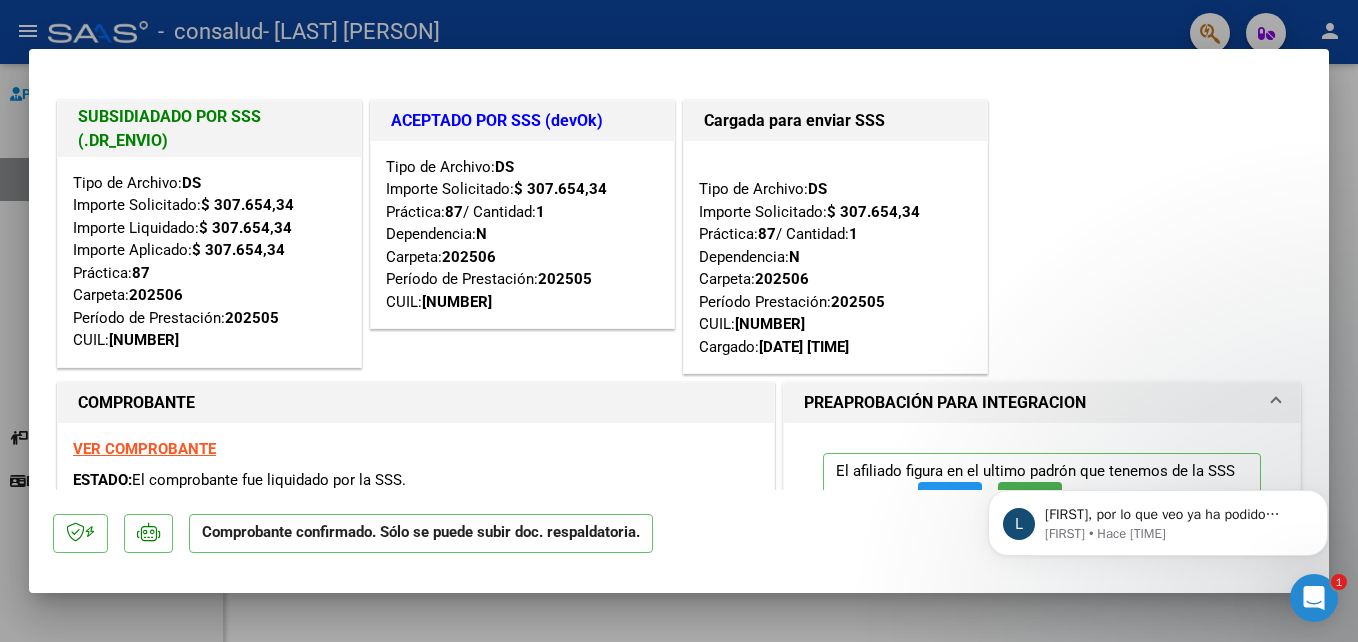 click 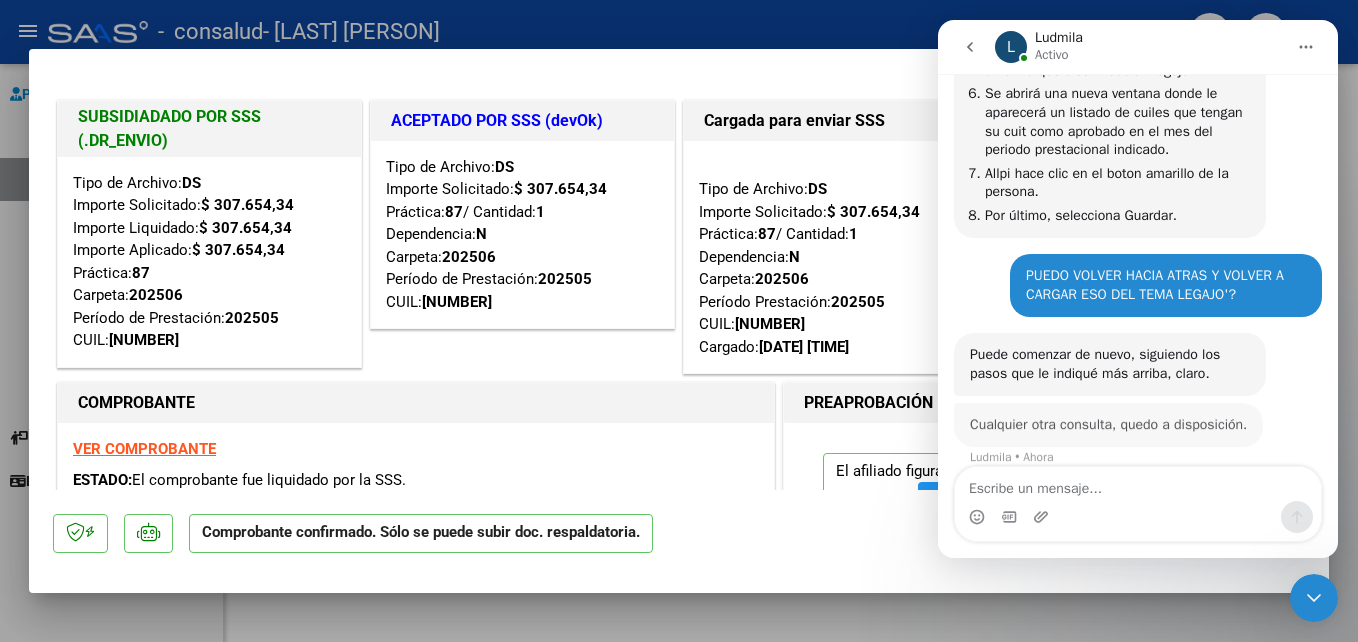 scroll, scrollTop: 2018, scrollLeft: 0, axis: vertical 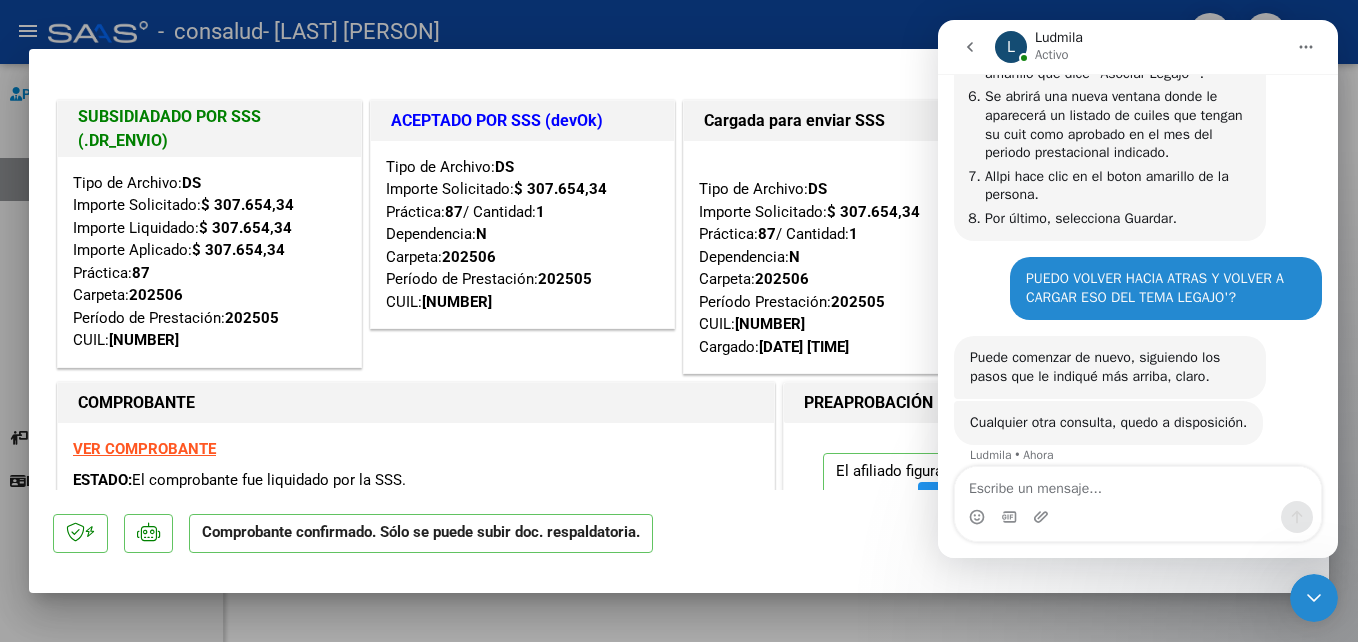 click at bounding box center (1138, 517) 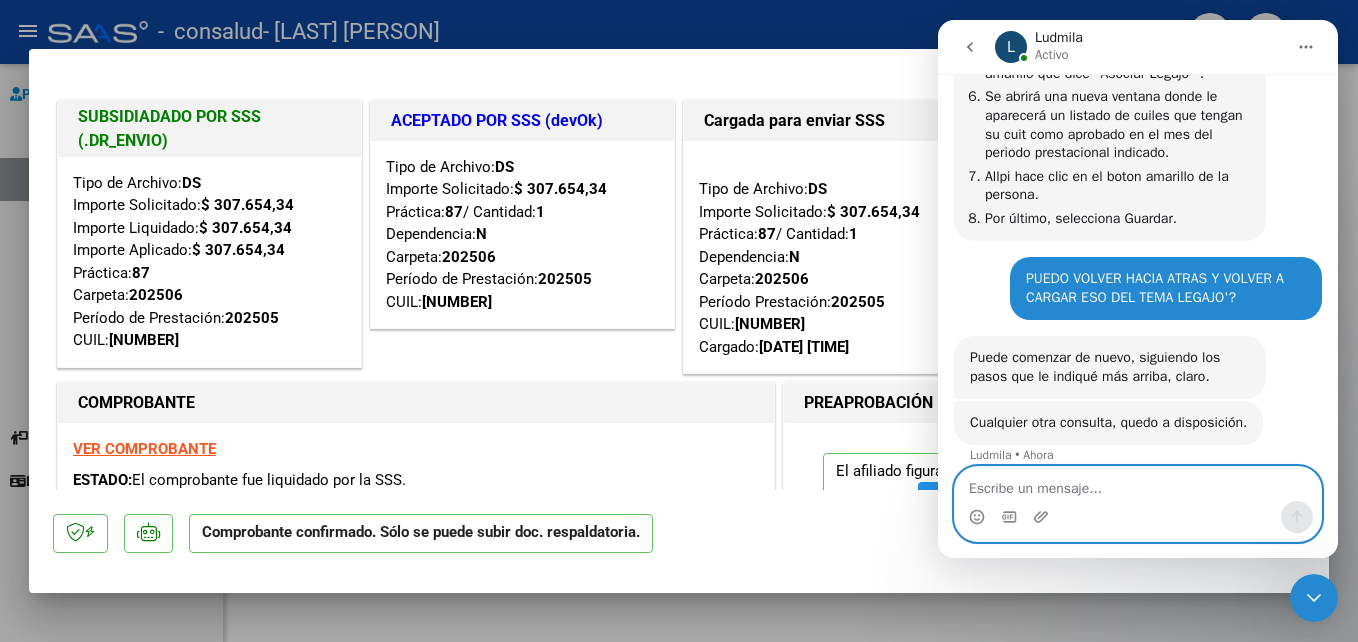 click at bounding box center (1138, 484) 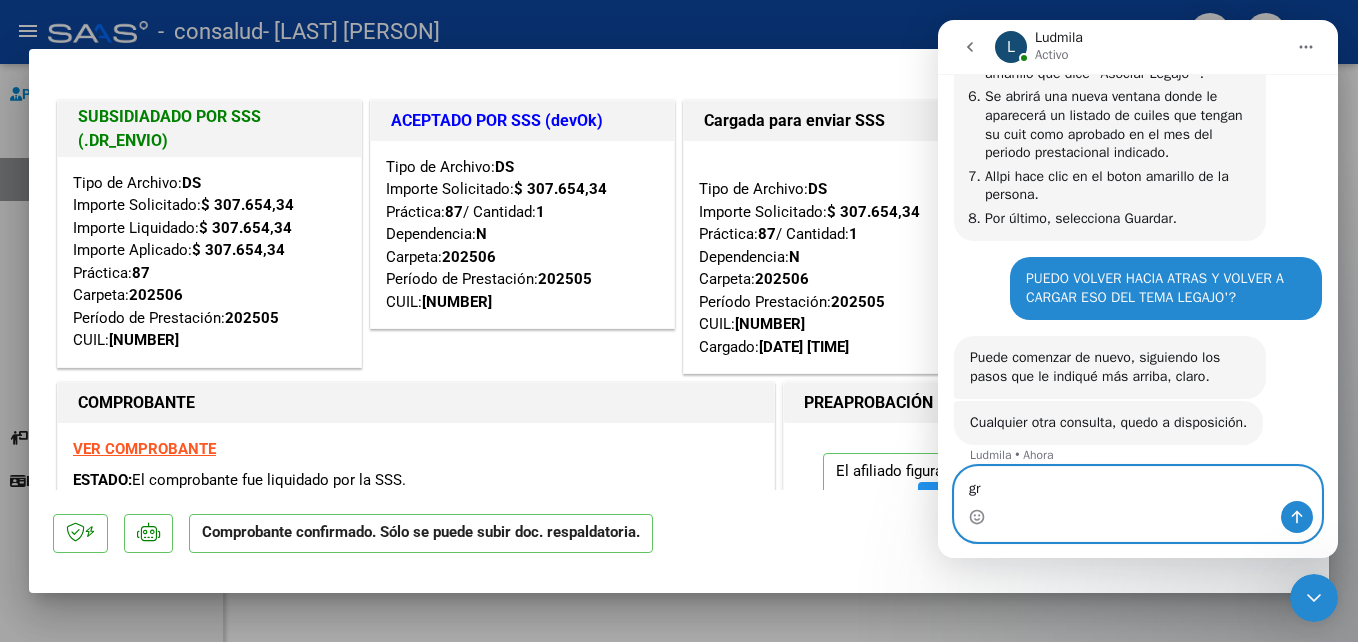 type on "g" 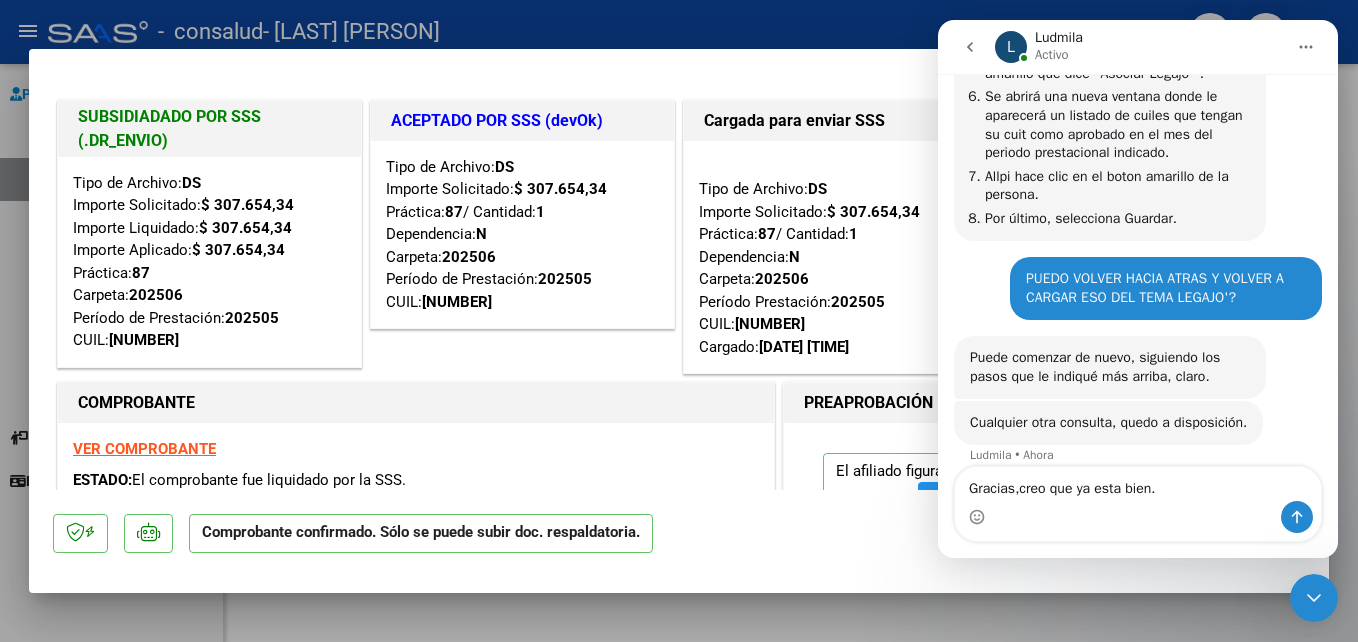 drag, startPoint x: 1017, startPoint y: 496, endPoint x: 1041, endPoint y: 533, distance: 44.102154 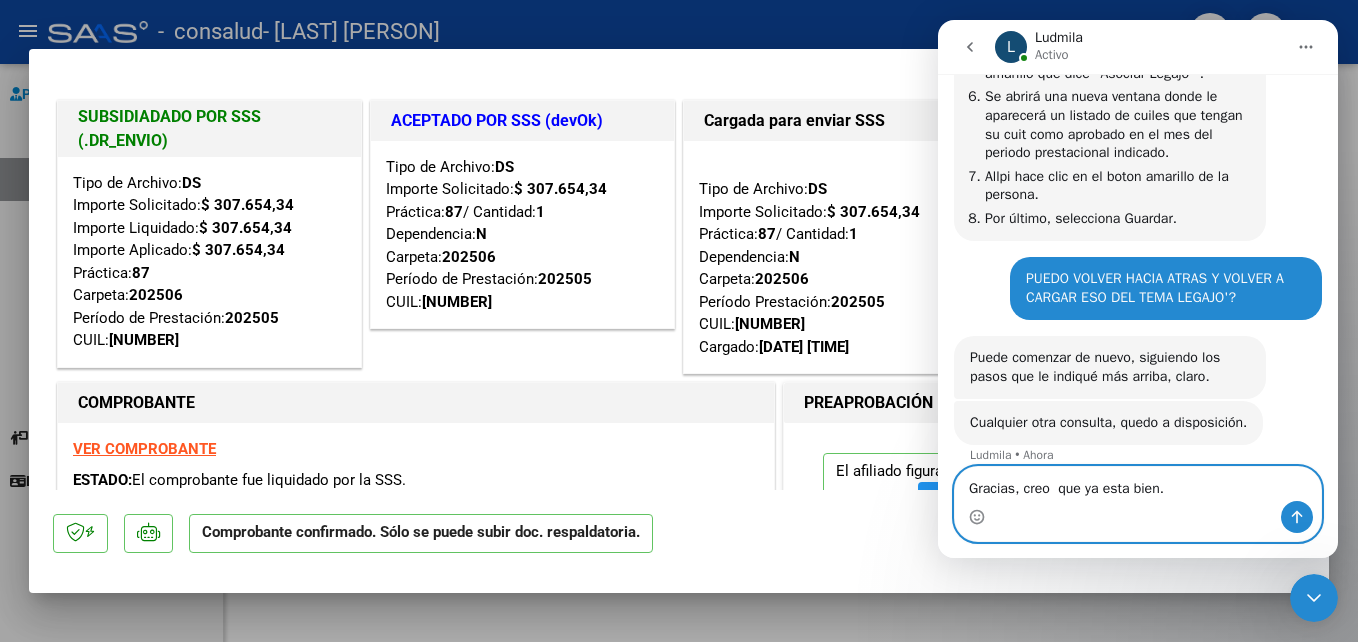 click on "Gracias, creo  que ya esta bien." at bounding box center [1138, 484] 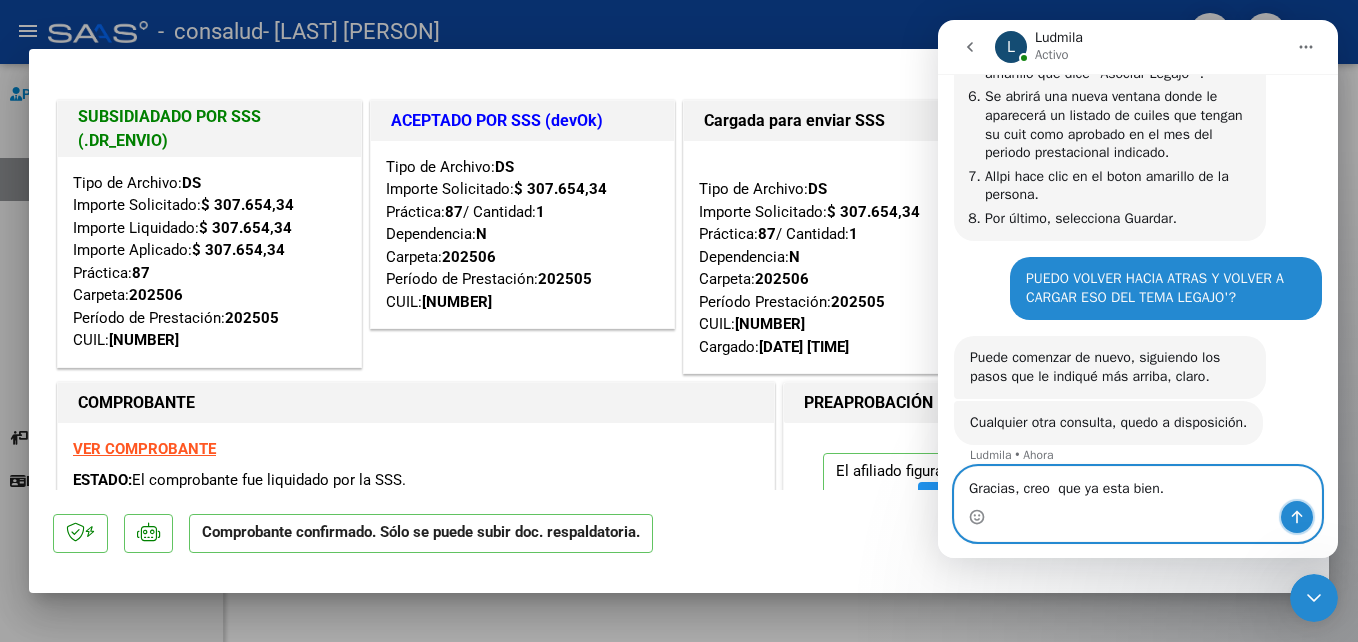 click 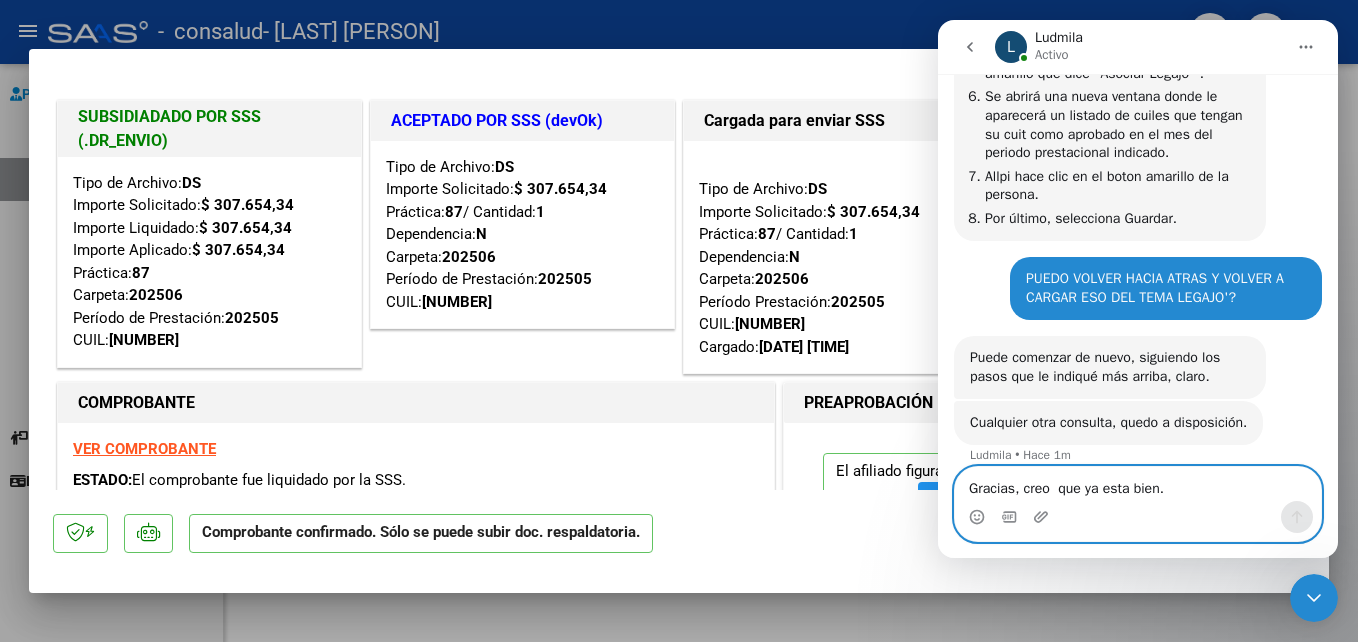 type 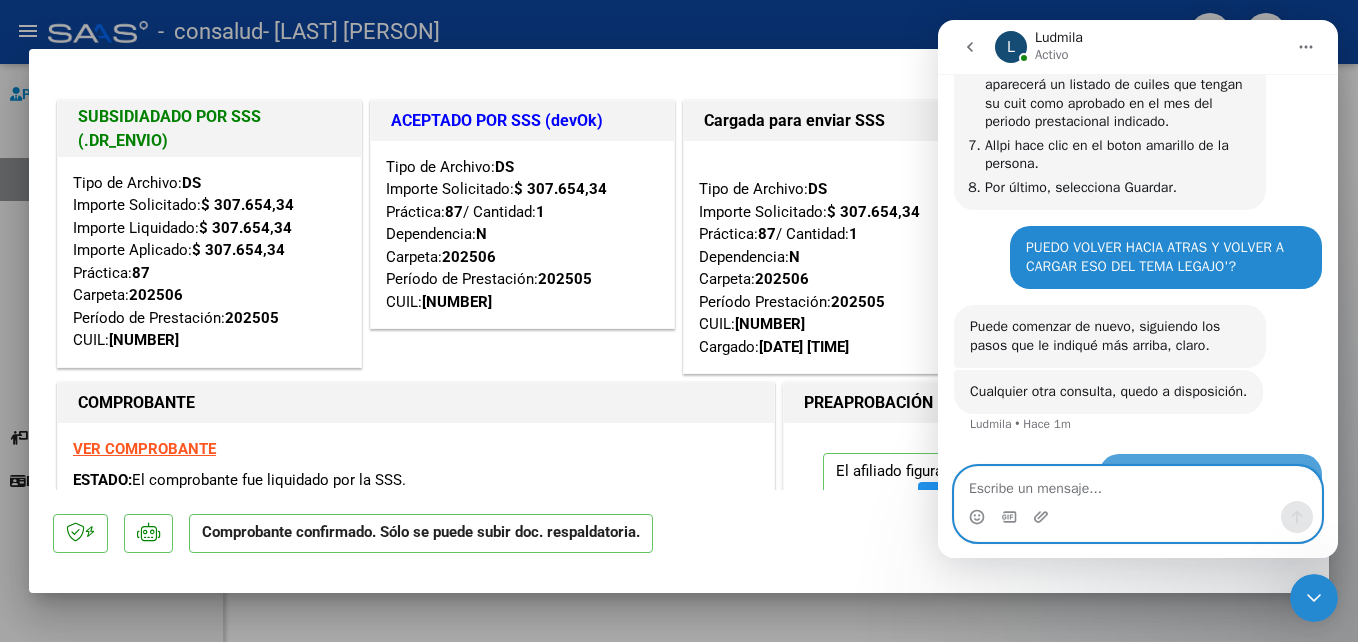 scroll, scrollTop: 2078, scrollLeft: 0, axis: vertical 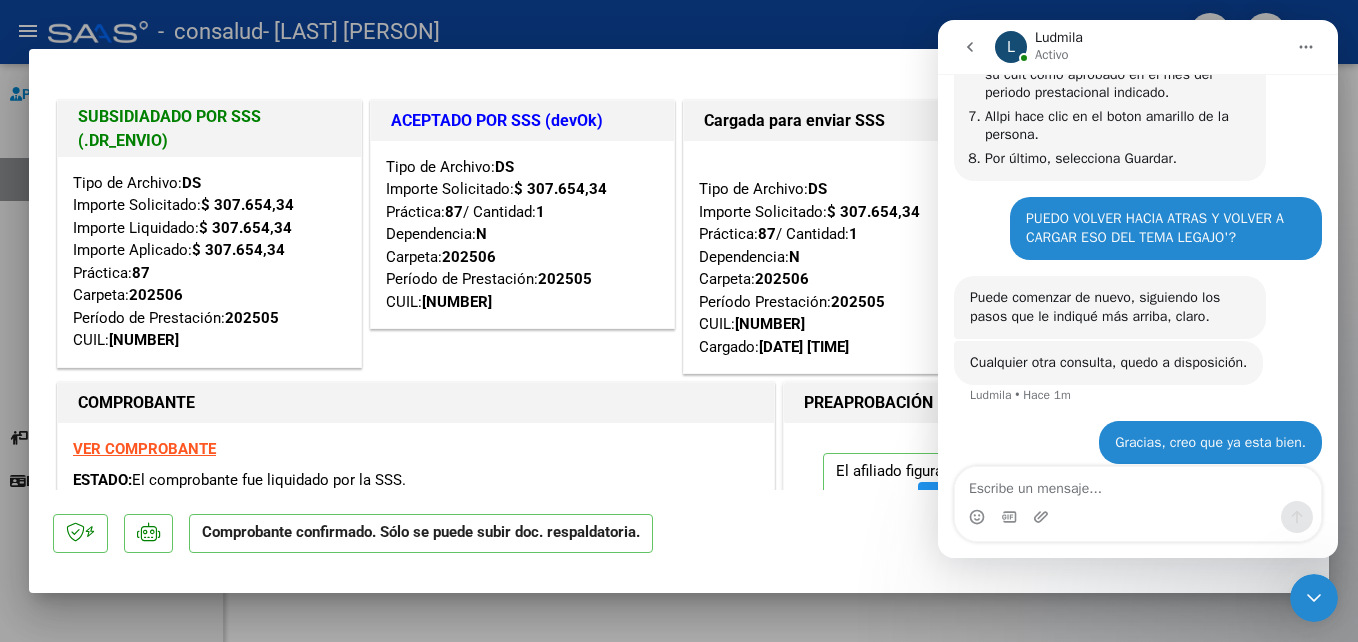 click 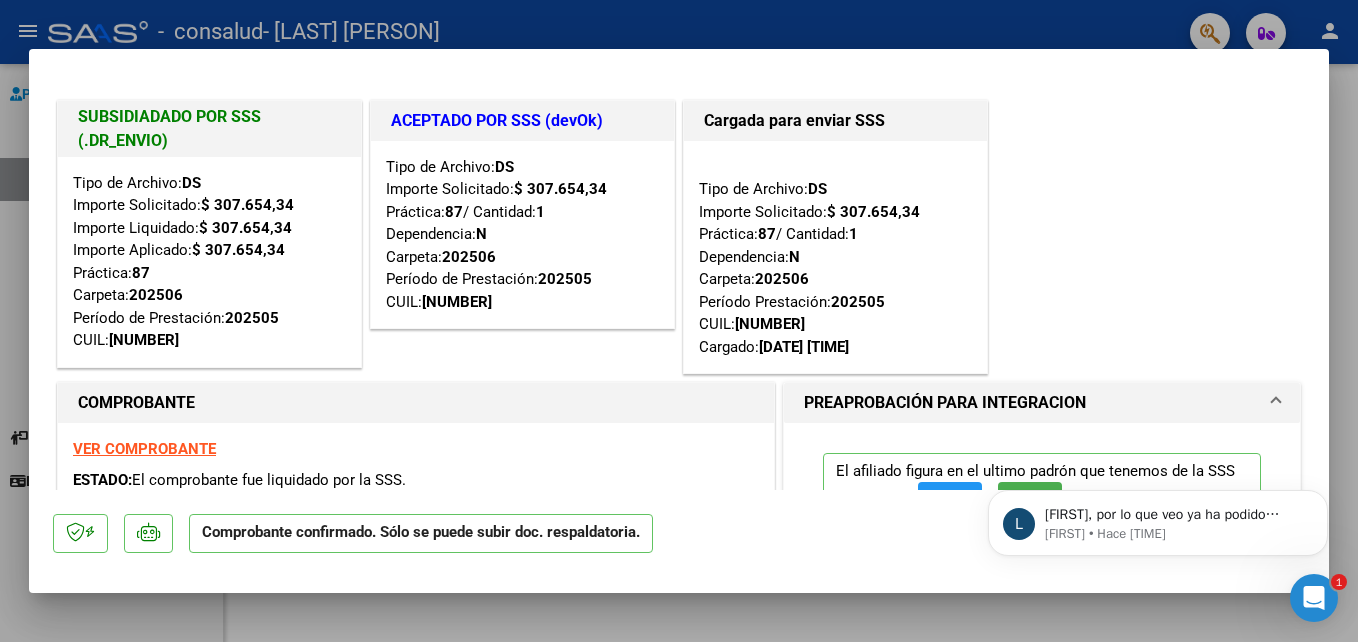 scroll, scrollTop: 0, scrollLeft: 0, axis: both 